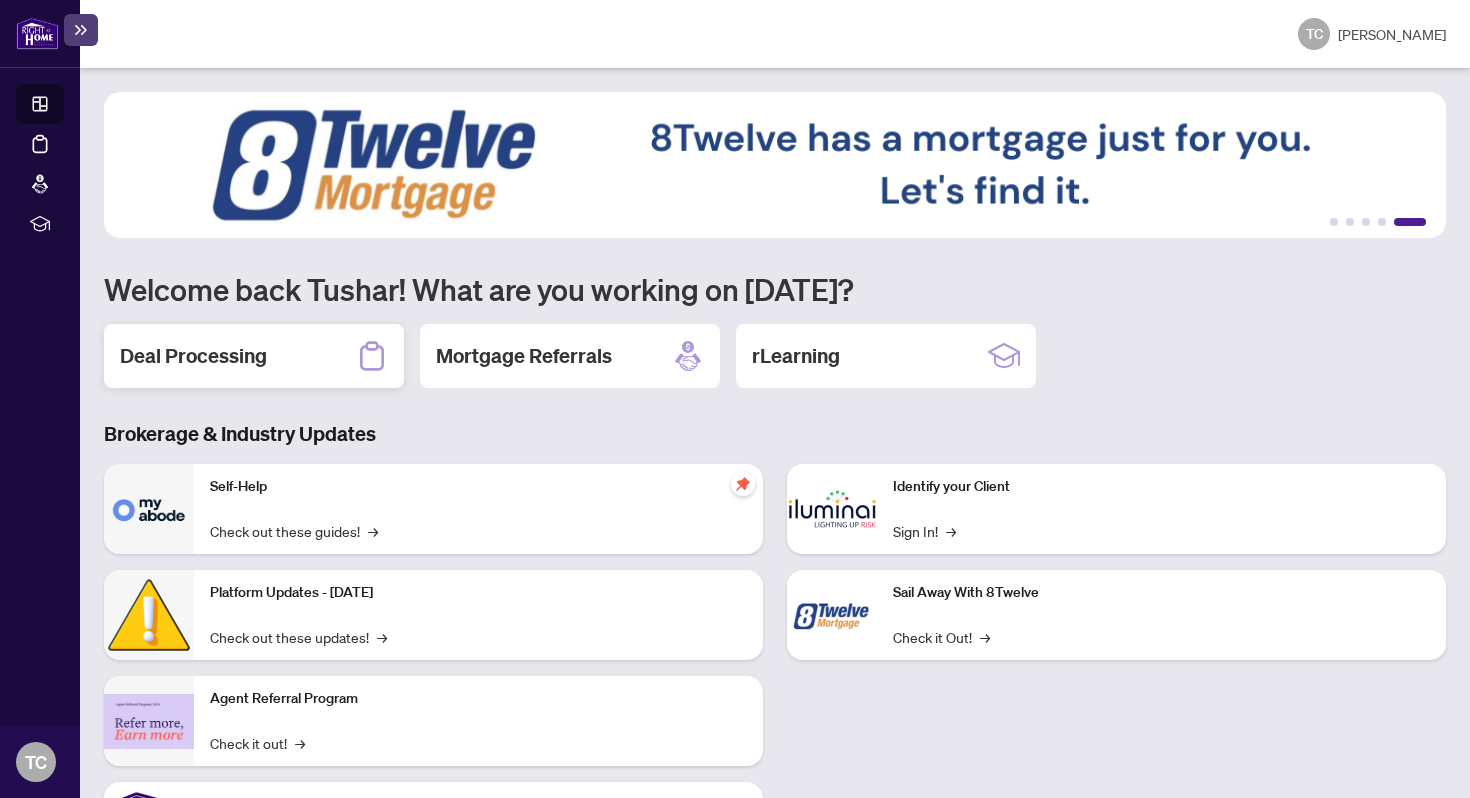 scroll, scrollTop: 0, scrollLeft: 0, axis: both 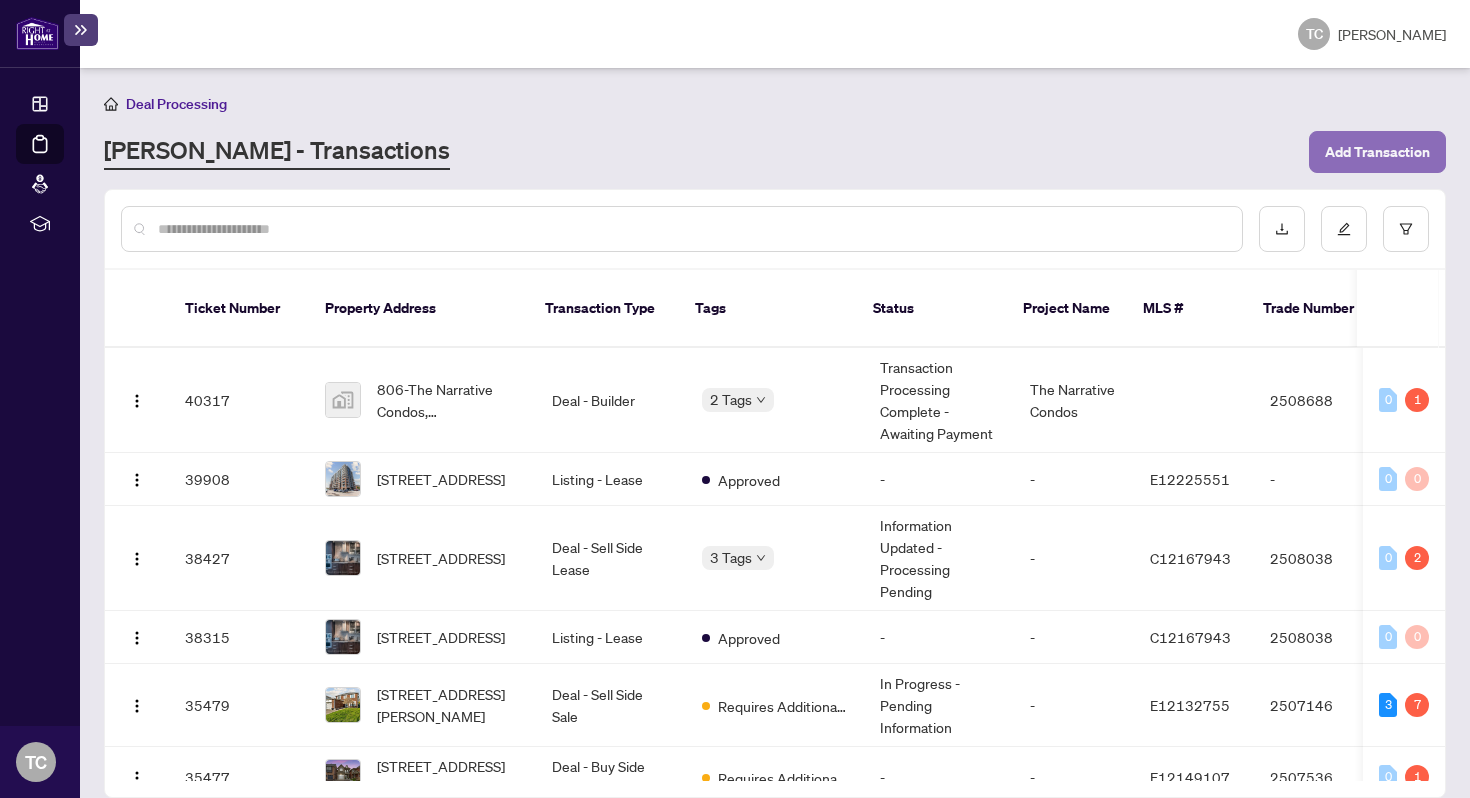 click on "Add Transaction" at bounding box center [1377, 152] 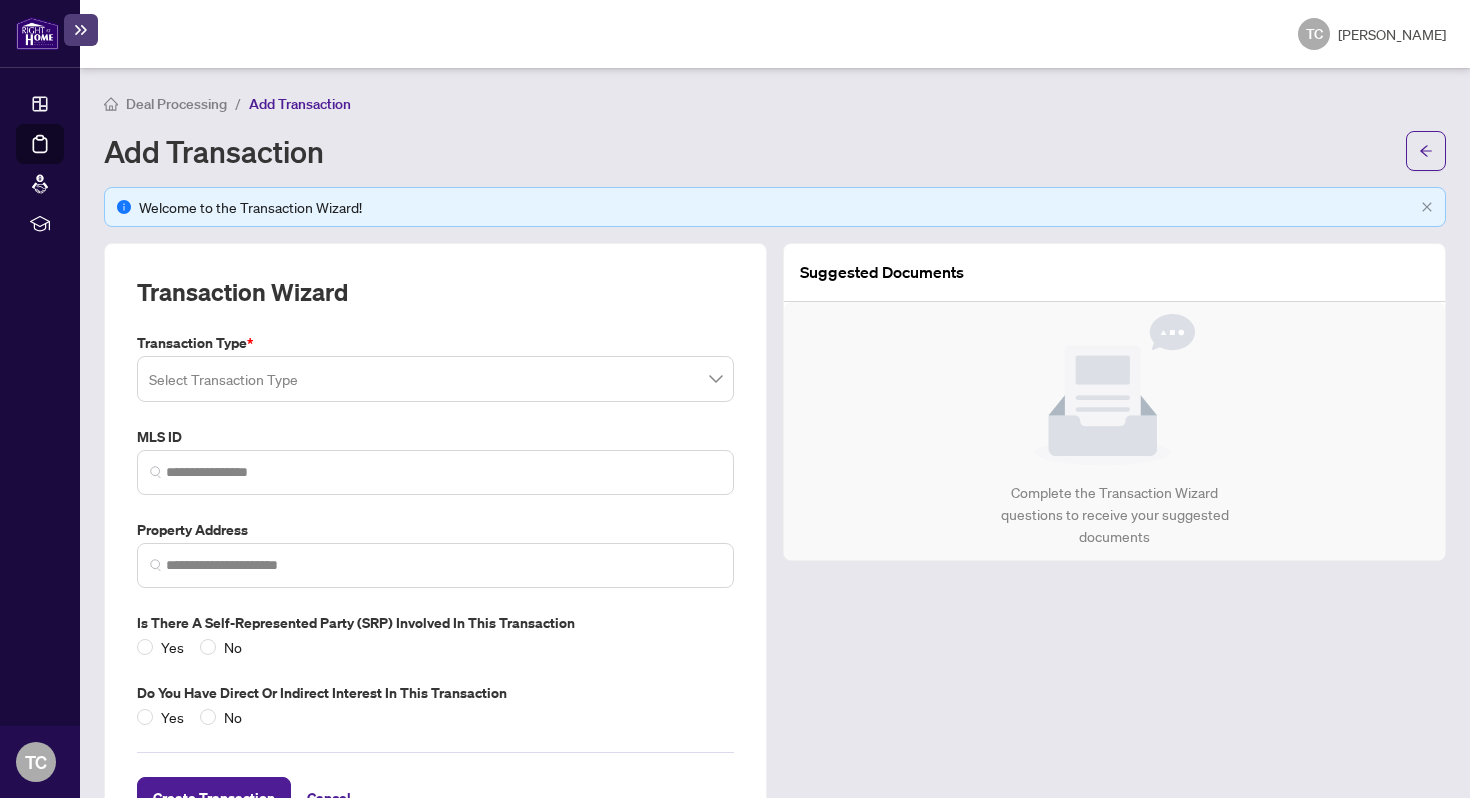click at bounding box center (435, 379) 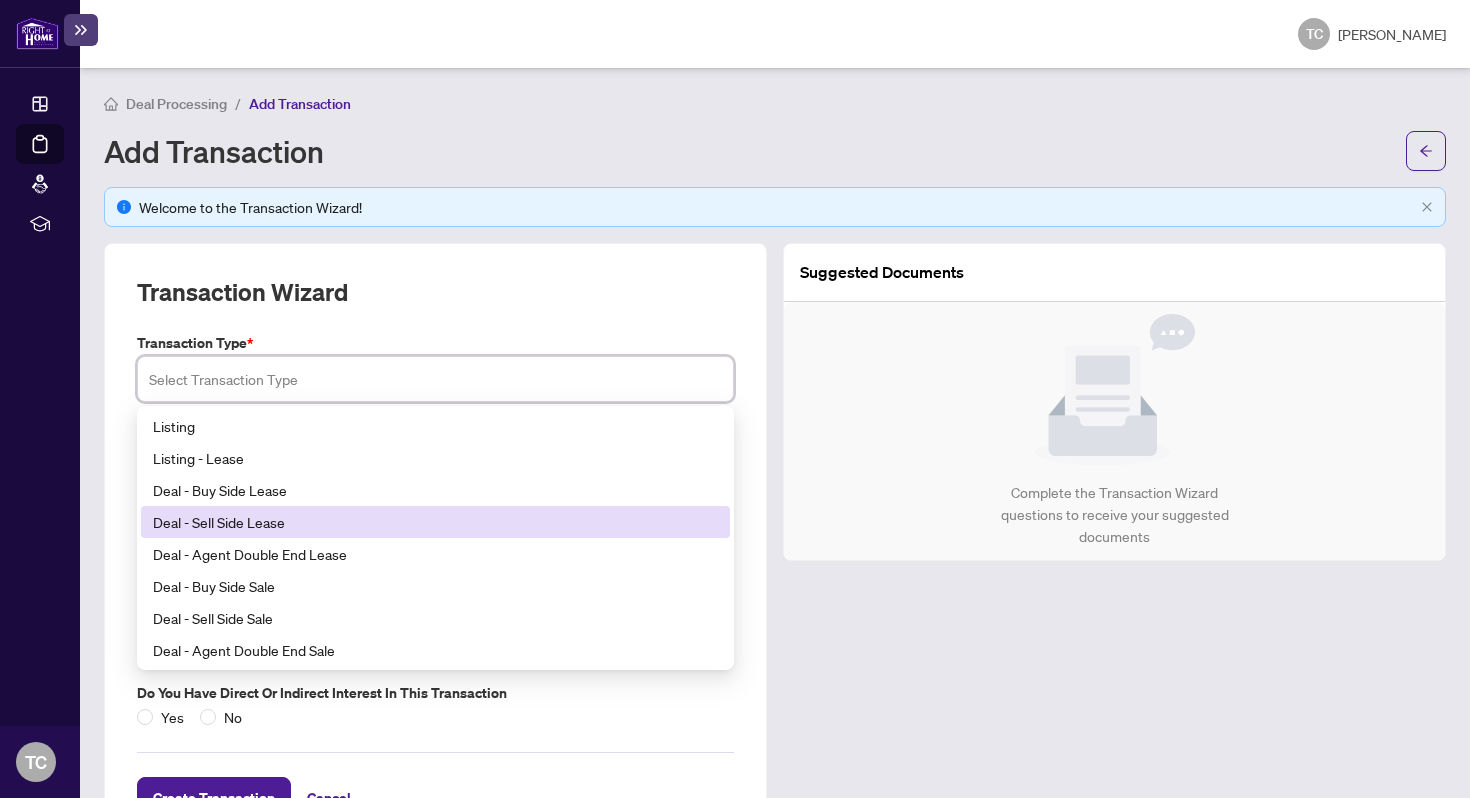 click on "Deal - Sell Side Lease" at bounding box center (435, 522) 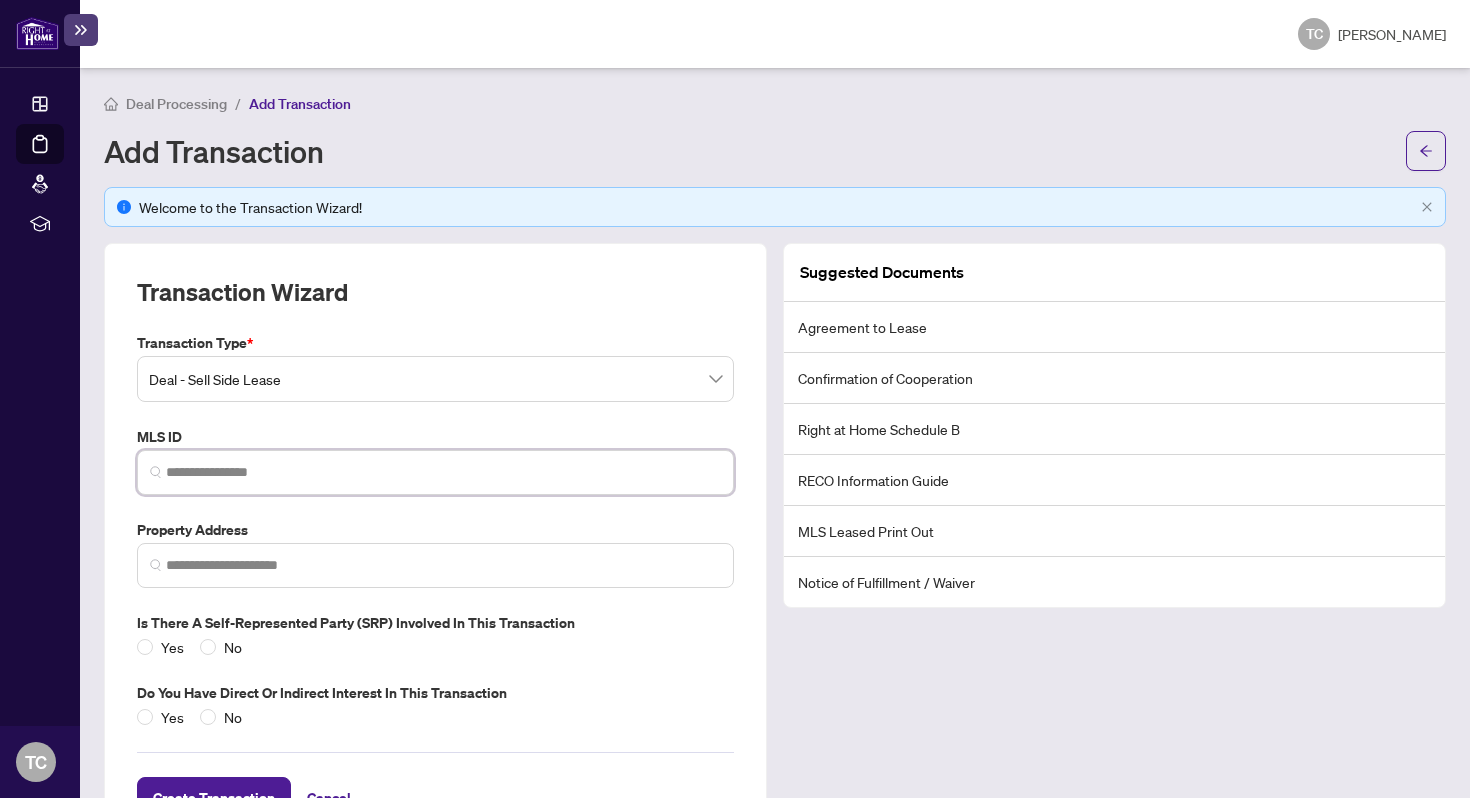 click at bounding box center [443, 472] 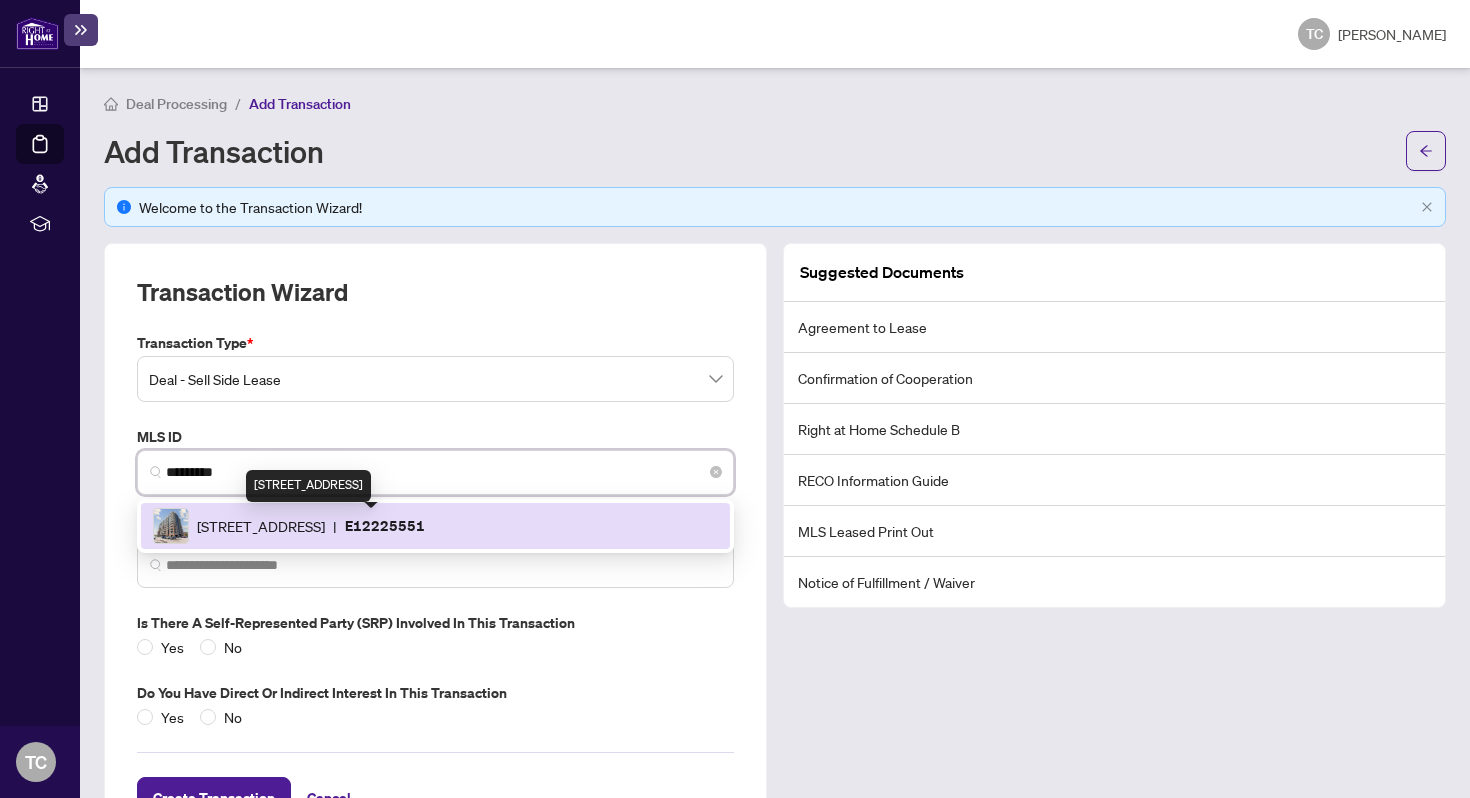click on "[STREET_ADDRESS]" at bounding box center (261, 526) 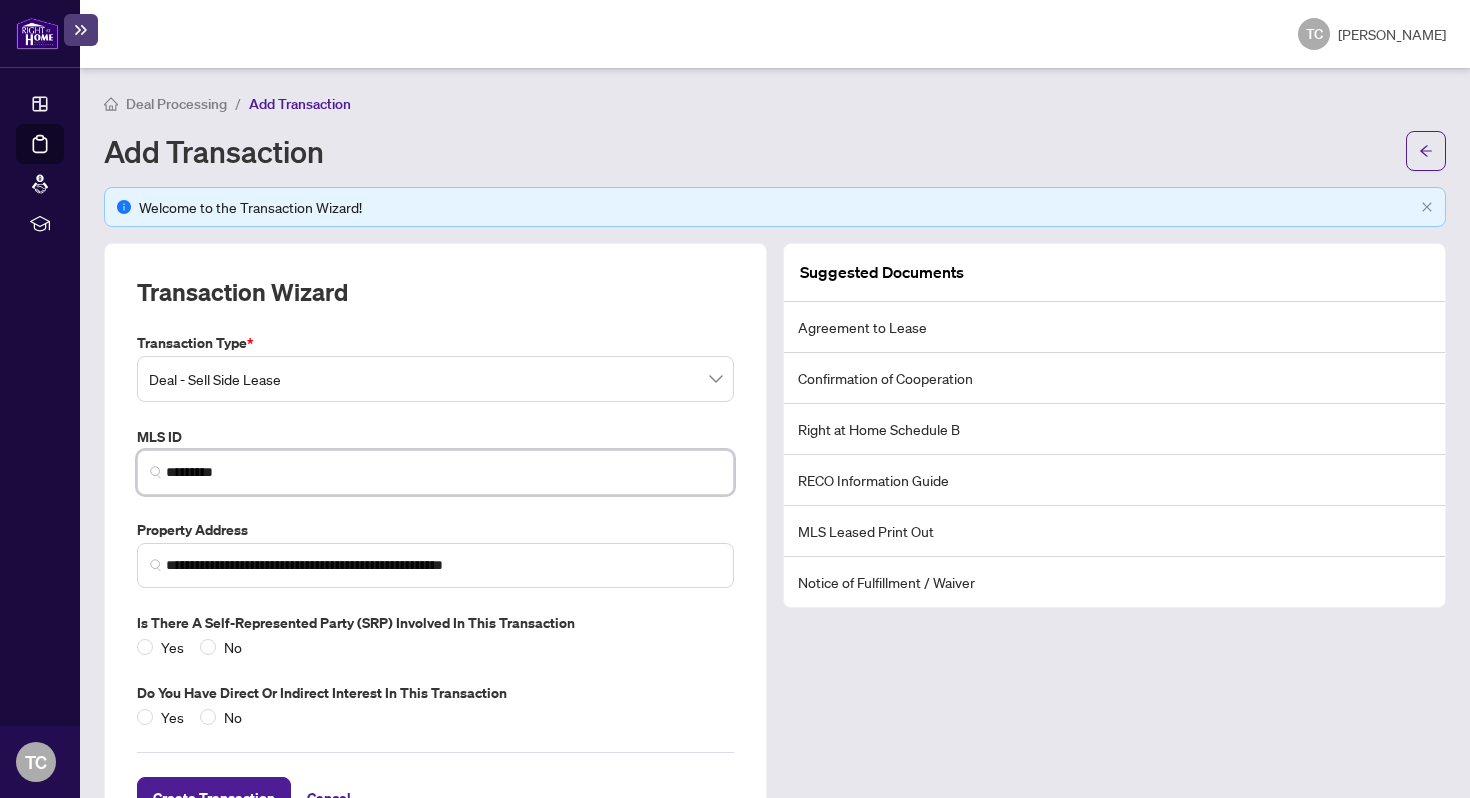 scroll, scrollTop: 77, scrollLeft: 0, axis: vertical 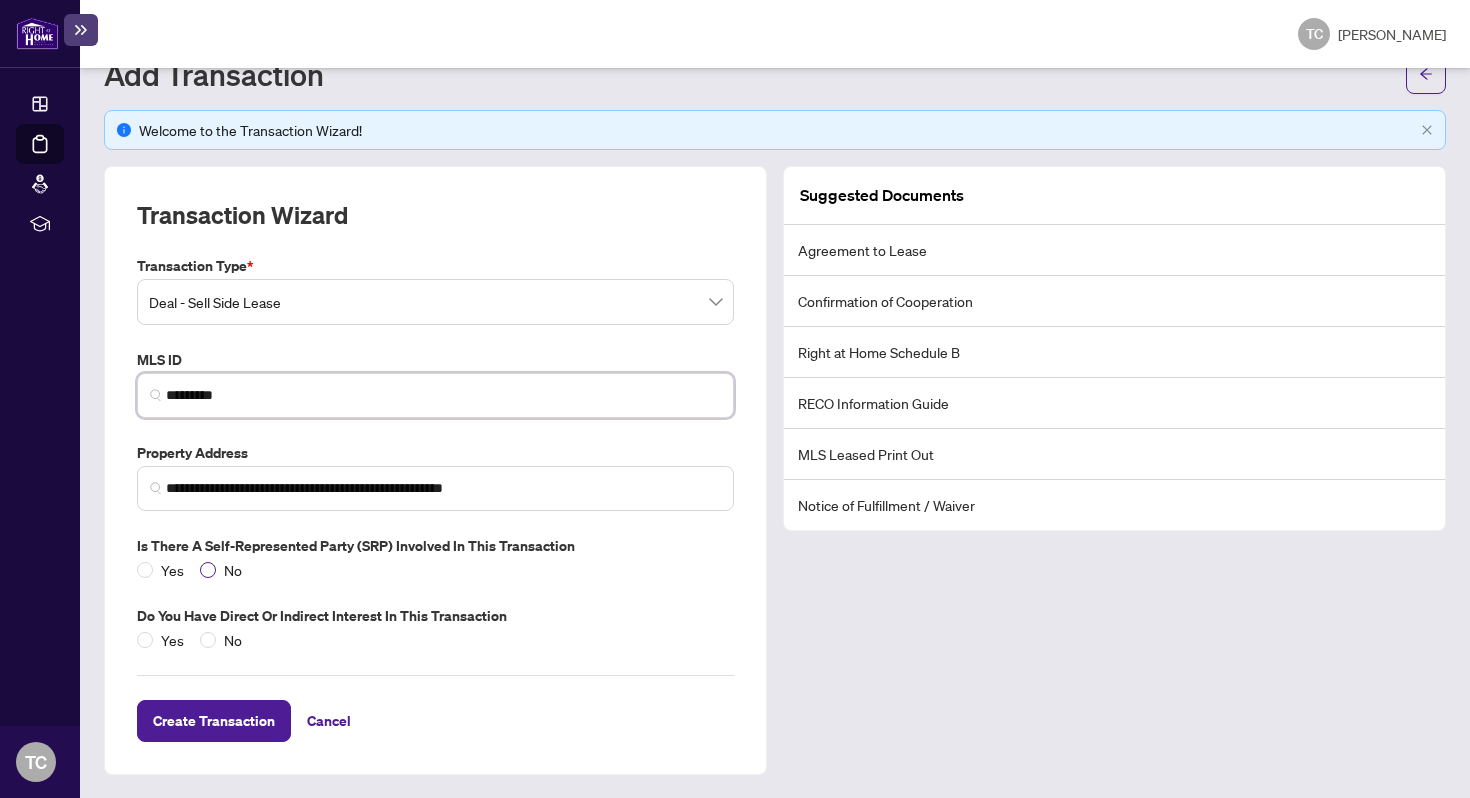 type on "*********" 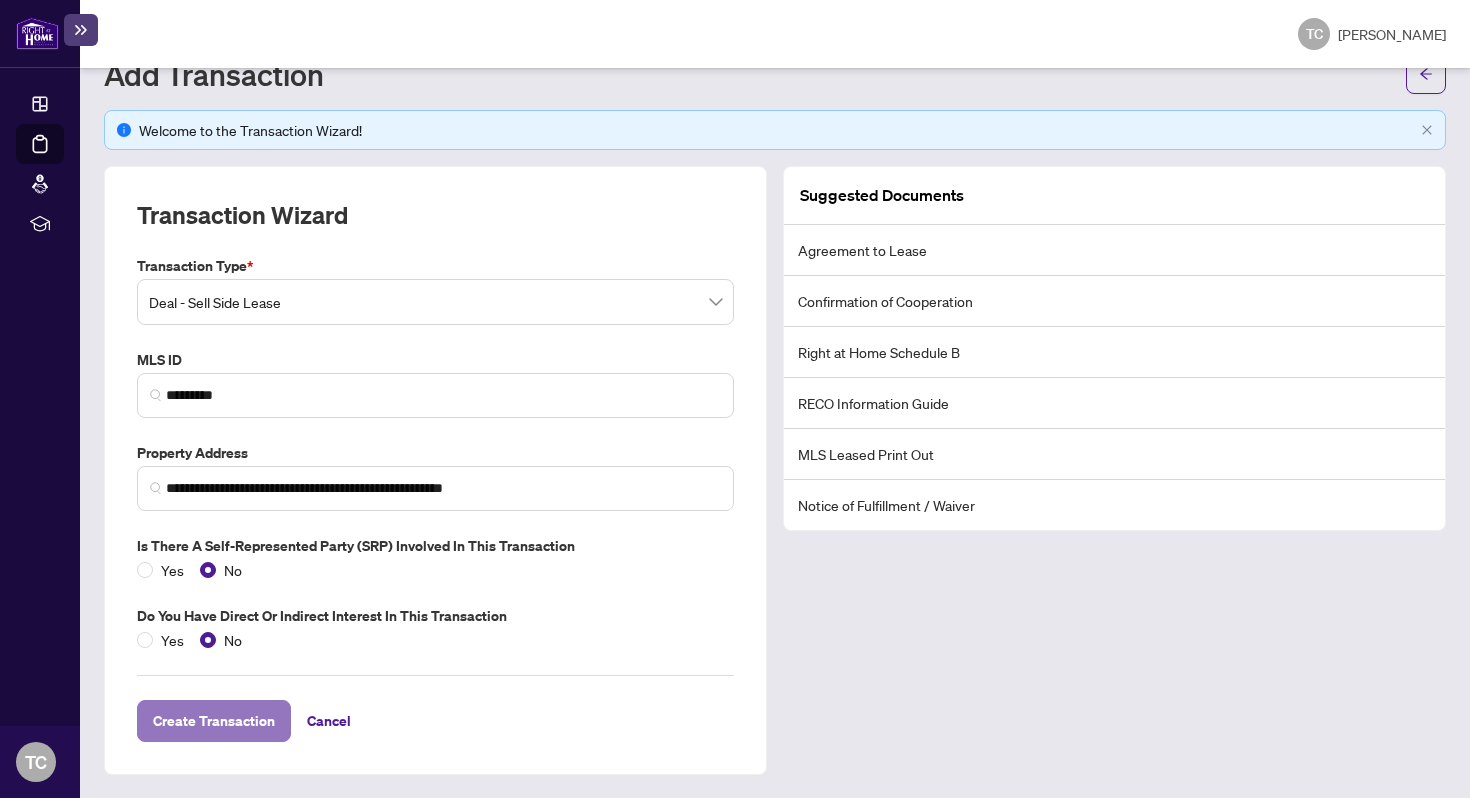 click on "Create Transaction" at bounding box center [214, 721] 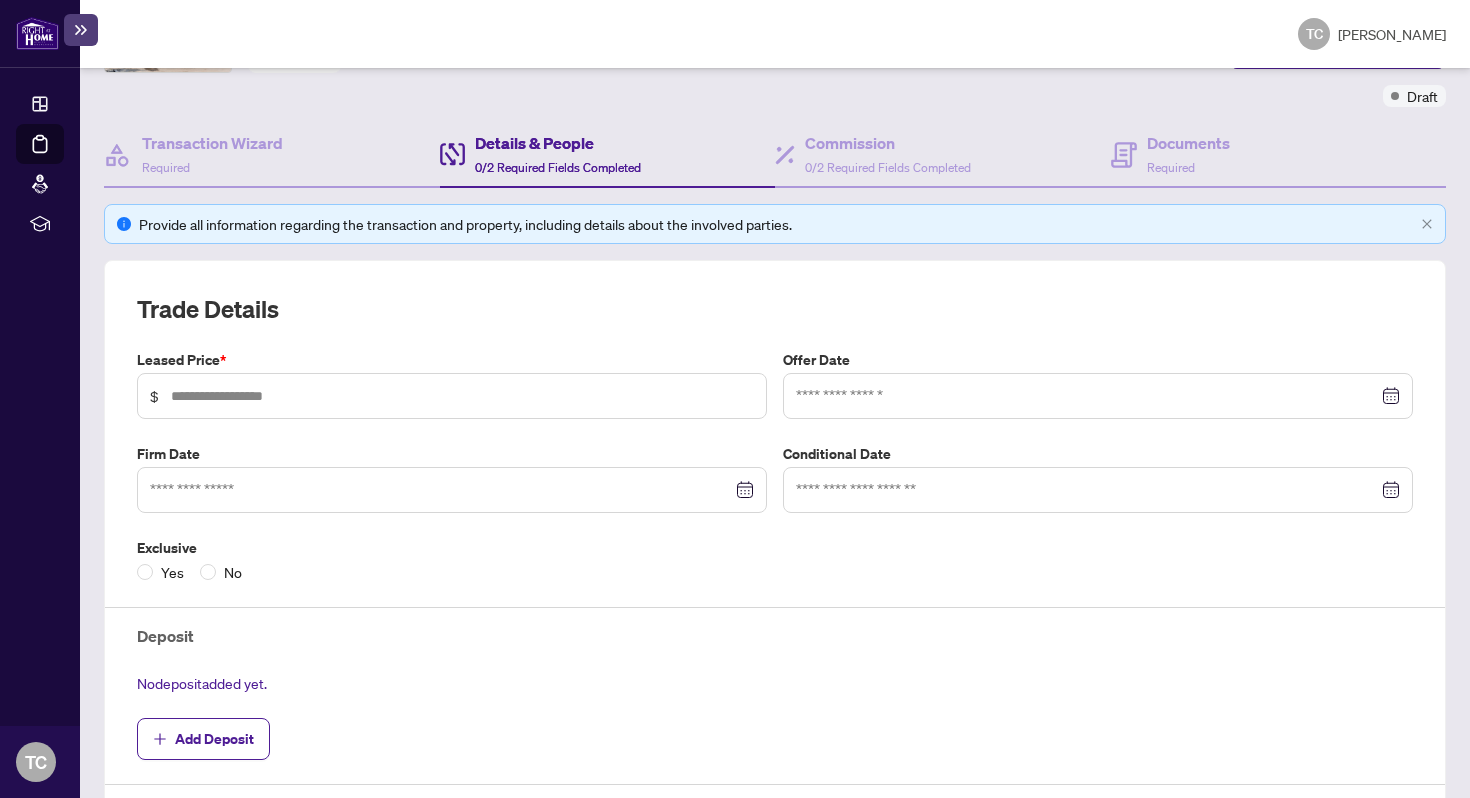 scroll, scrollTop: 155, scrollLeft: 0, axis: vertical 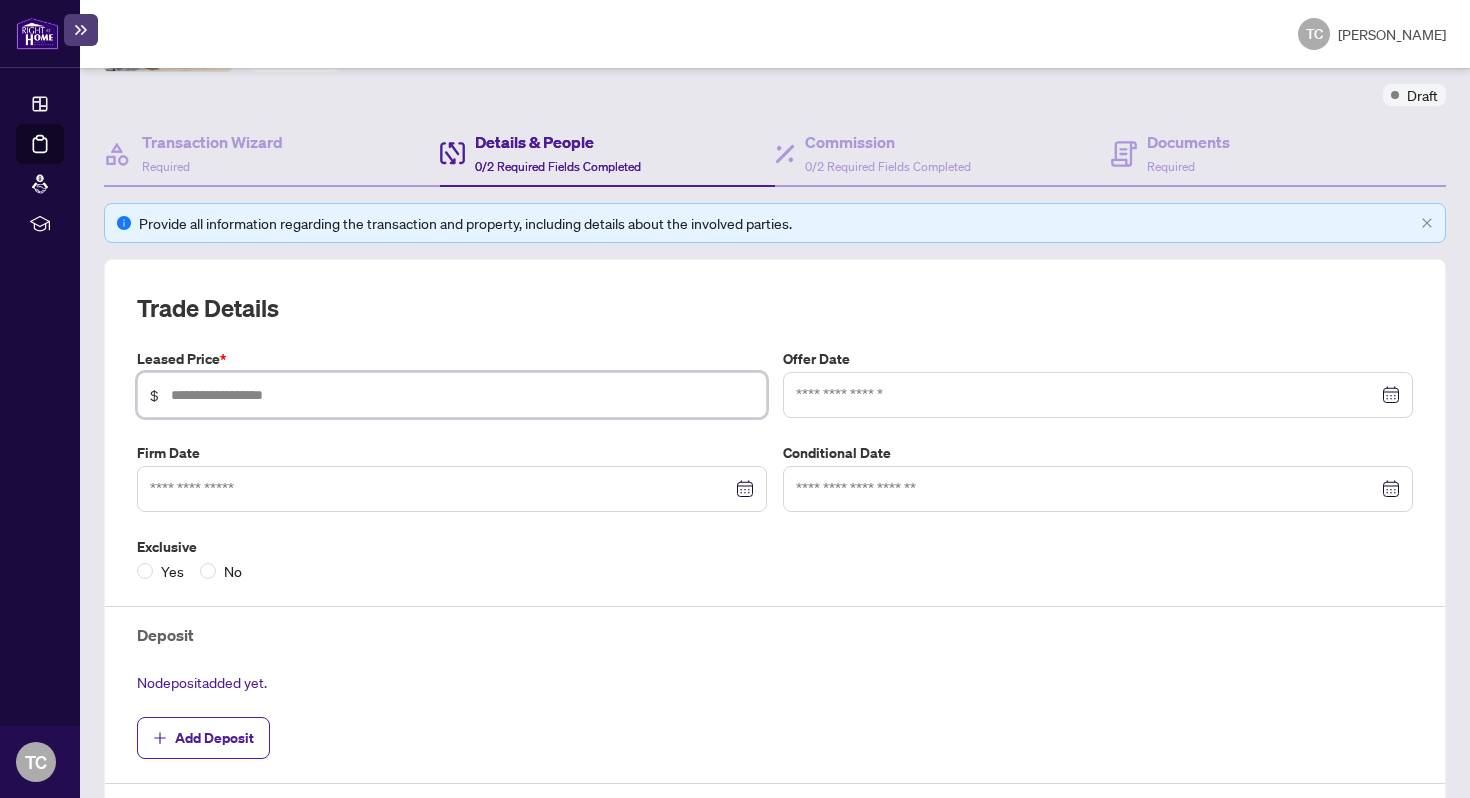 click at bounding box center (462, 395) 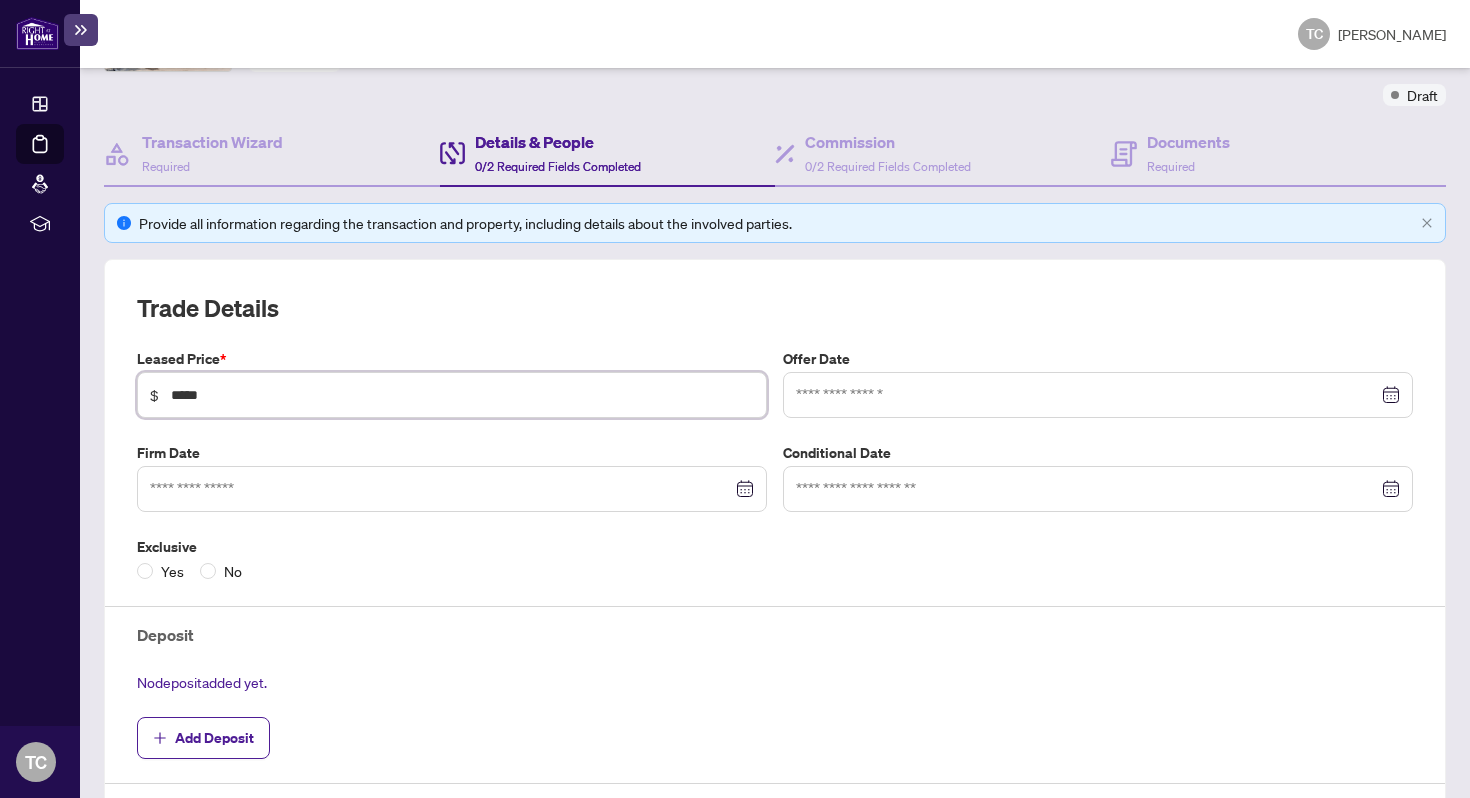 click at bounding box center [1098, 395] 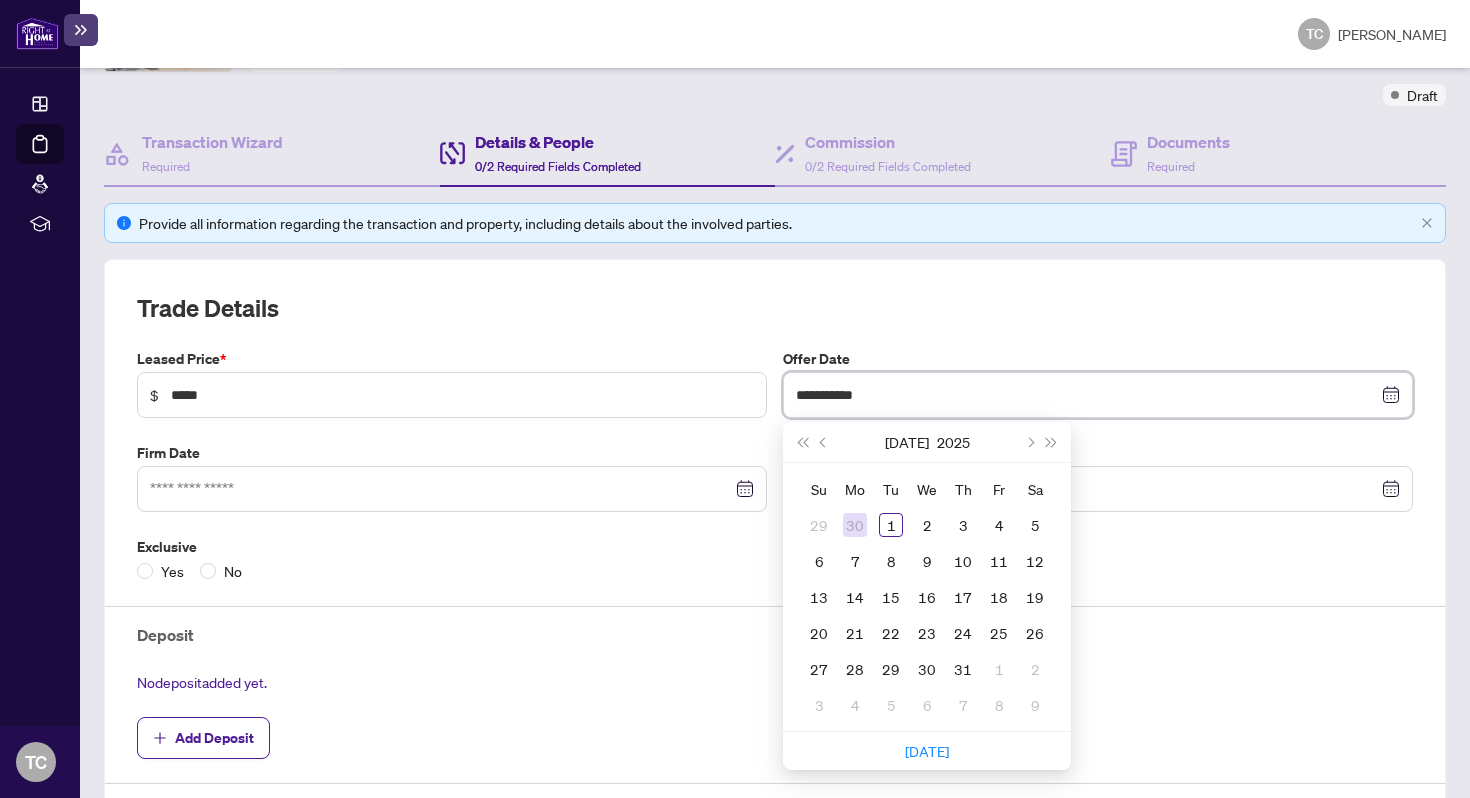 type on "**********" 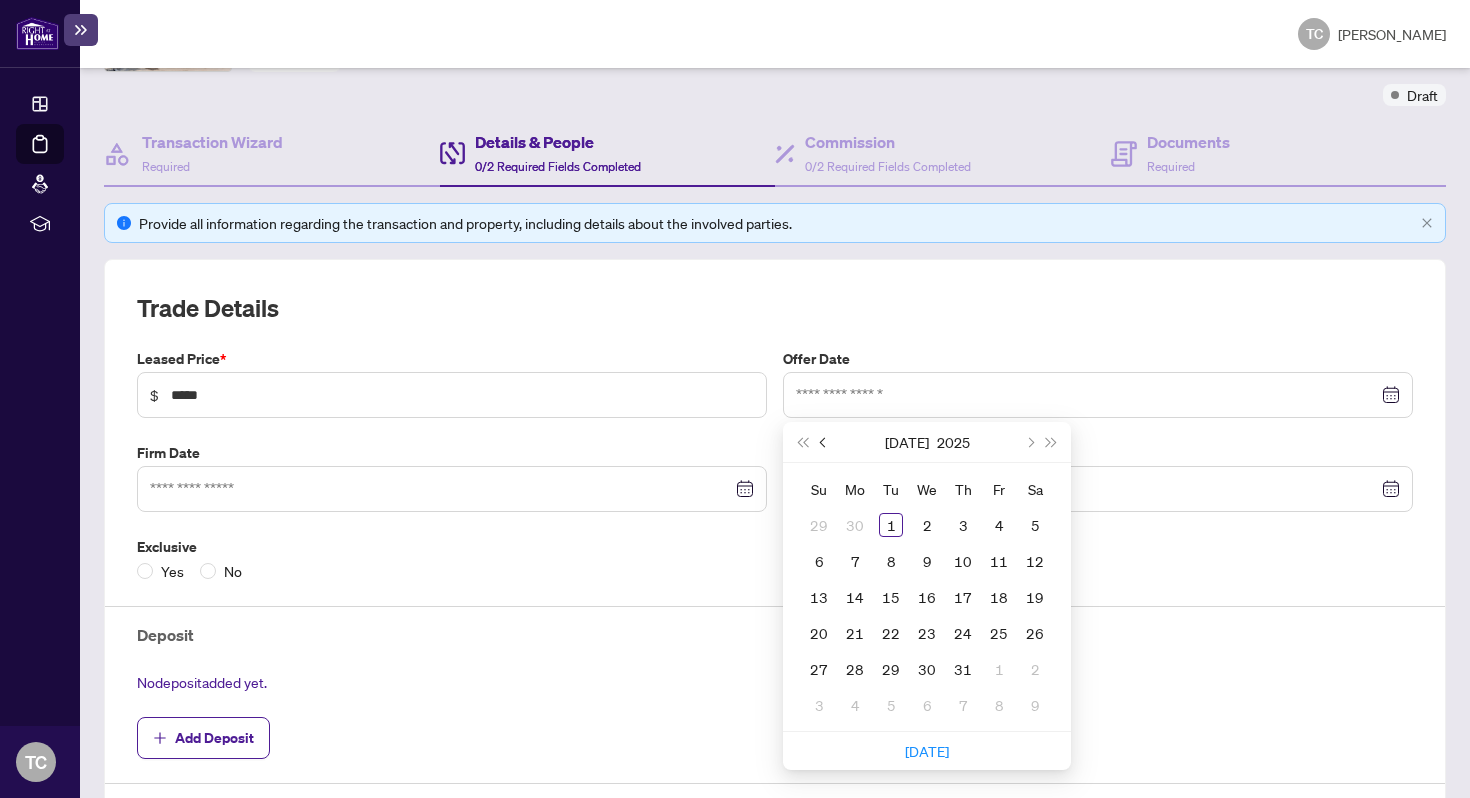 click at bounding box center (824, 442) 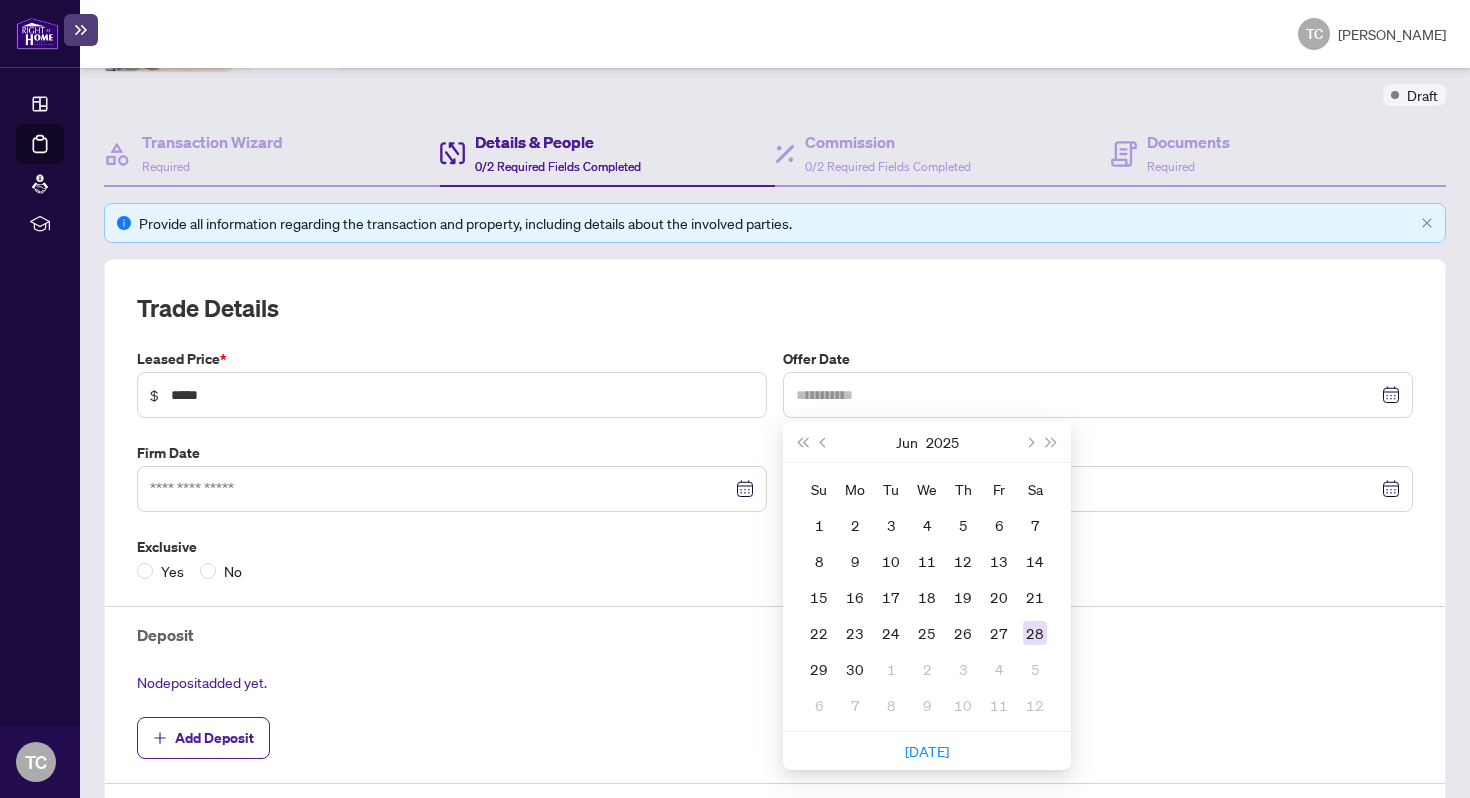 type on "**********" 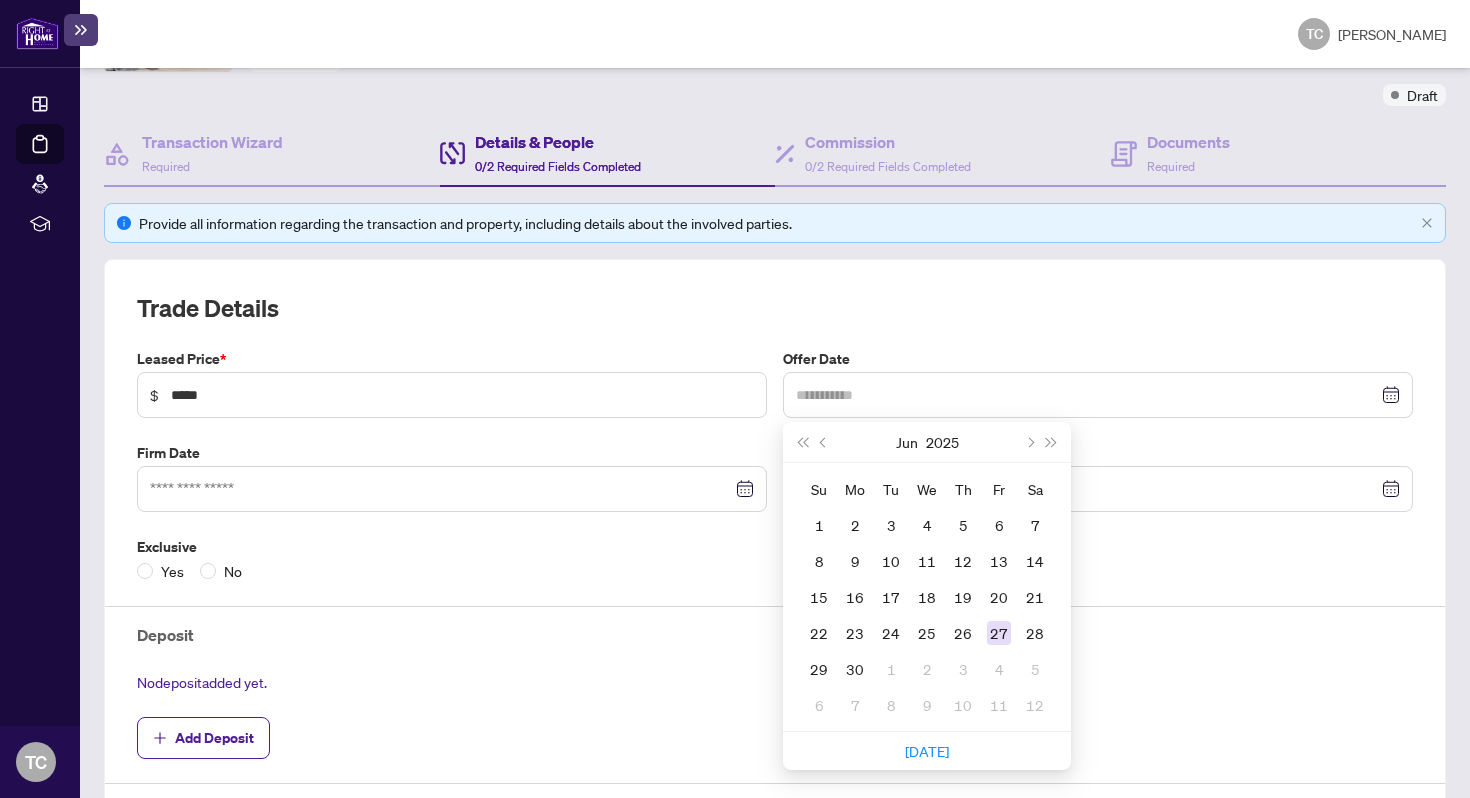 type on "**********" 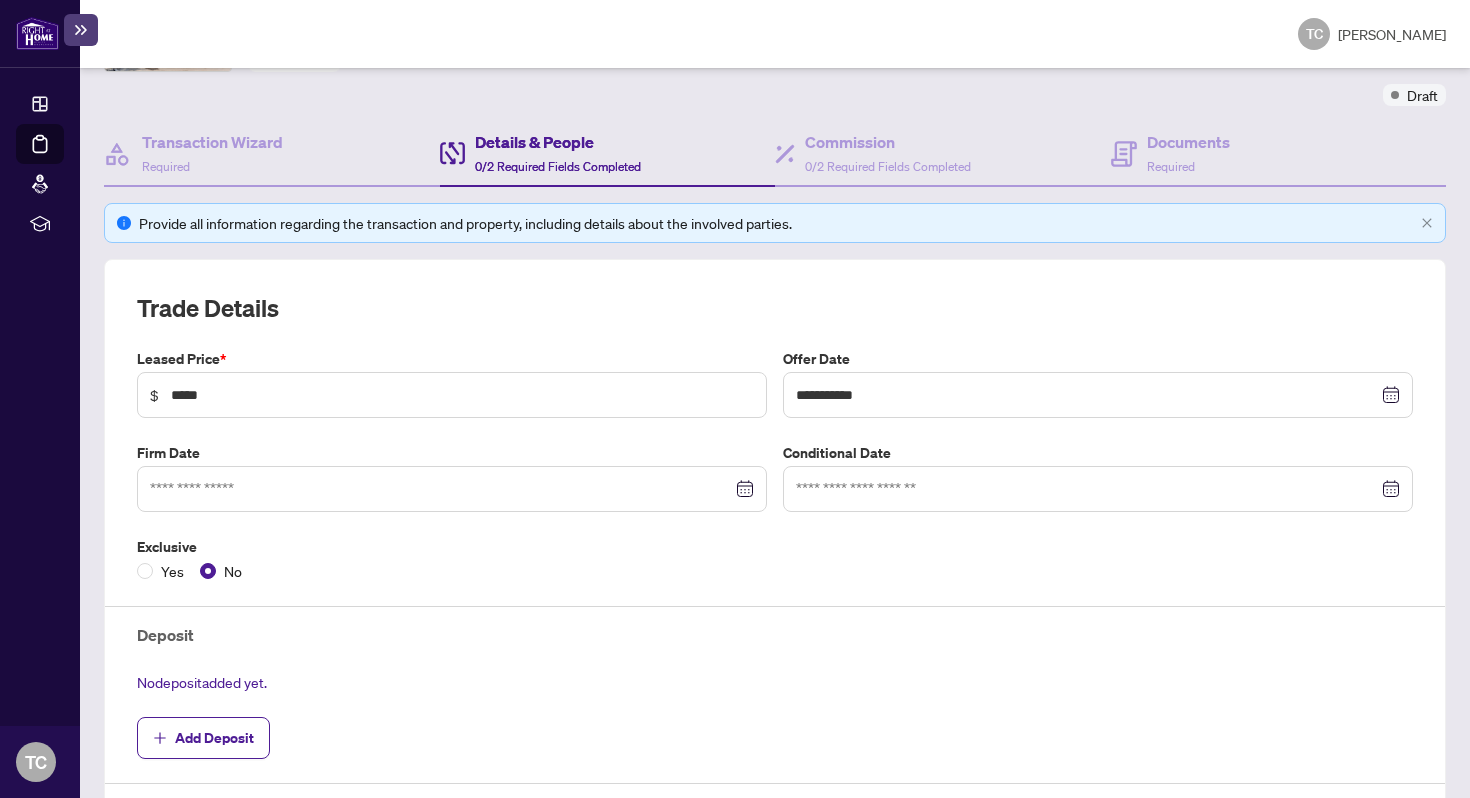 click at bounding box center [452, 489] 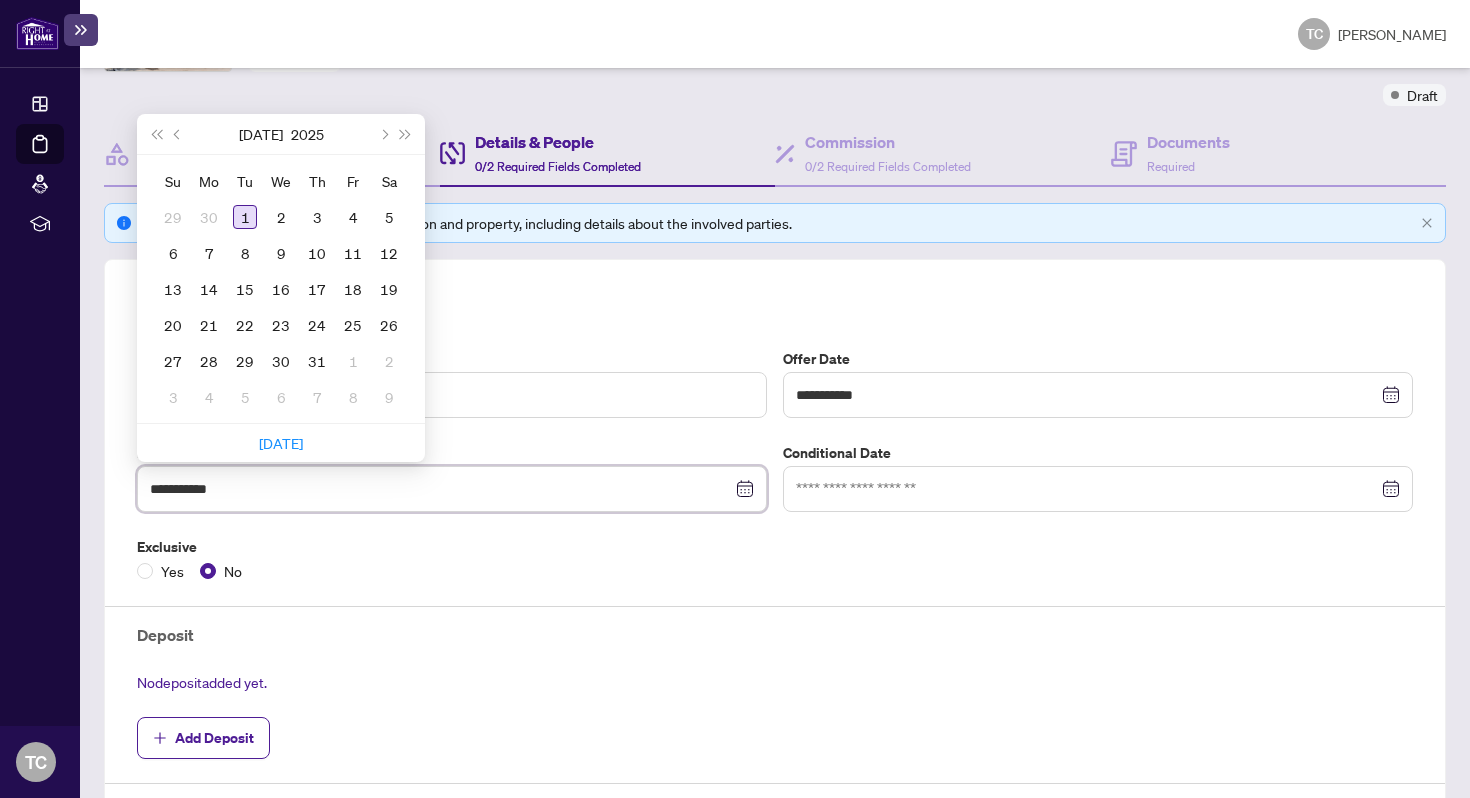 type on "**********" 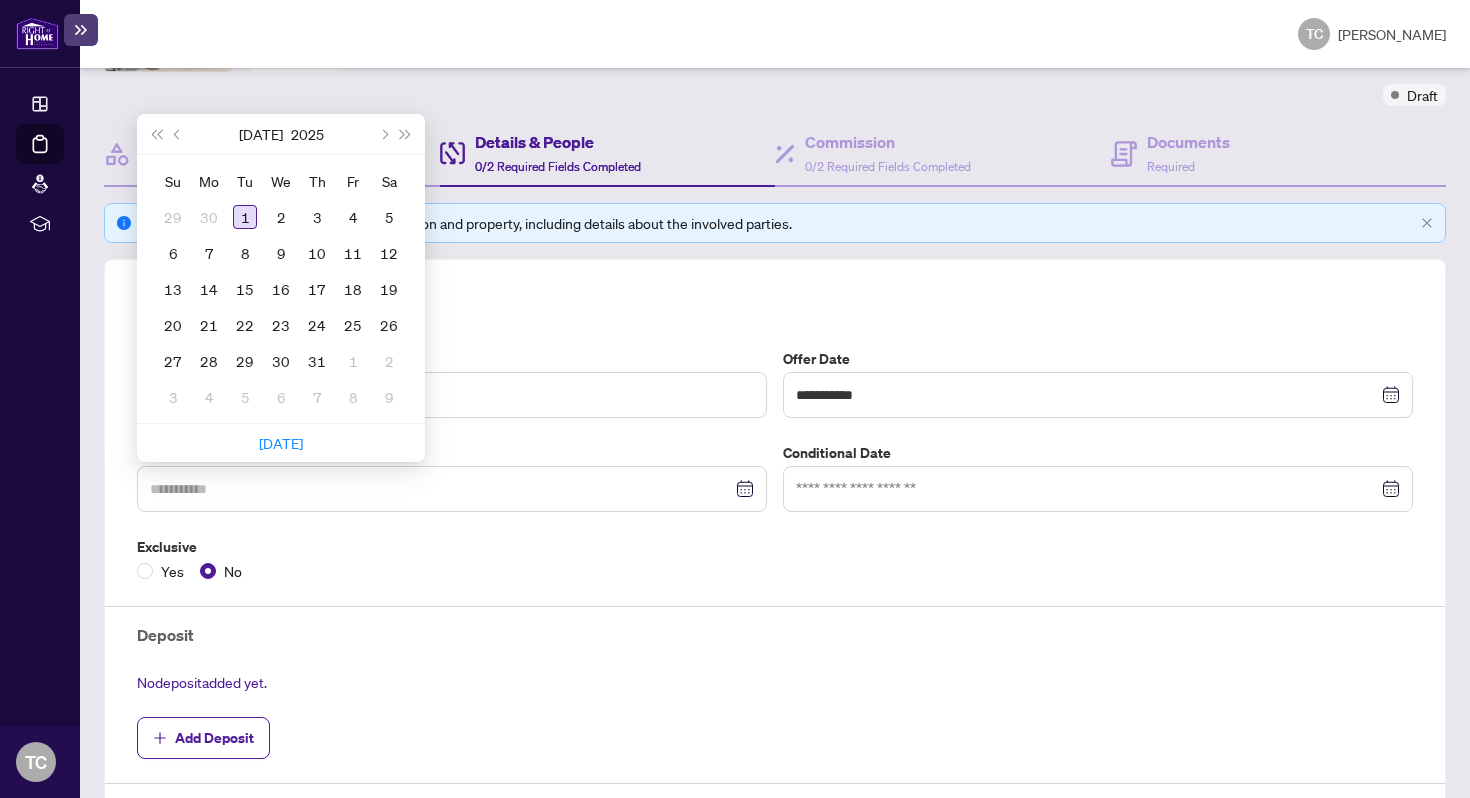 click on "1" at bounding box center [245, 217] 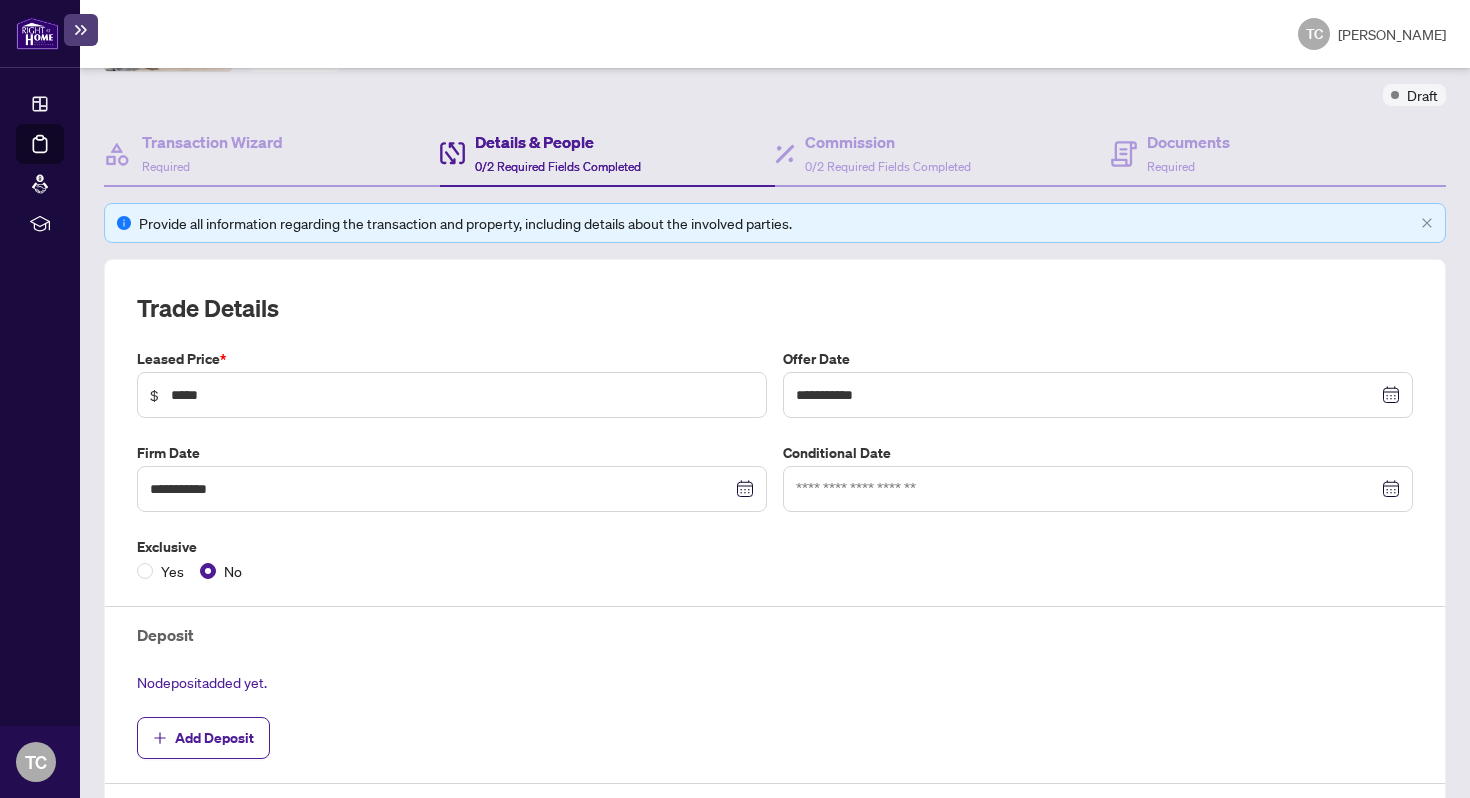 click on "Exclusive" at bounding box center (452, 547) 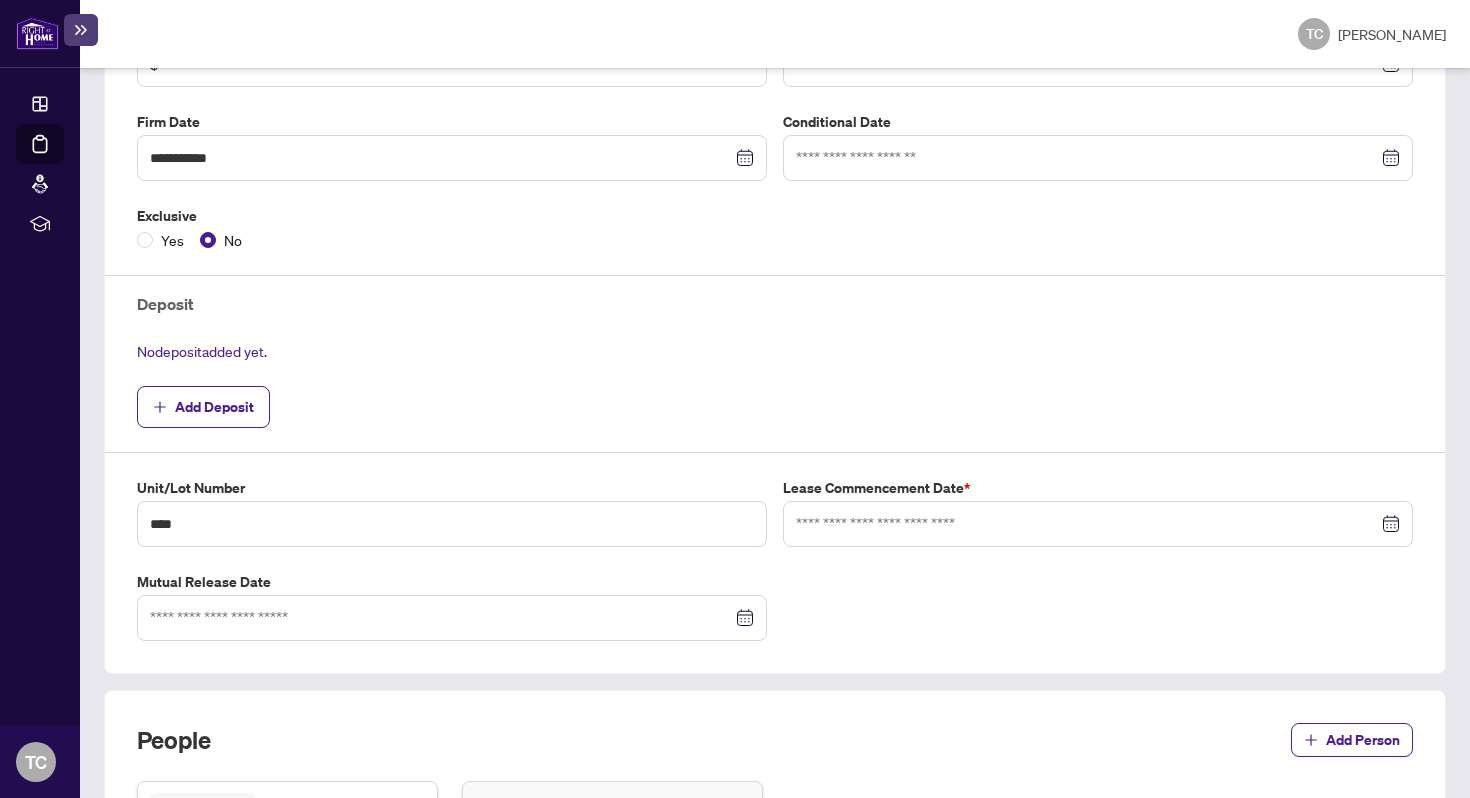 scroll, scrollTop: 489, scrollLeft: 0, axis: vertical 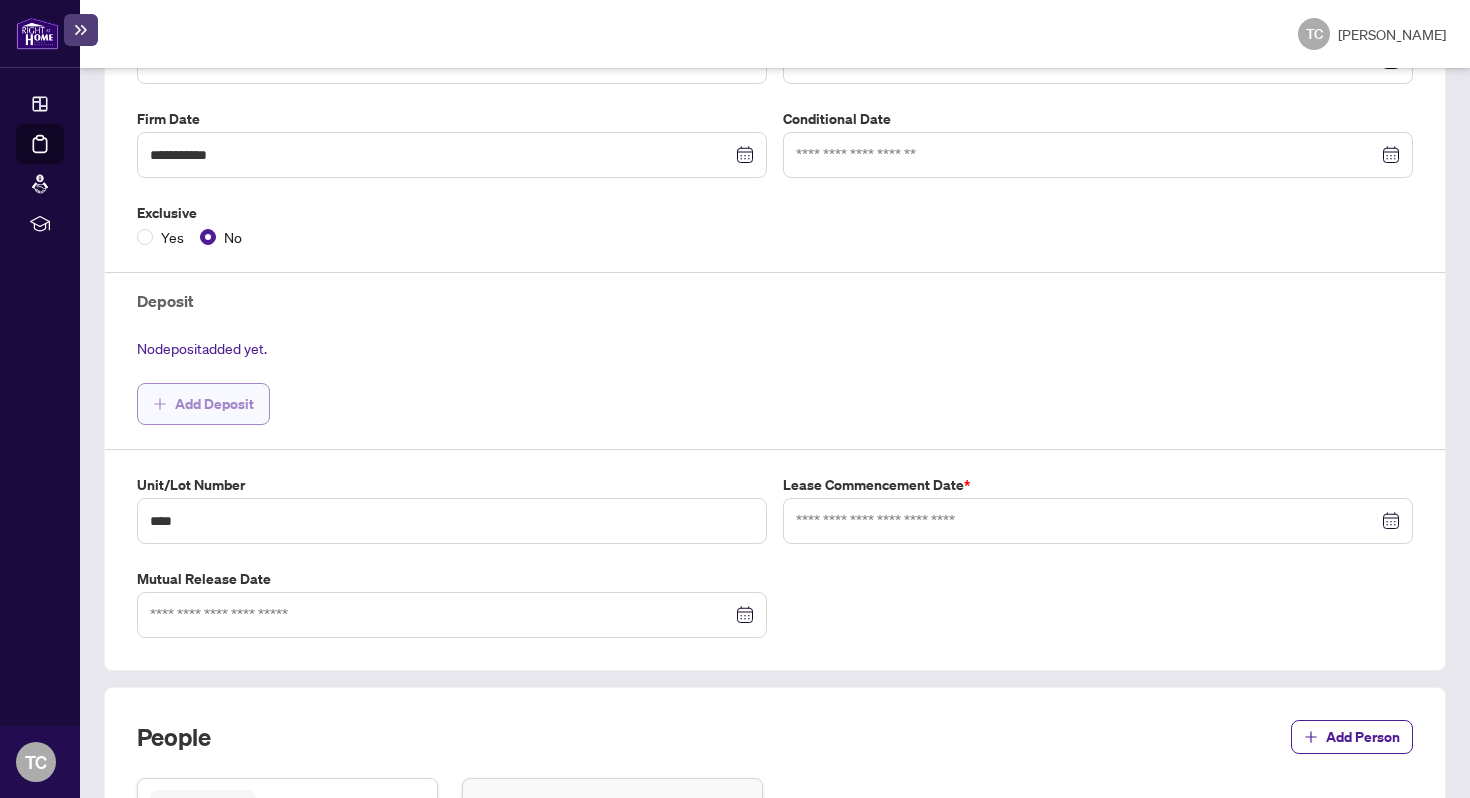 click on "Add Deposit" at bounding box center [214, 404] 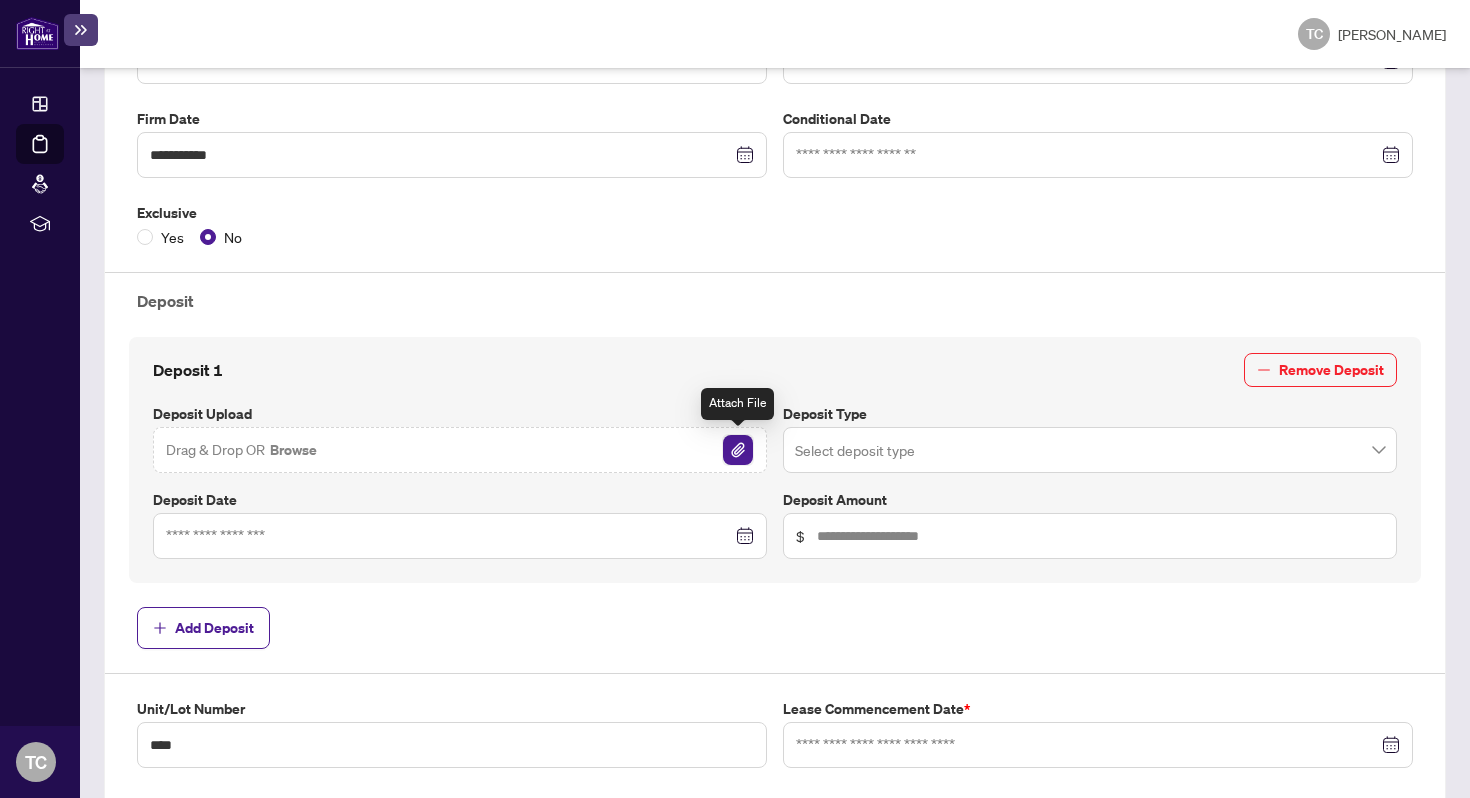 click at bounding box center (738, 450) 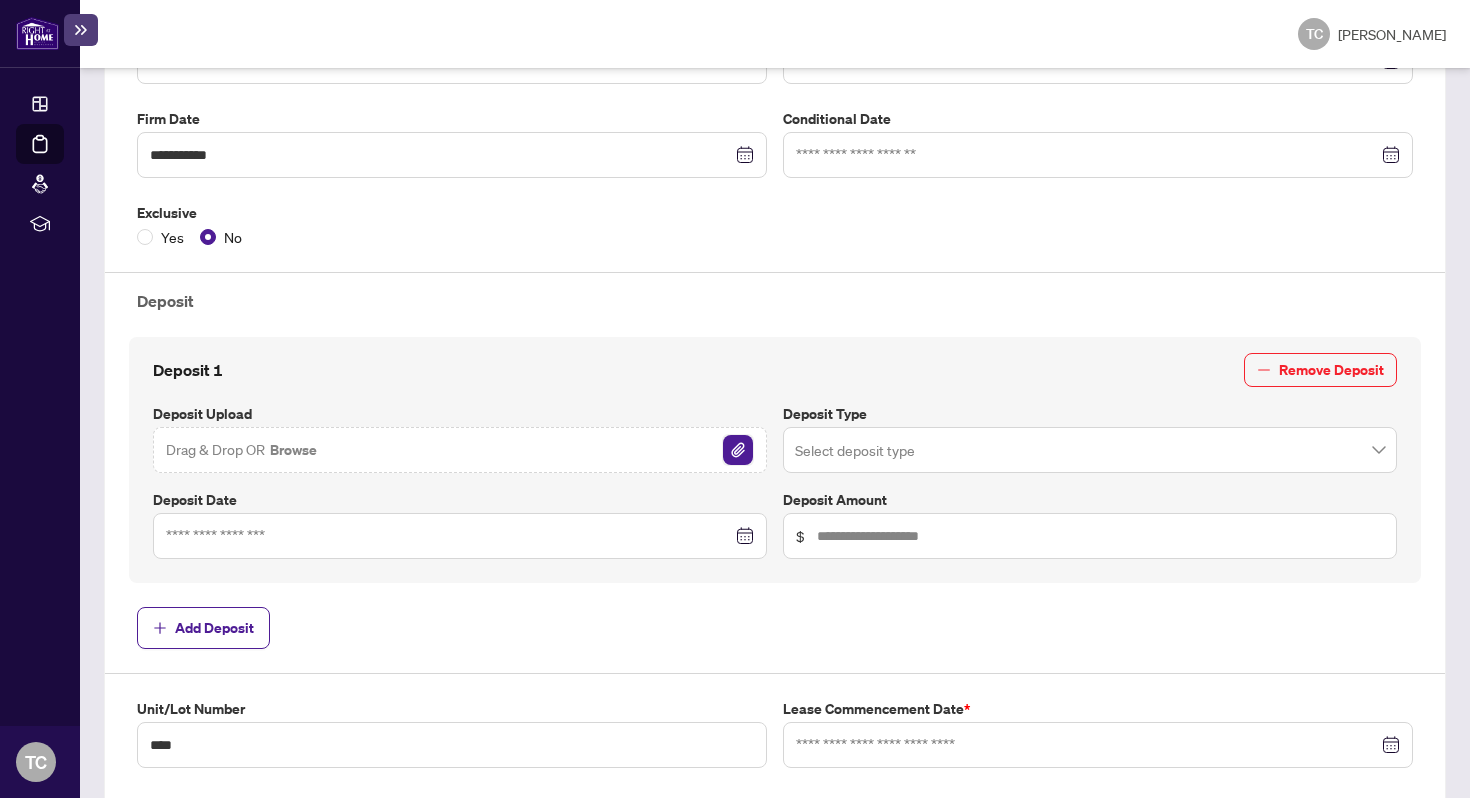 click at bounding box center (738, 450) 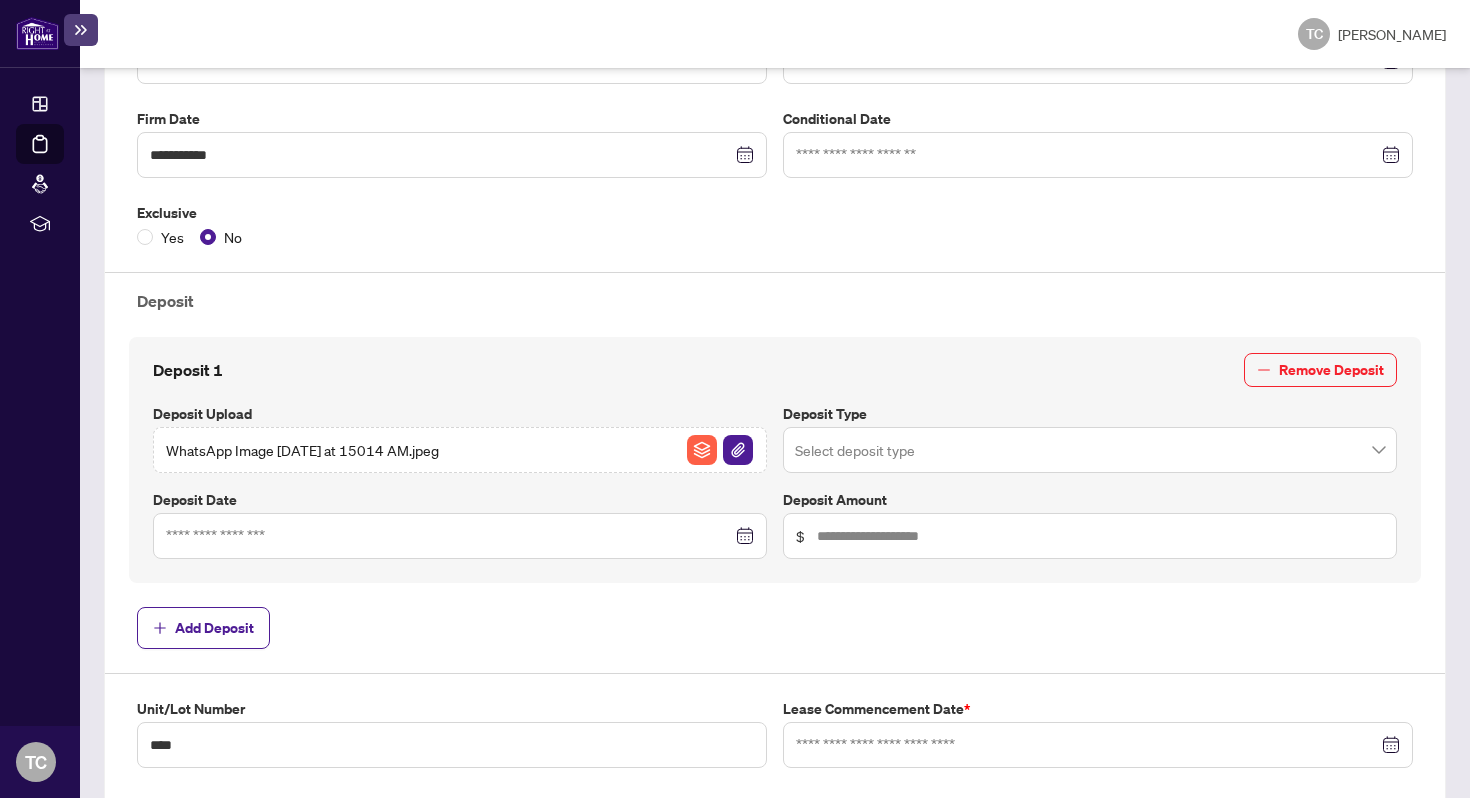 click at bounding box center (1090, 450) 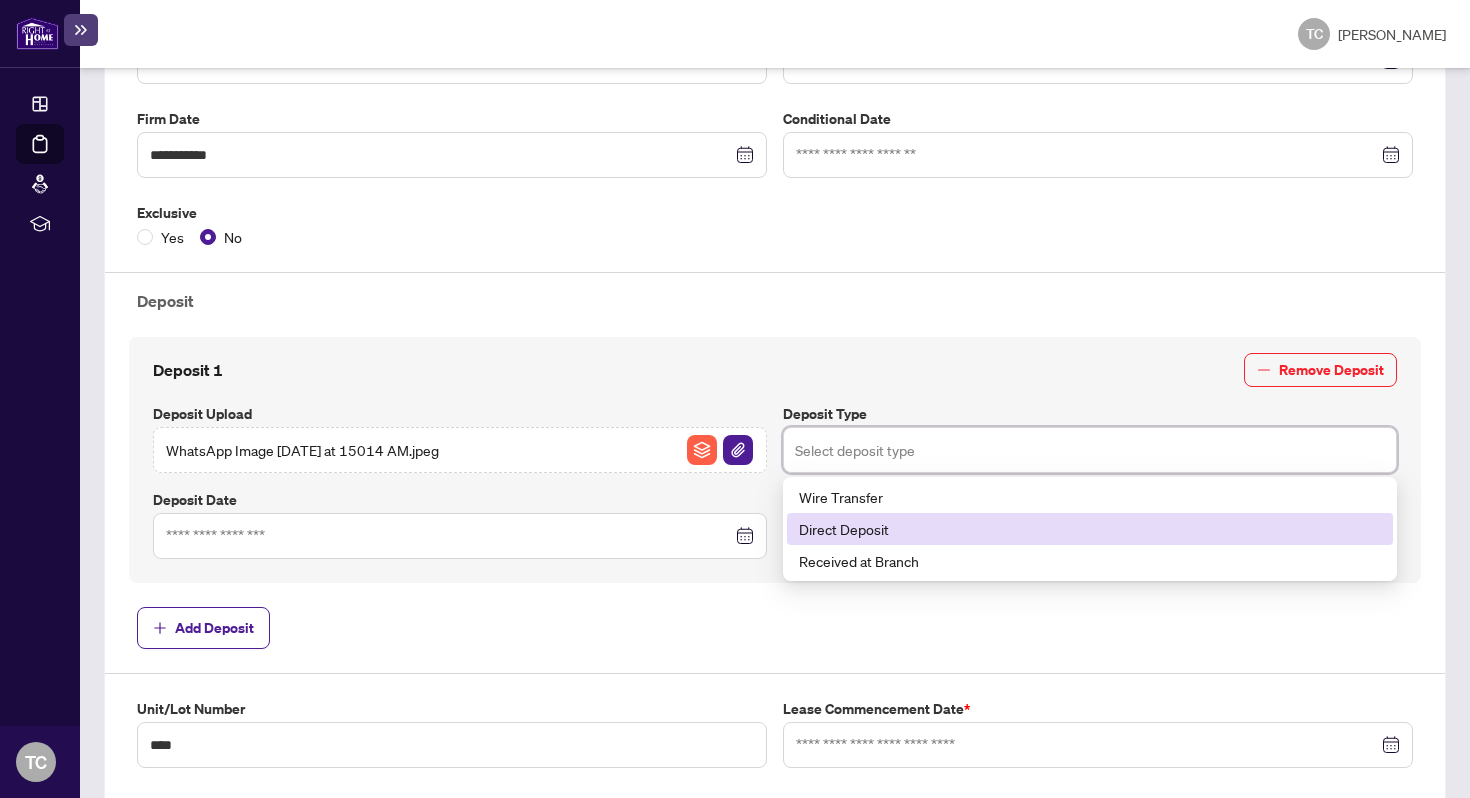 click on "Direct Deposit" at bounding box center [1090, 529] 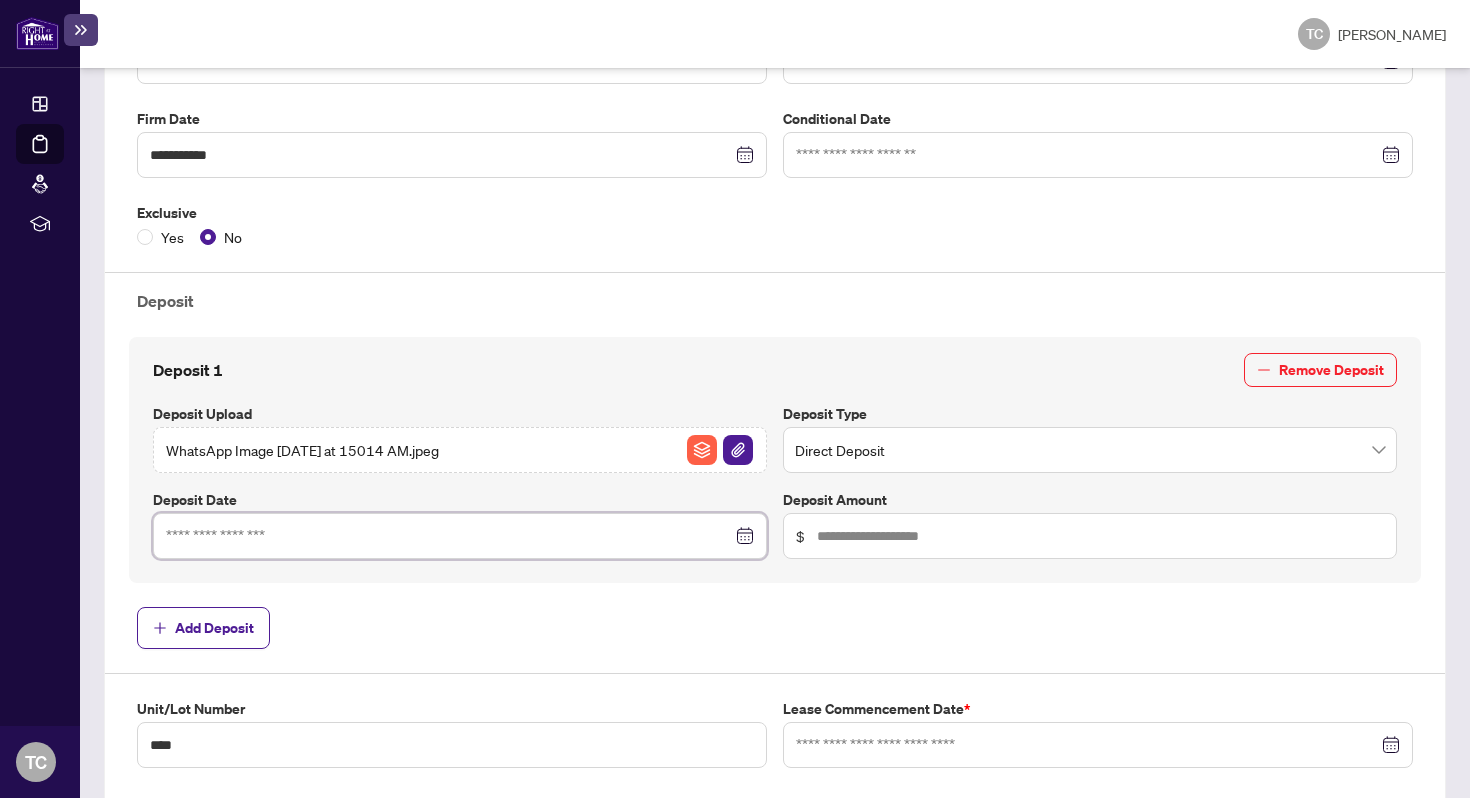 click at bounding box center (449, 536) 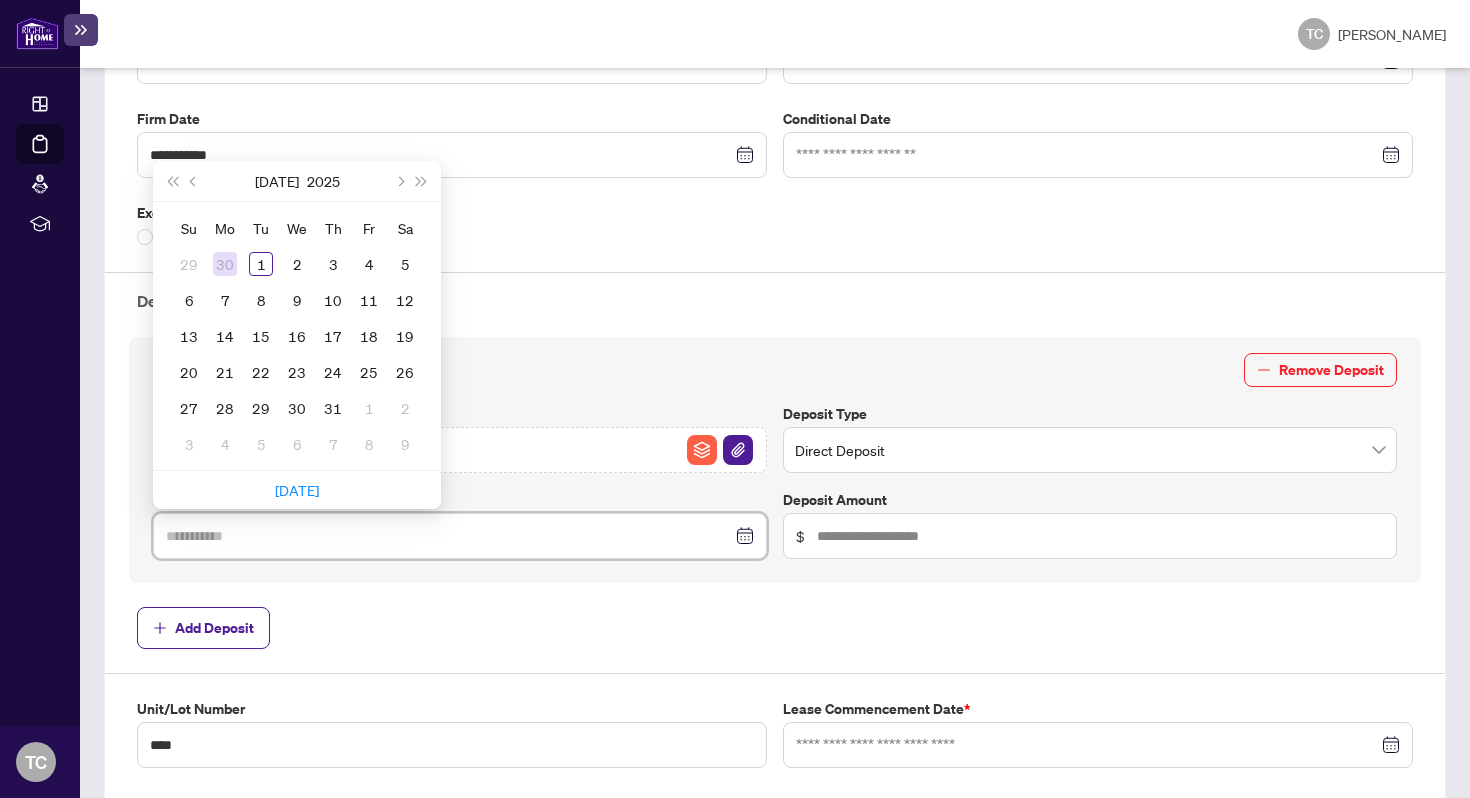 type on "**********" 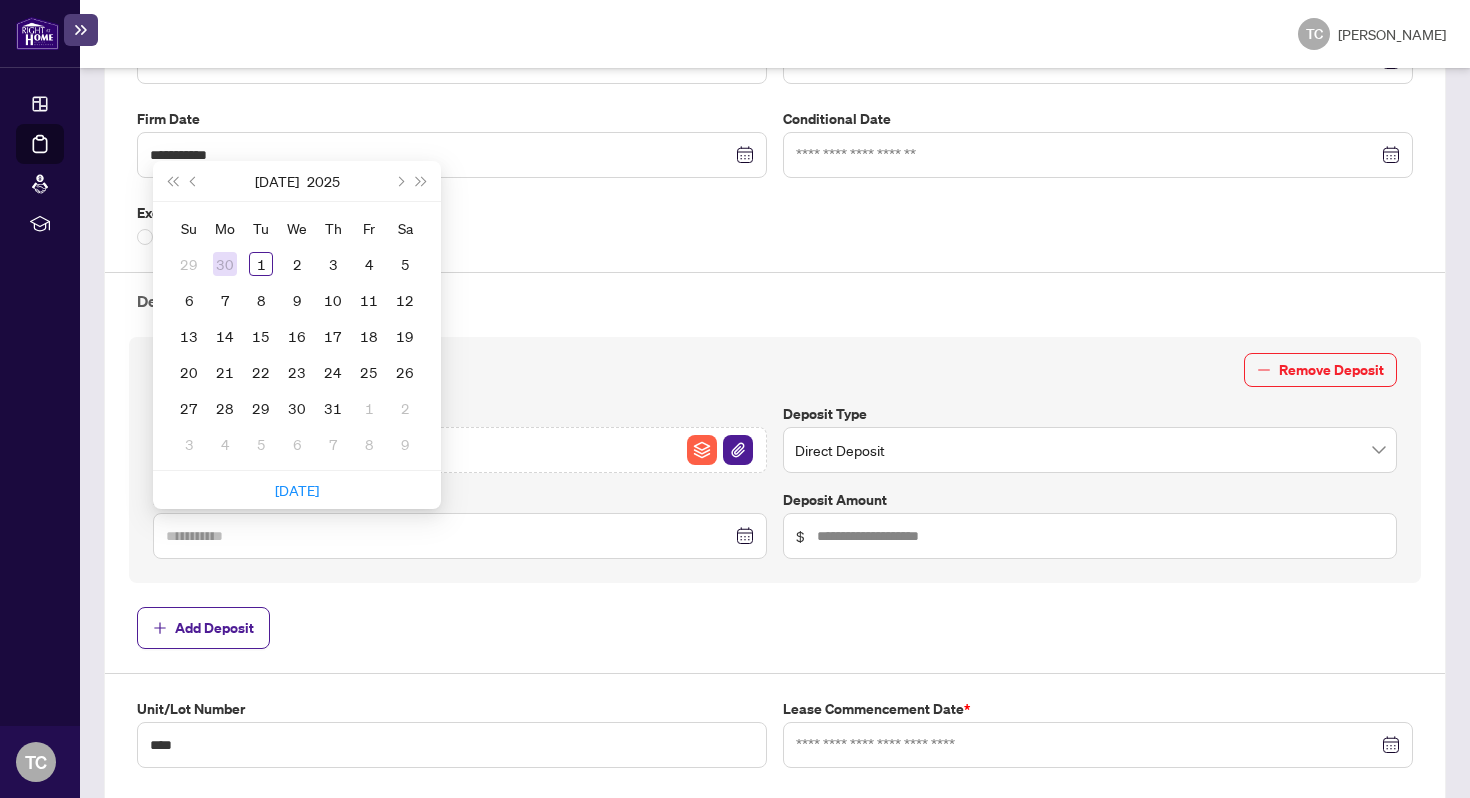 click on "30" at bounding box center [225, 264] 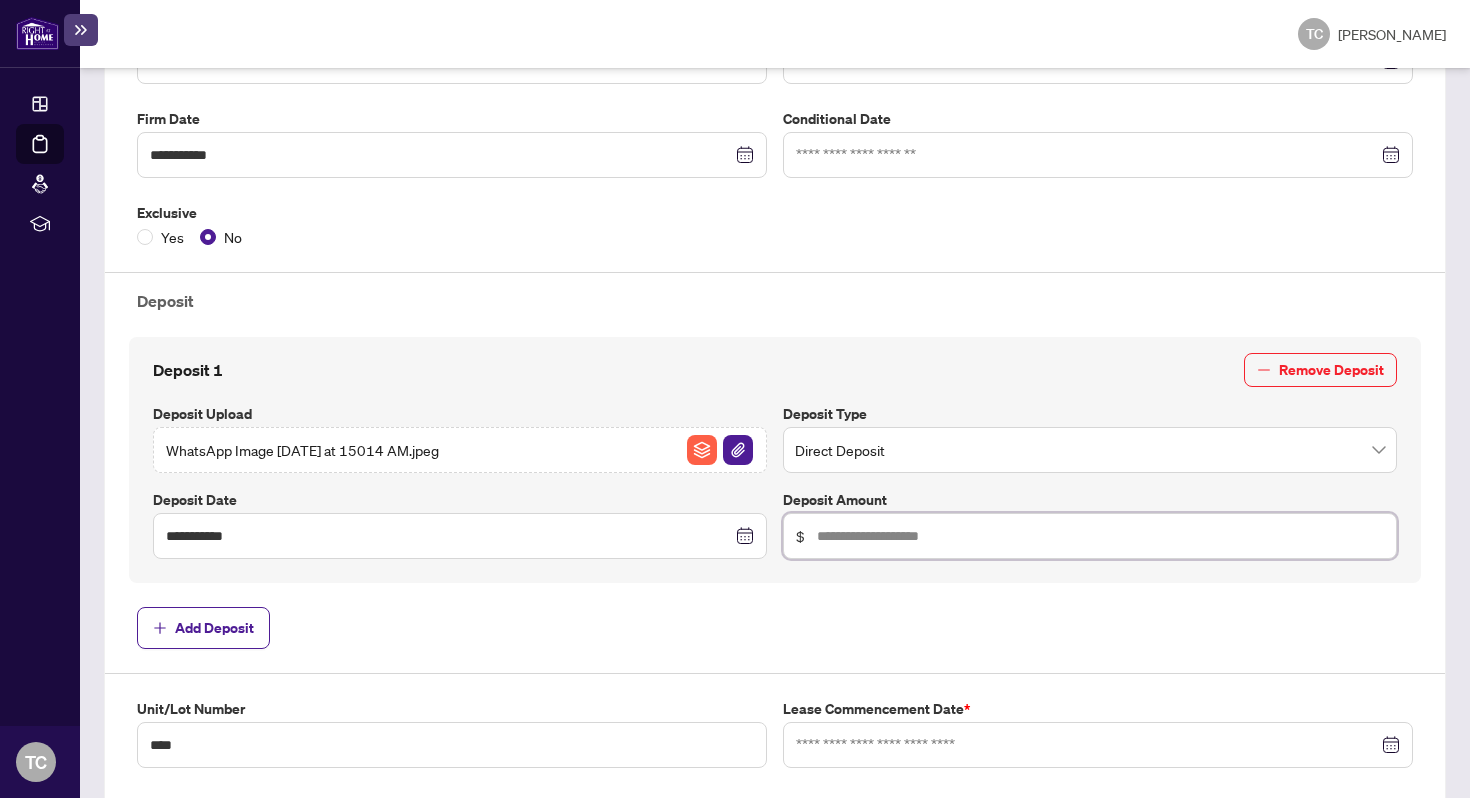 click at bounding box center (1100, 536) 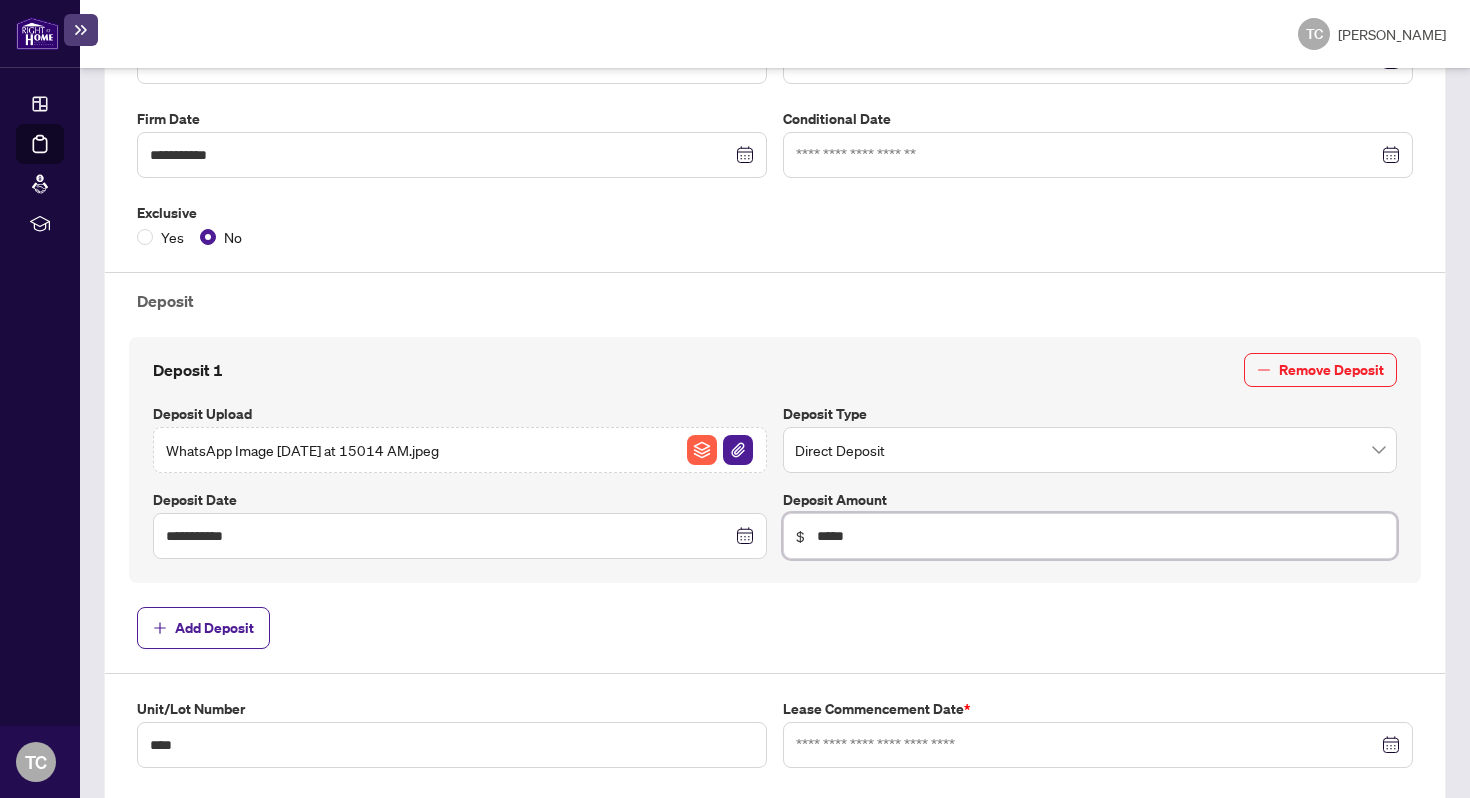 type on "*****" 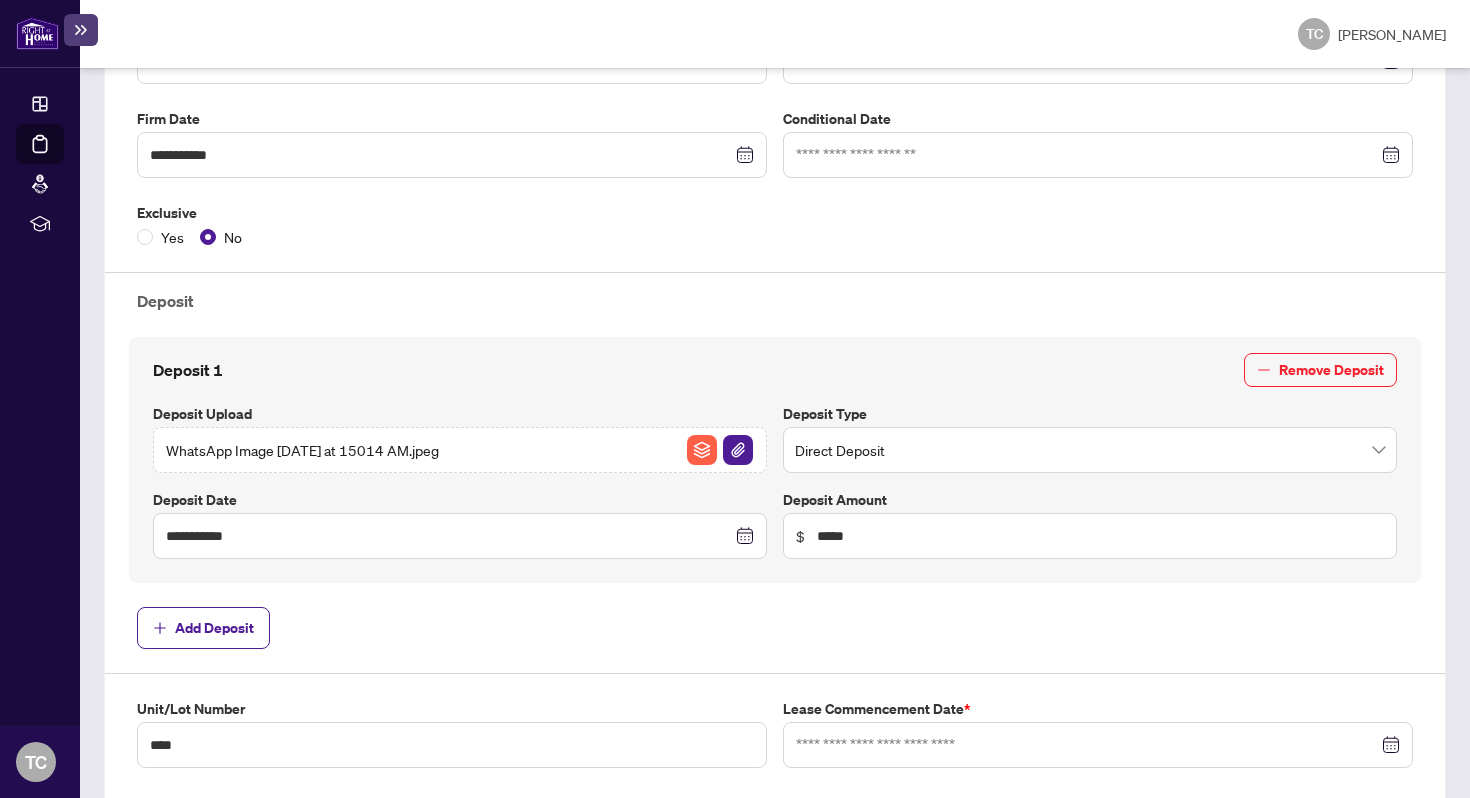 click on "Deposit 1 Remove Deposit" at bounding box center (775, 370) 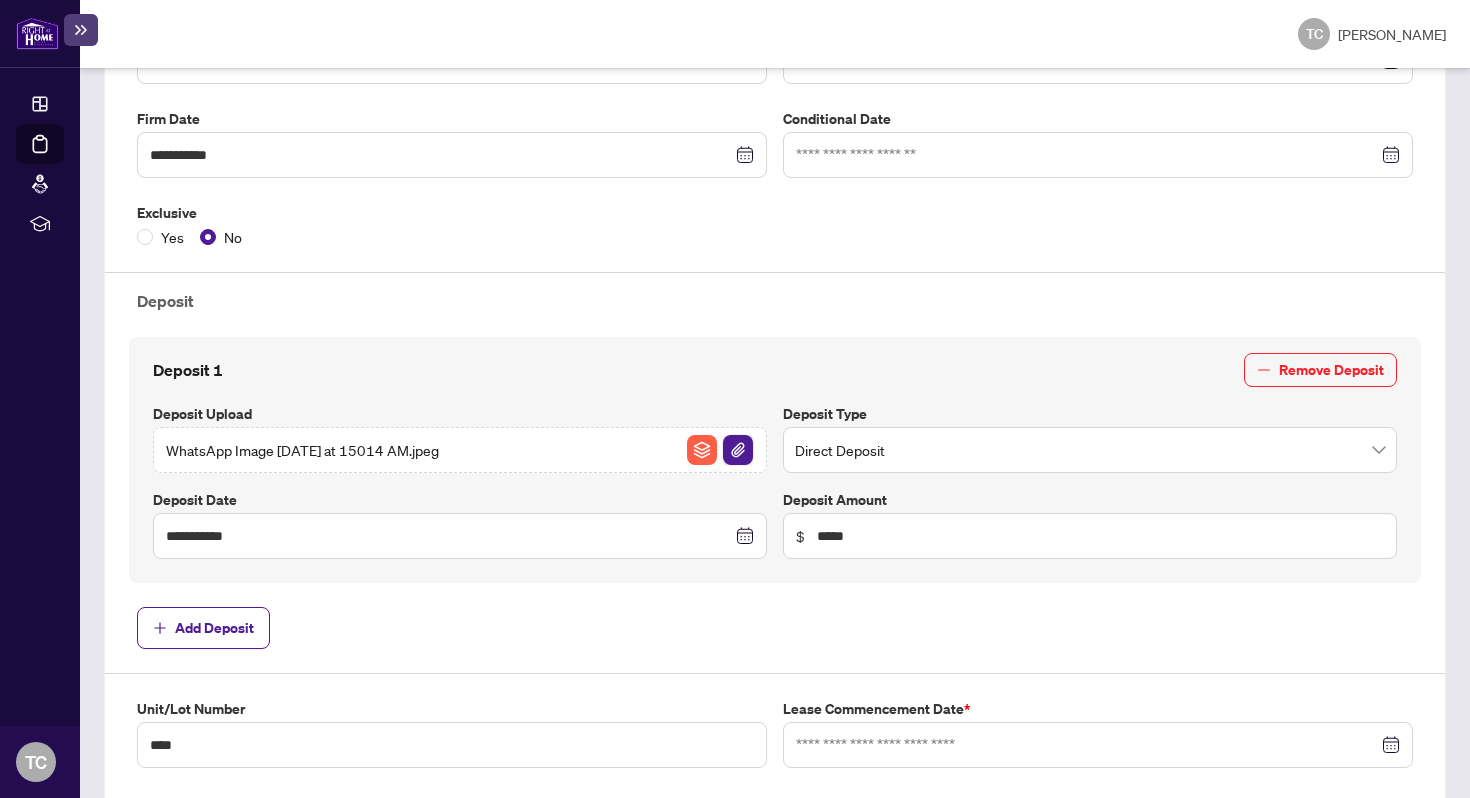 click at bounding box center (738, 450) 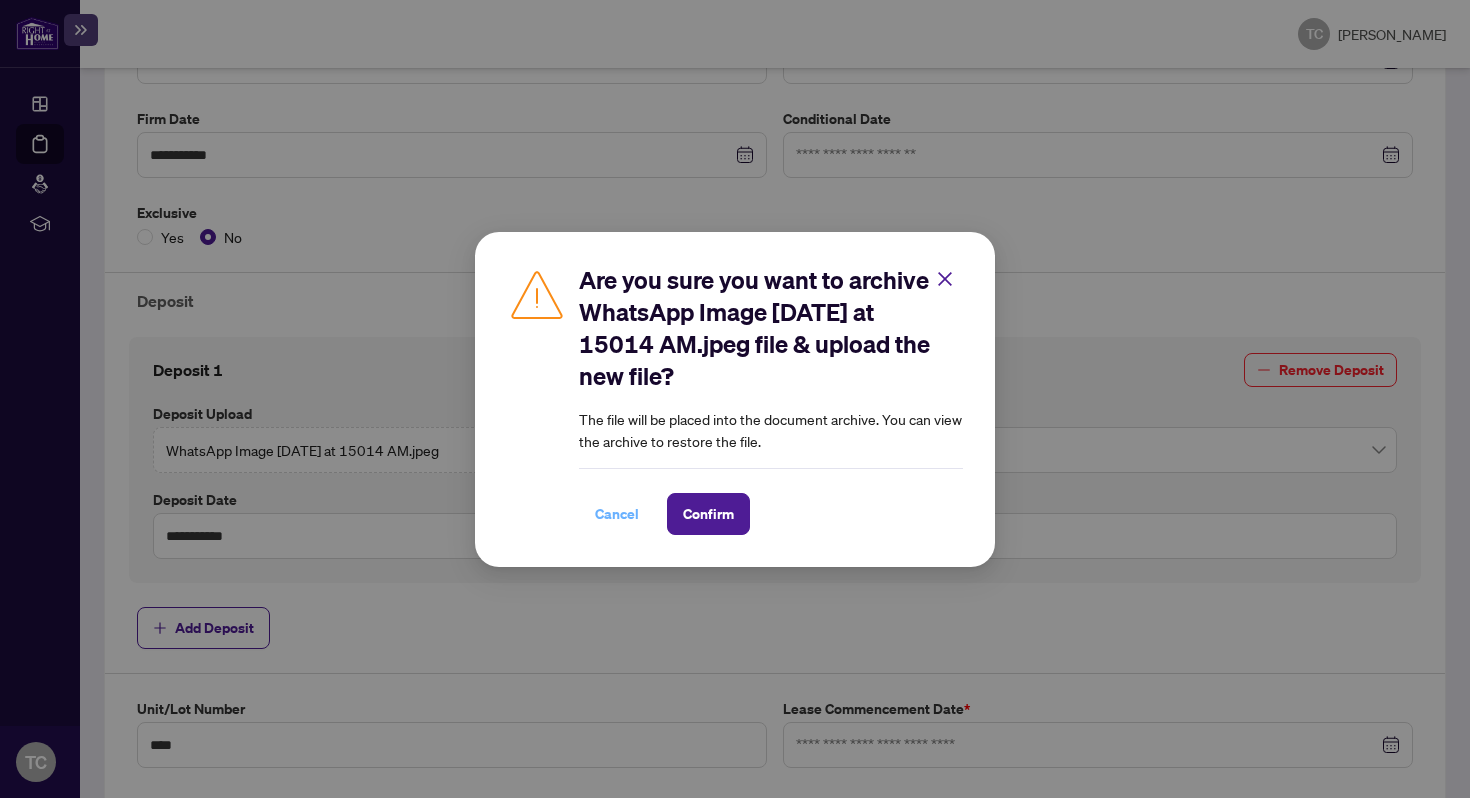 click on "Cancel" at bounding box center (617, 514) 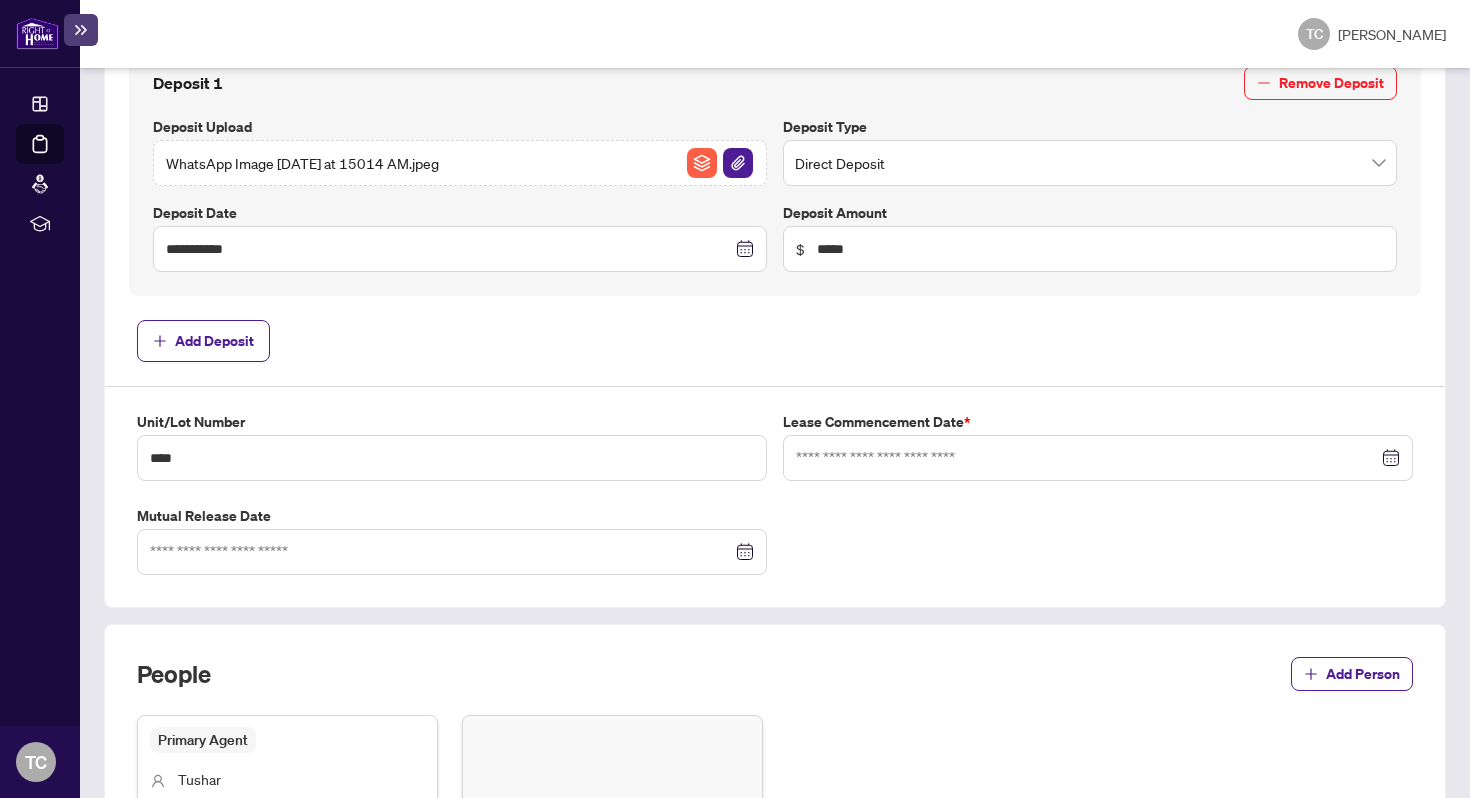 scroll, scrollTop: 778, scrollLeft: 0, axis: vertical 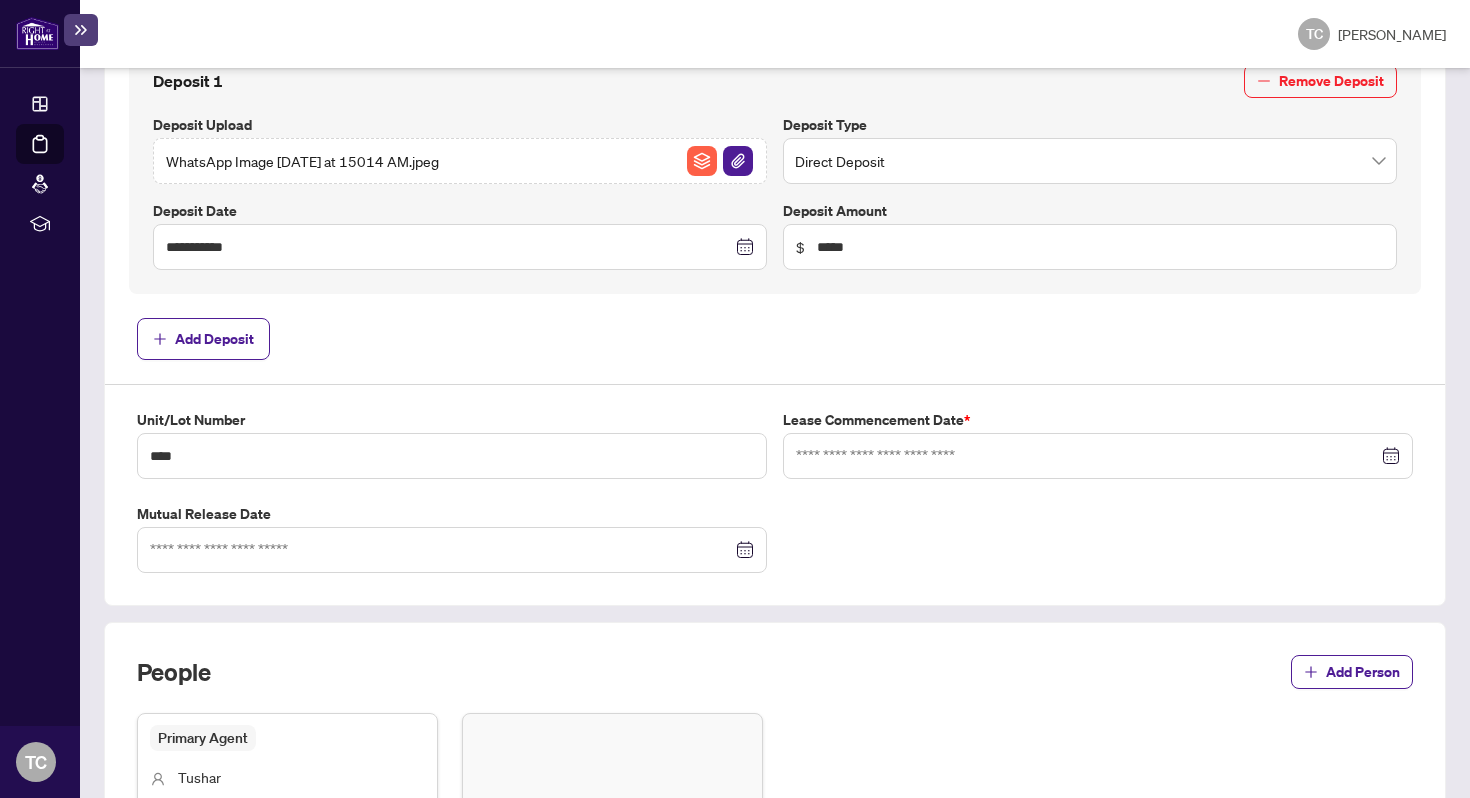 click at bounding box center (1098, 456) 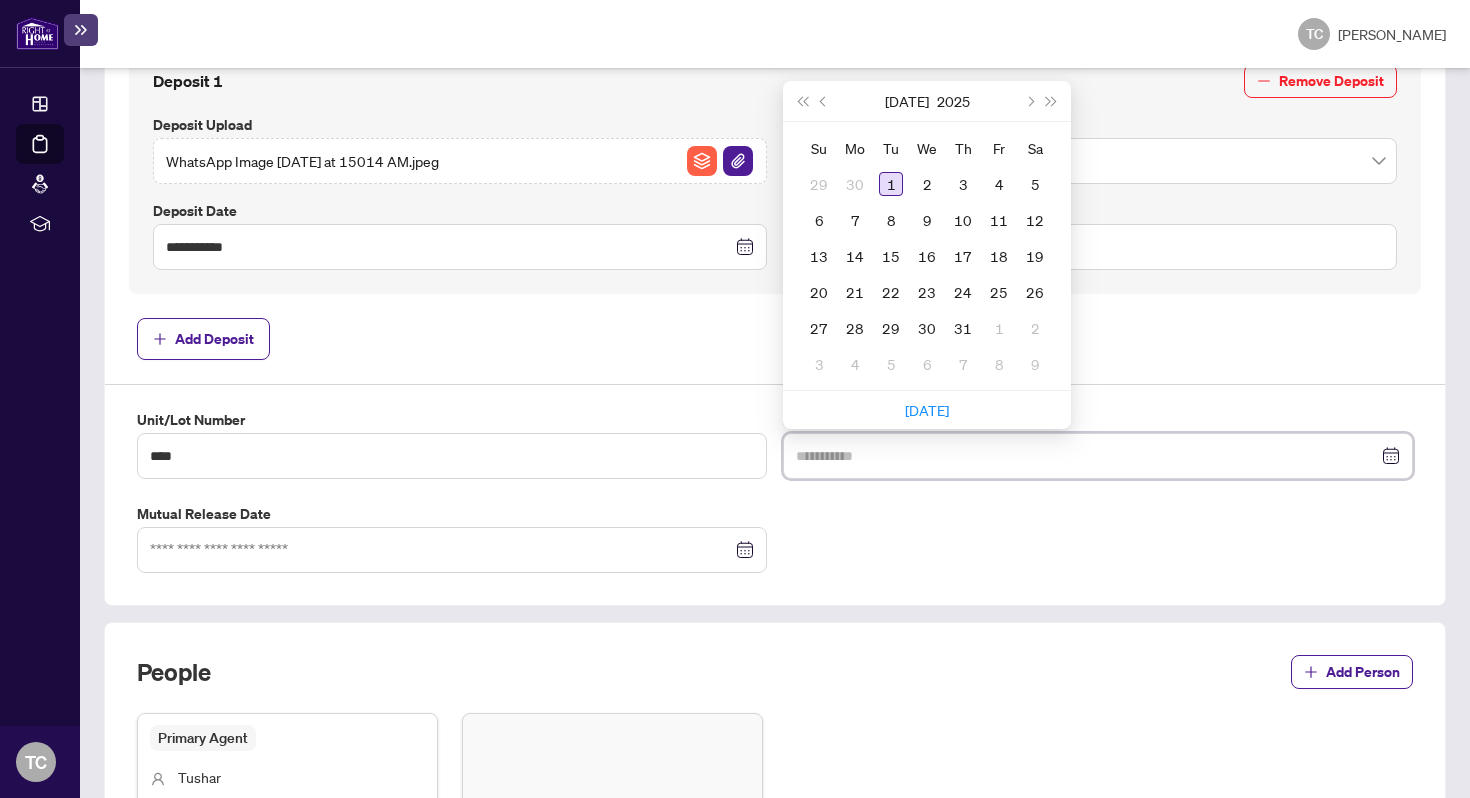type on "**********" 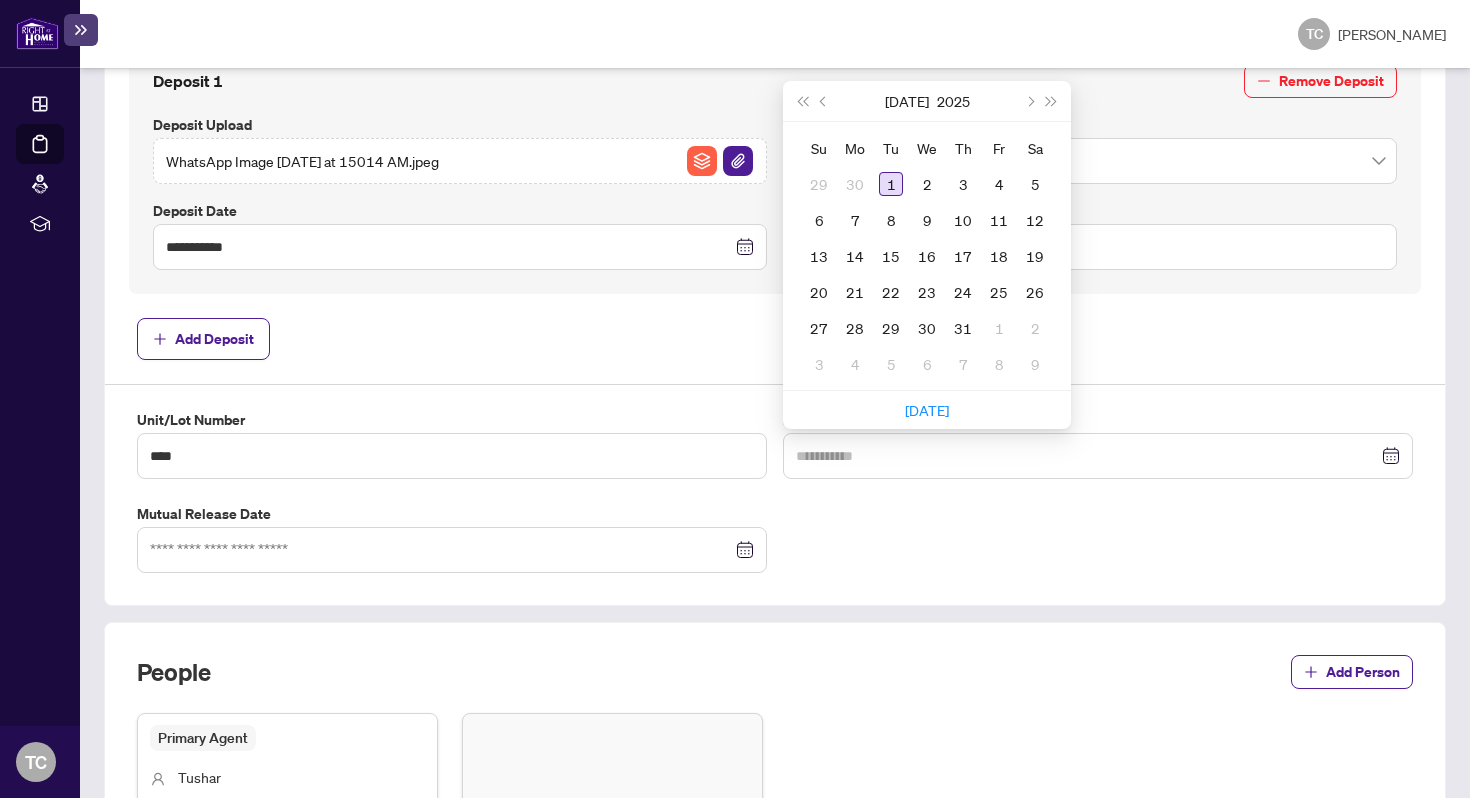 click on "1" at bounding box center (891, 184) 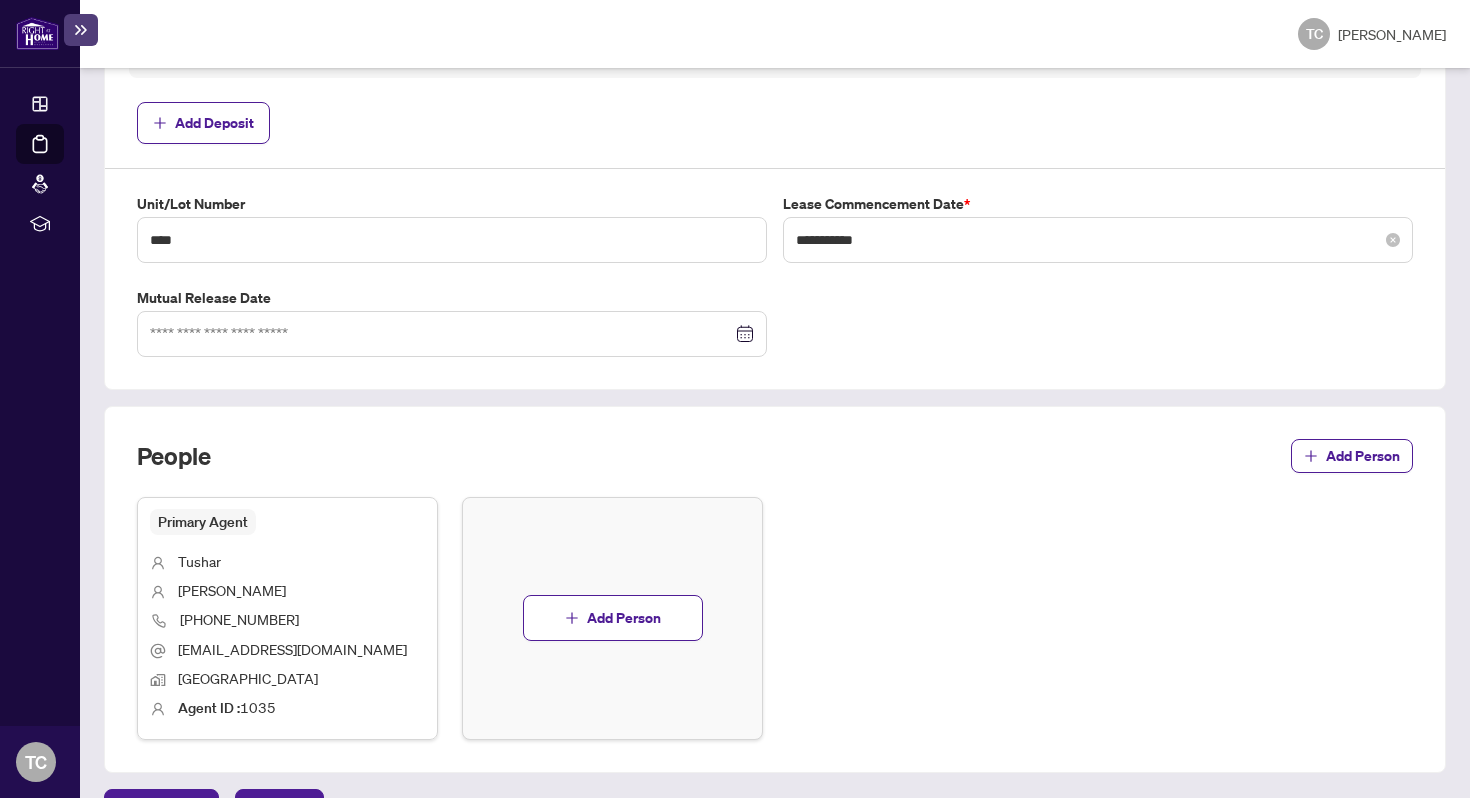 scroll, scrollTop: 1048, scrollLeft: 0, axis: vertical 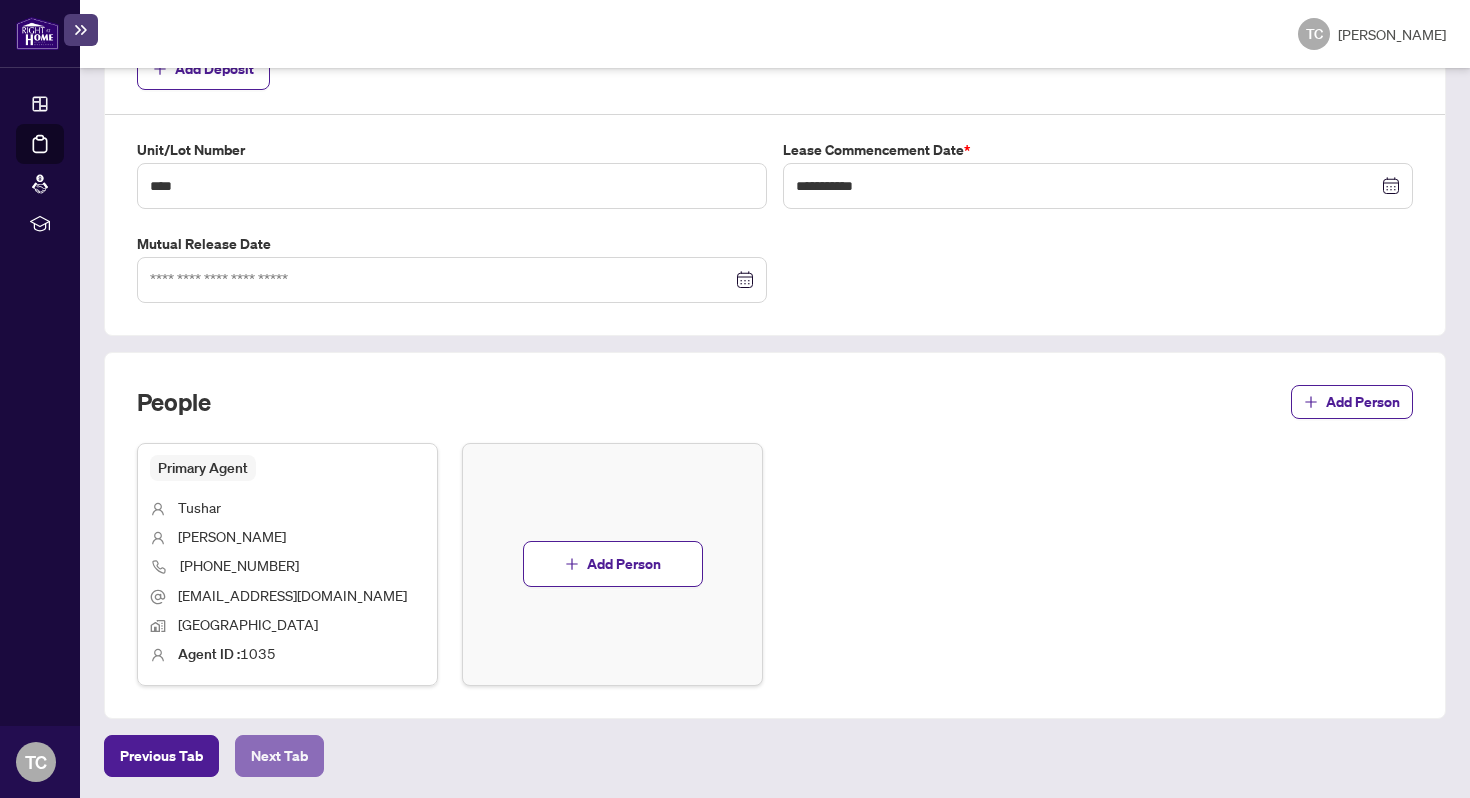 click on "Next Tab" at bounding box center [279, 756] 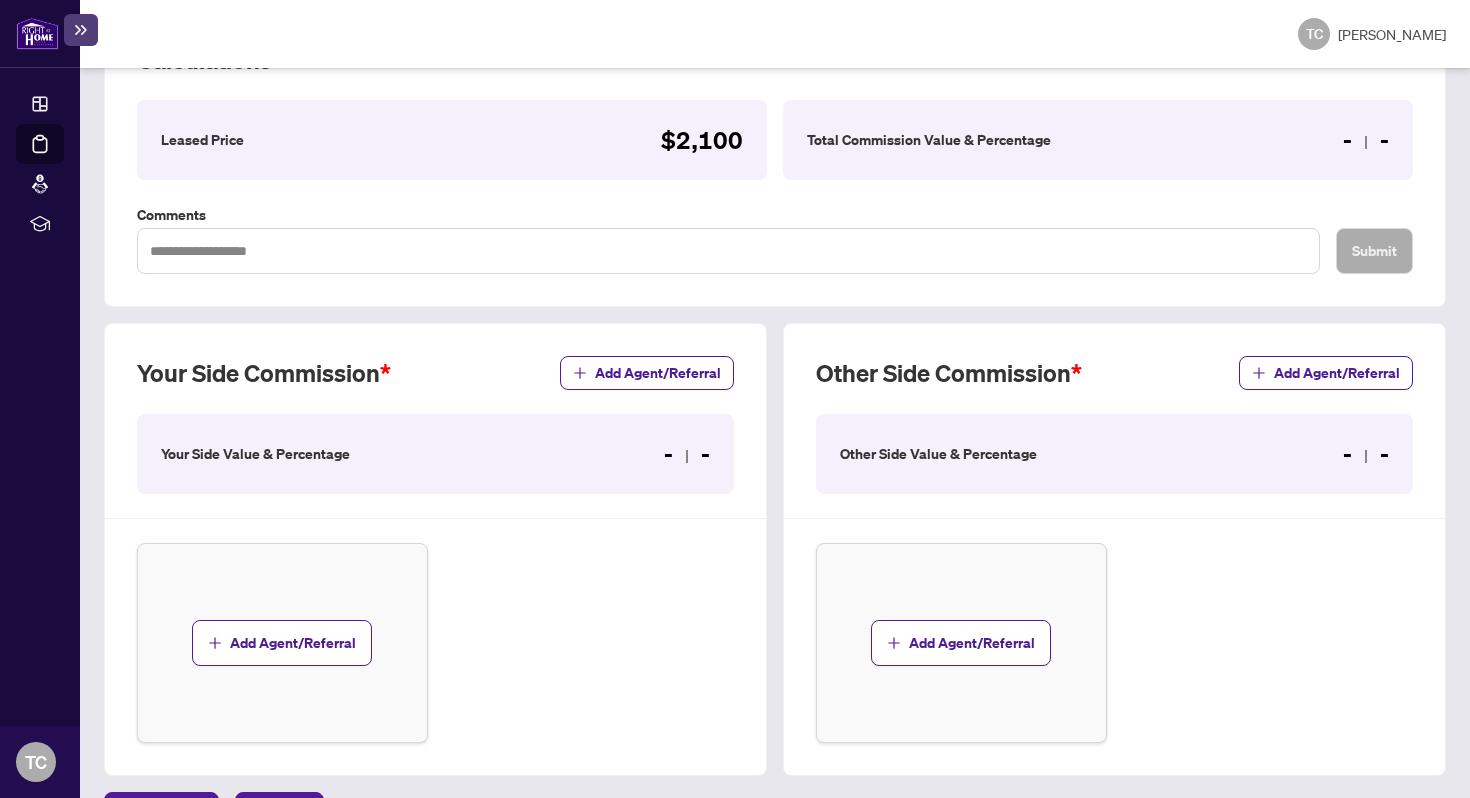 scroll, scrollTop: 461, scrollLeft: 0, axis: vertical 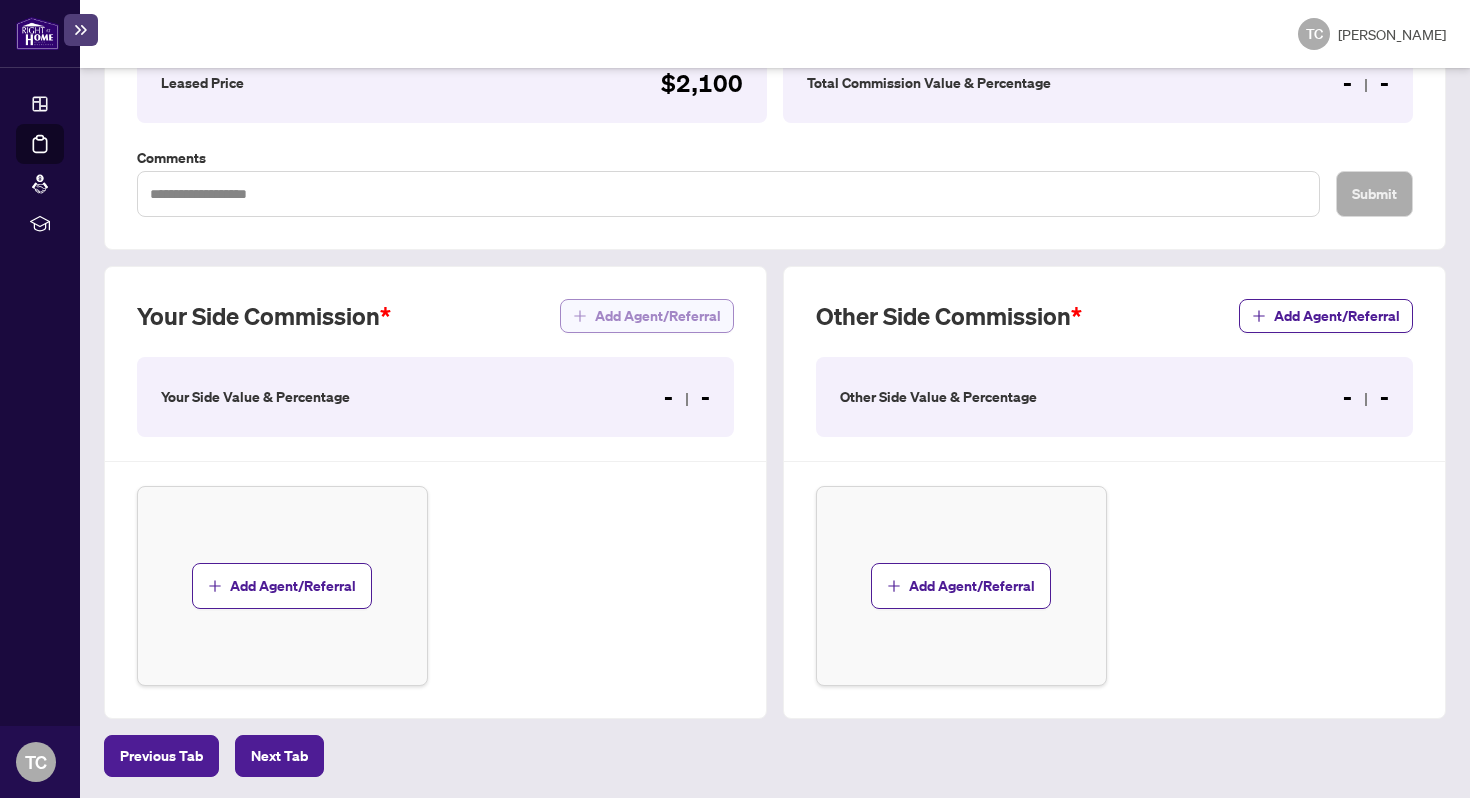 click on "Add Agent/Referral" at bounding box center (658, 316) 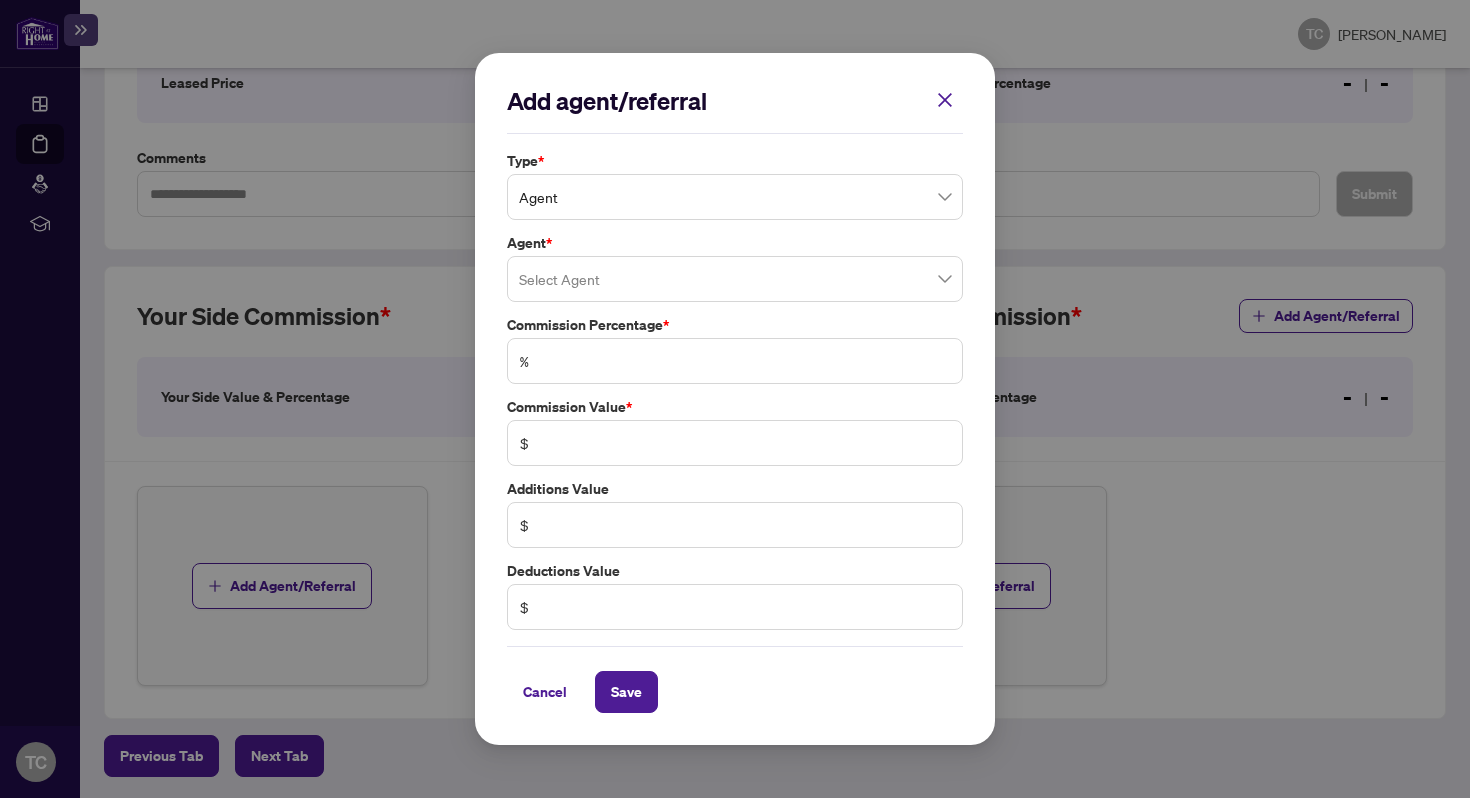 click on "Agent" at bounding box center (735, 197) 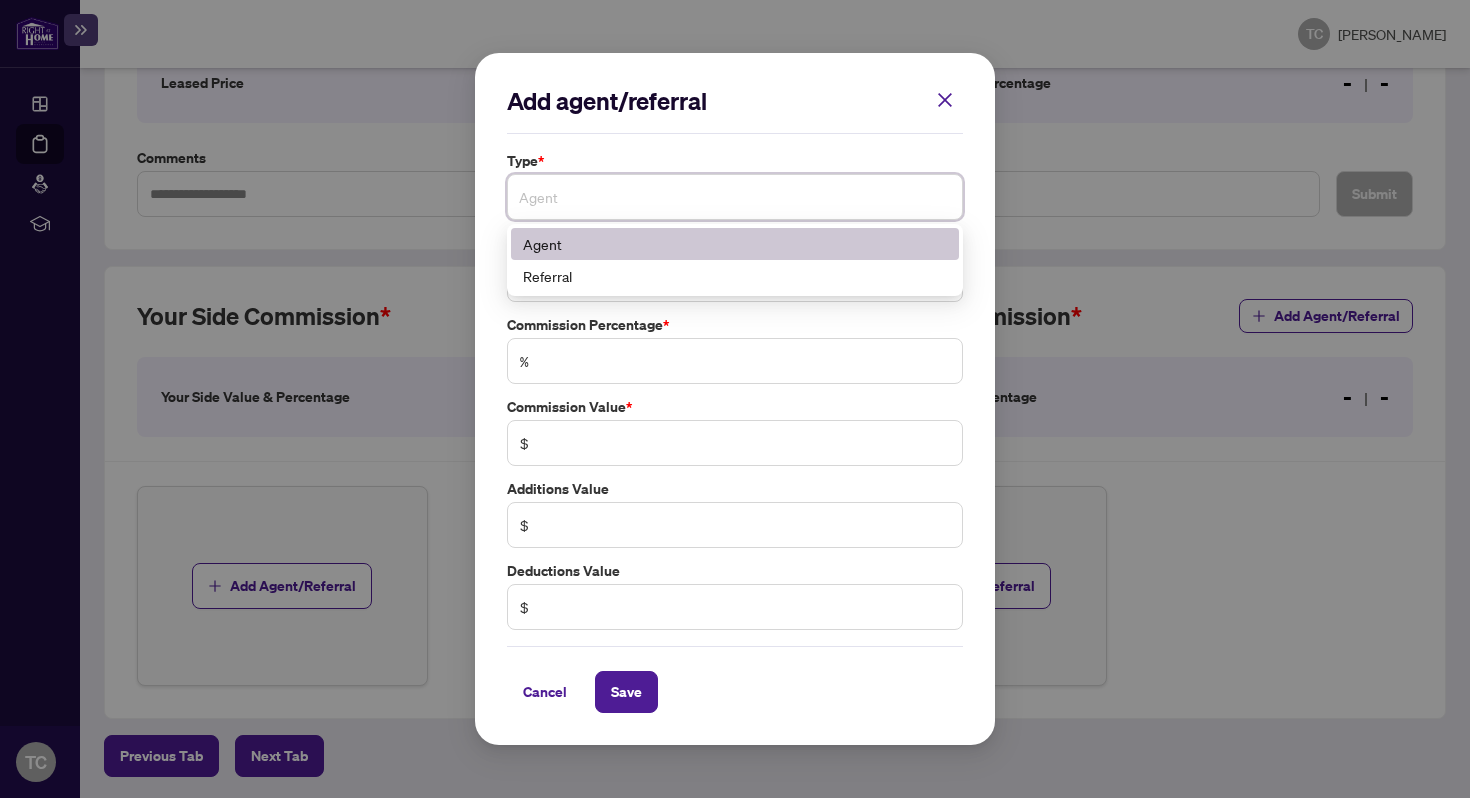 click on "Agent" at bounding box center (735, 244) 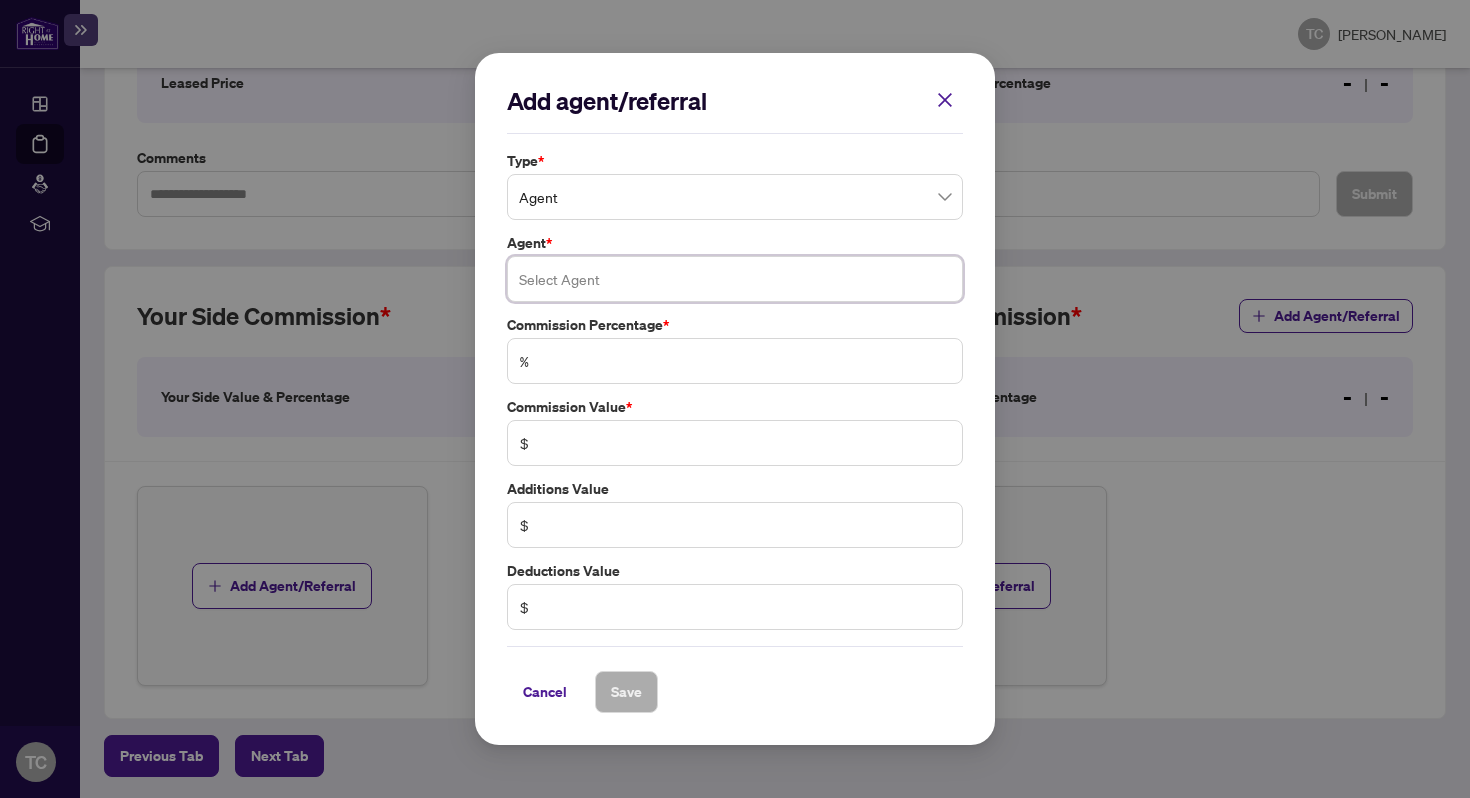 click at bounding box center (735, 279) 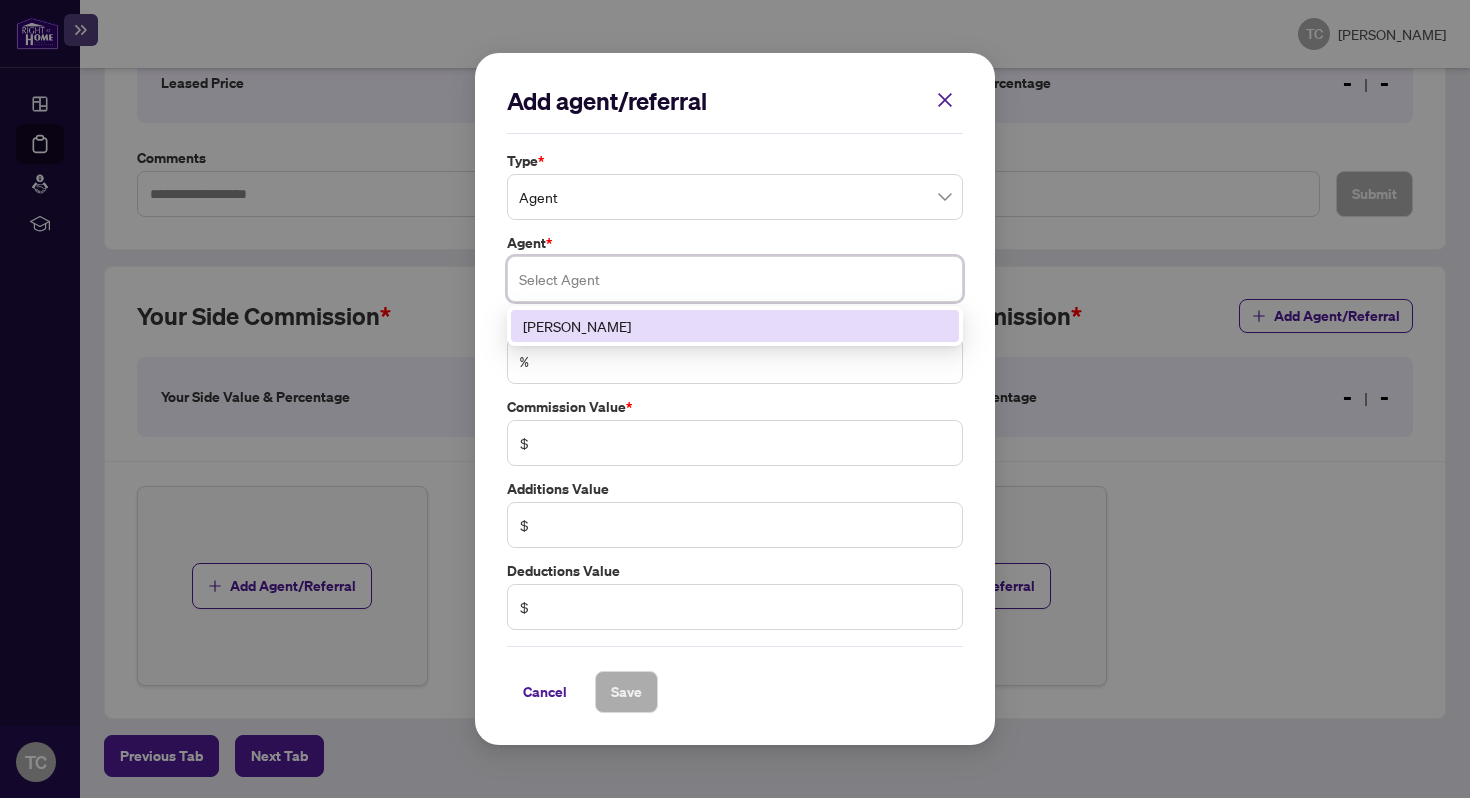 type on "*" 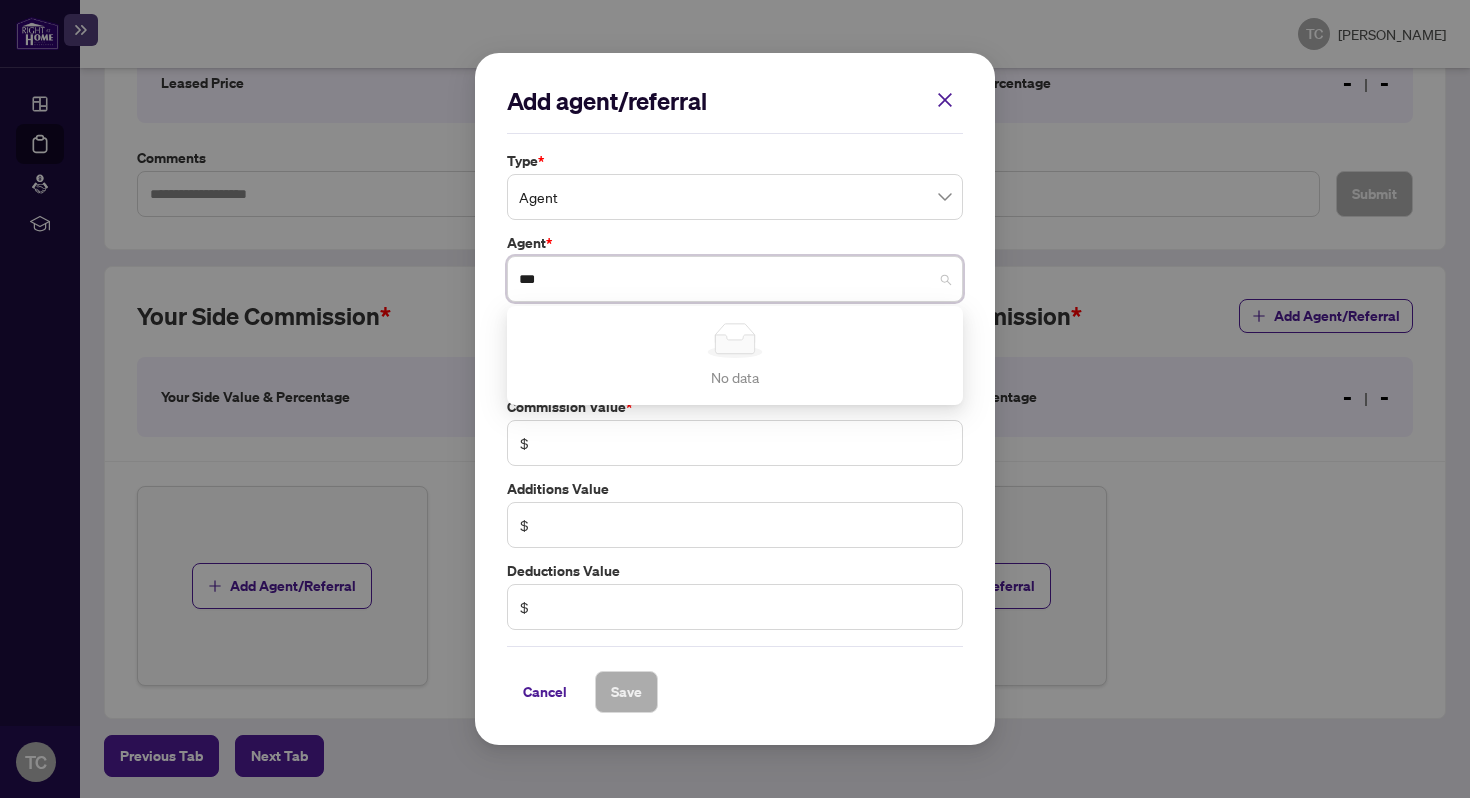 type on "***" 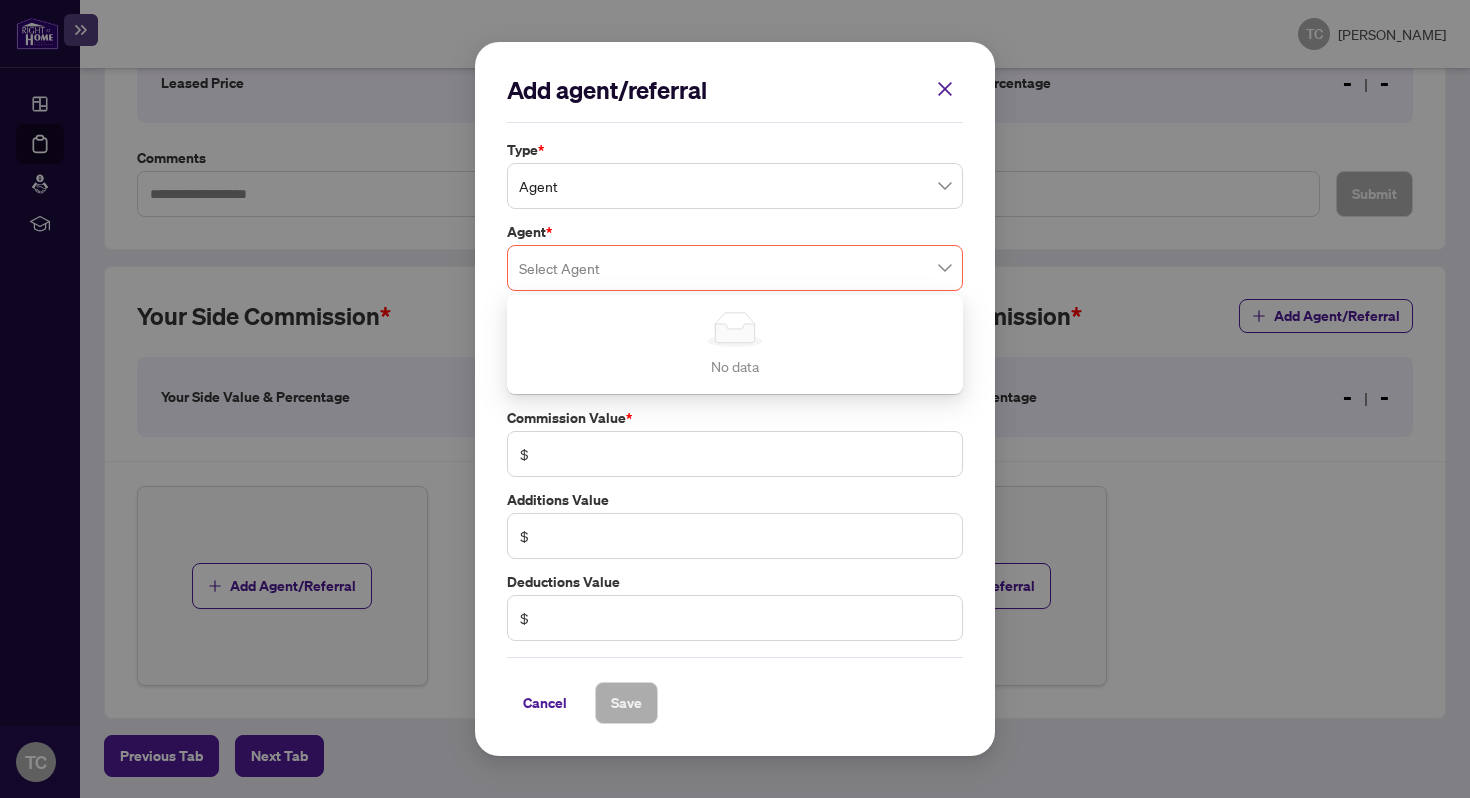 click on "Add agent/referral Type * Agent 0 1 Agent Referral Agent * Select Agent Simple Empty No data Agent is required Commission Percentage * % Commission Value * $ Additions Value $ Deductions Value $ Cancel Save" at bounding box center (735, 399) 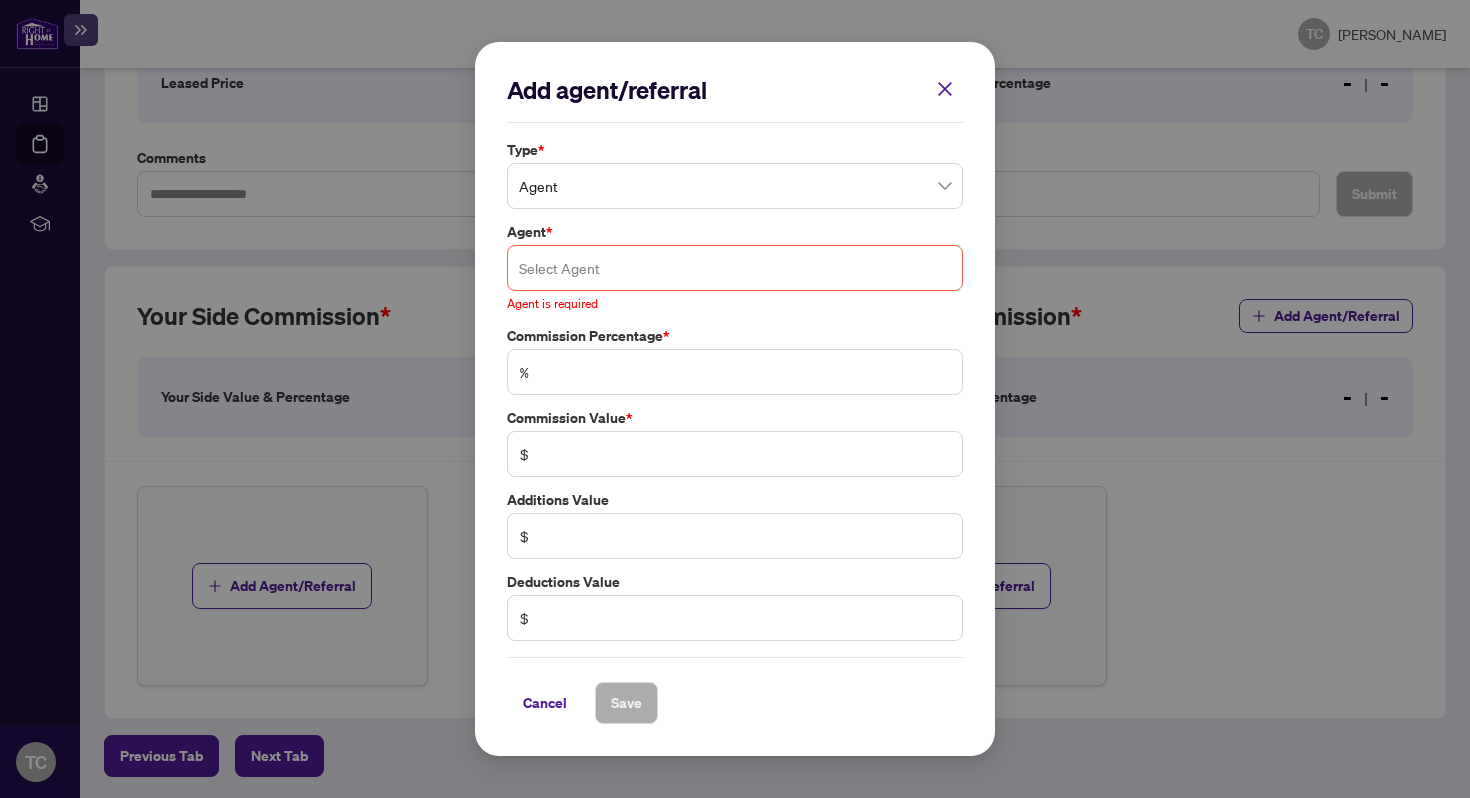 click at bounding box center (735, 268) 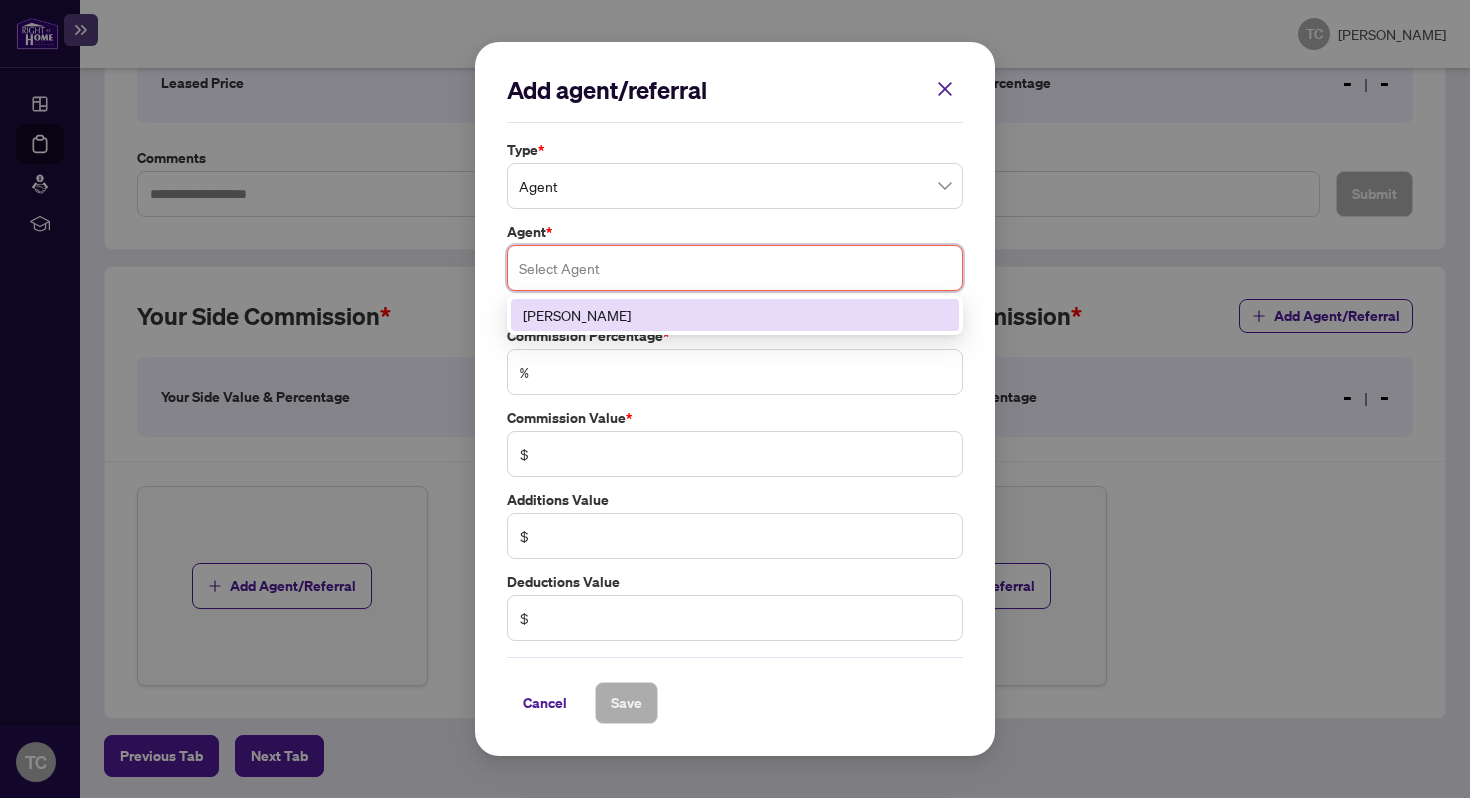 click on "[PERSON_NAME]" at bounding box center [735, 315] 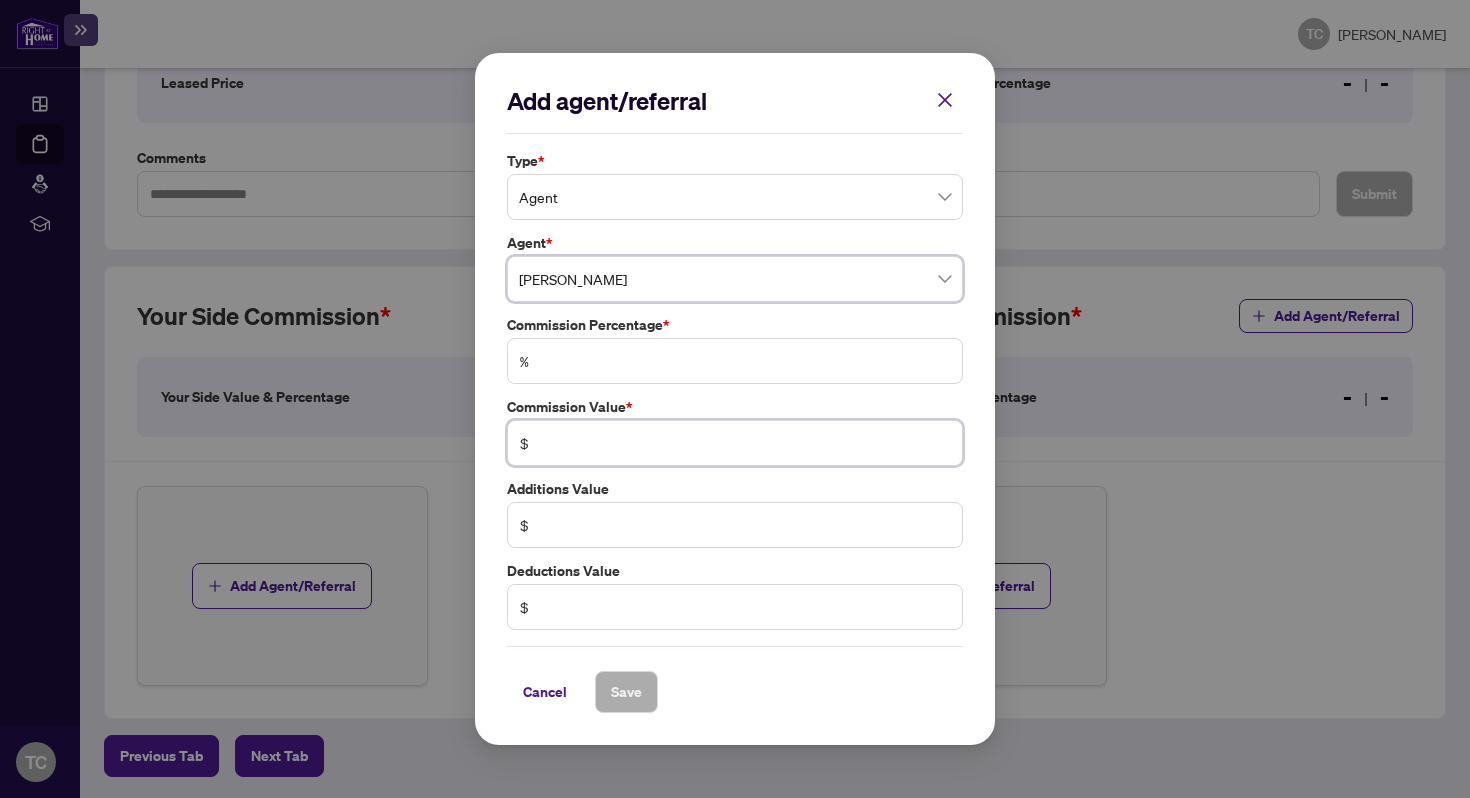 click at bounding box center (745, 443) 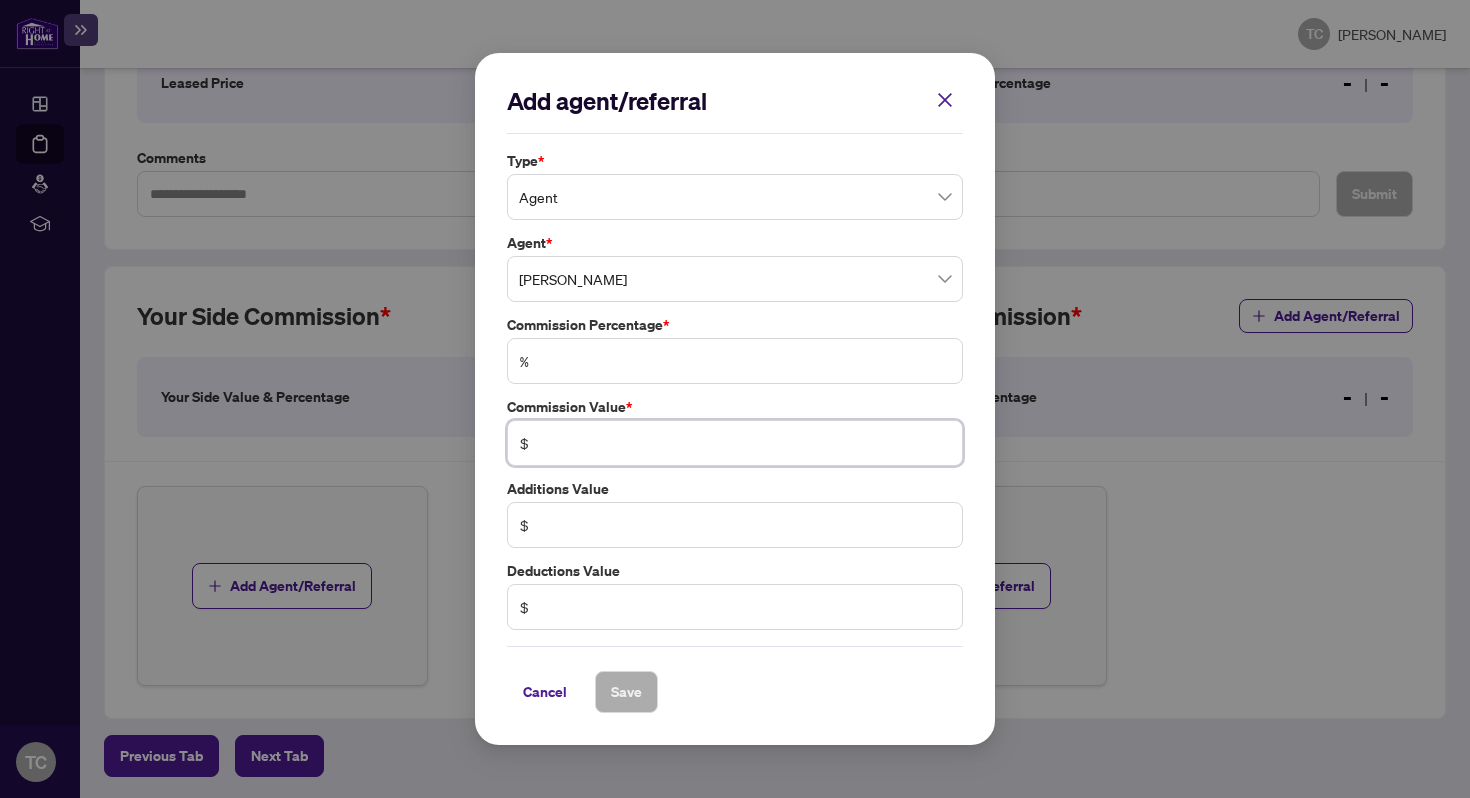 type on "******" 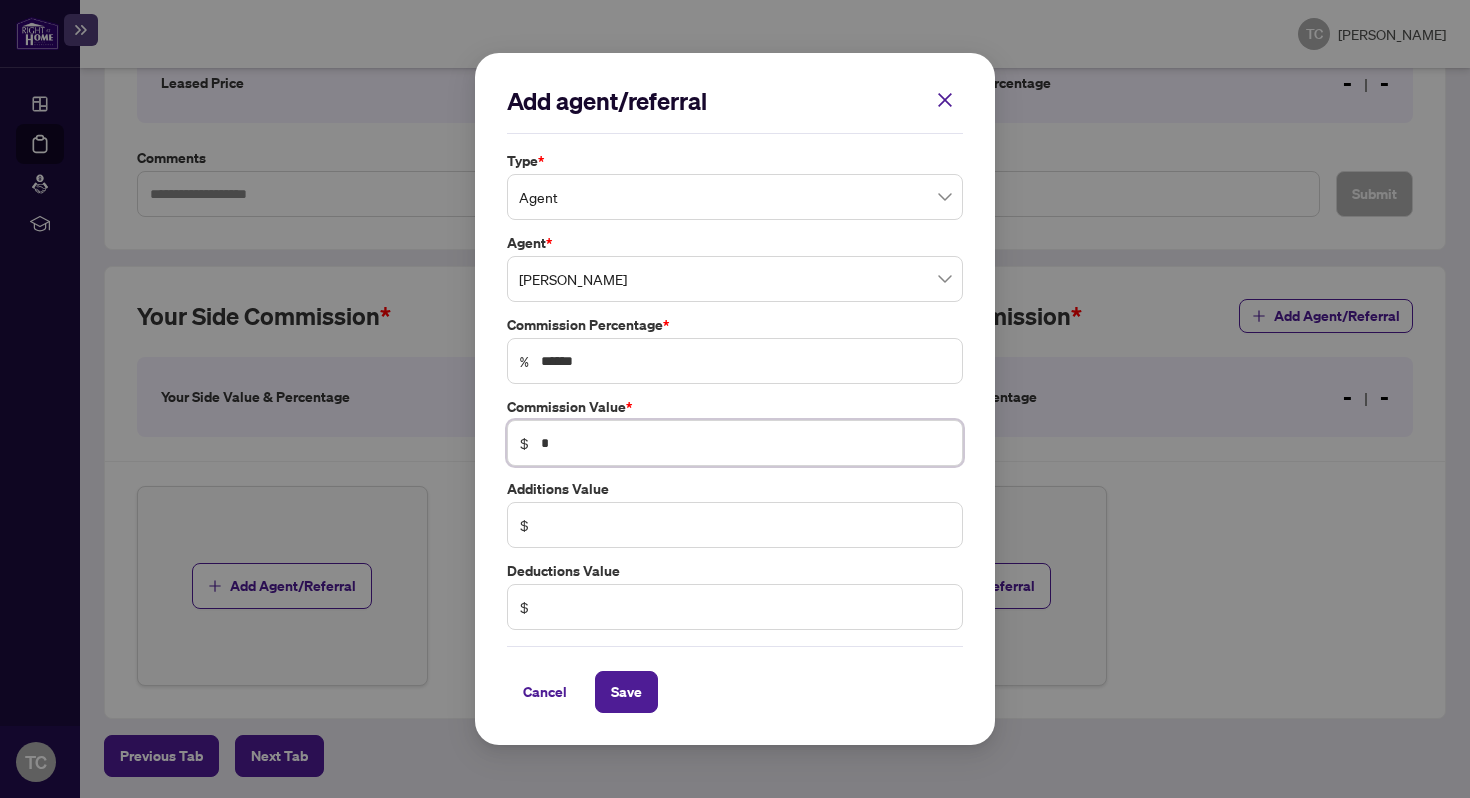 type on "******" 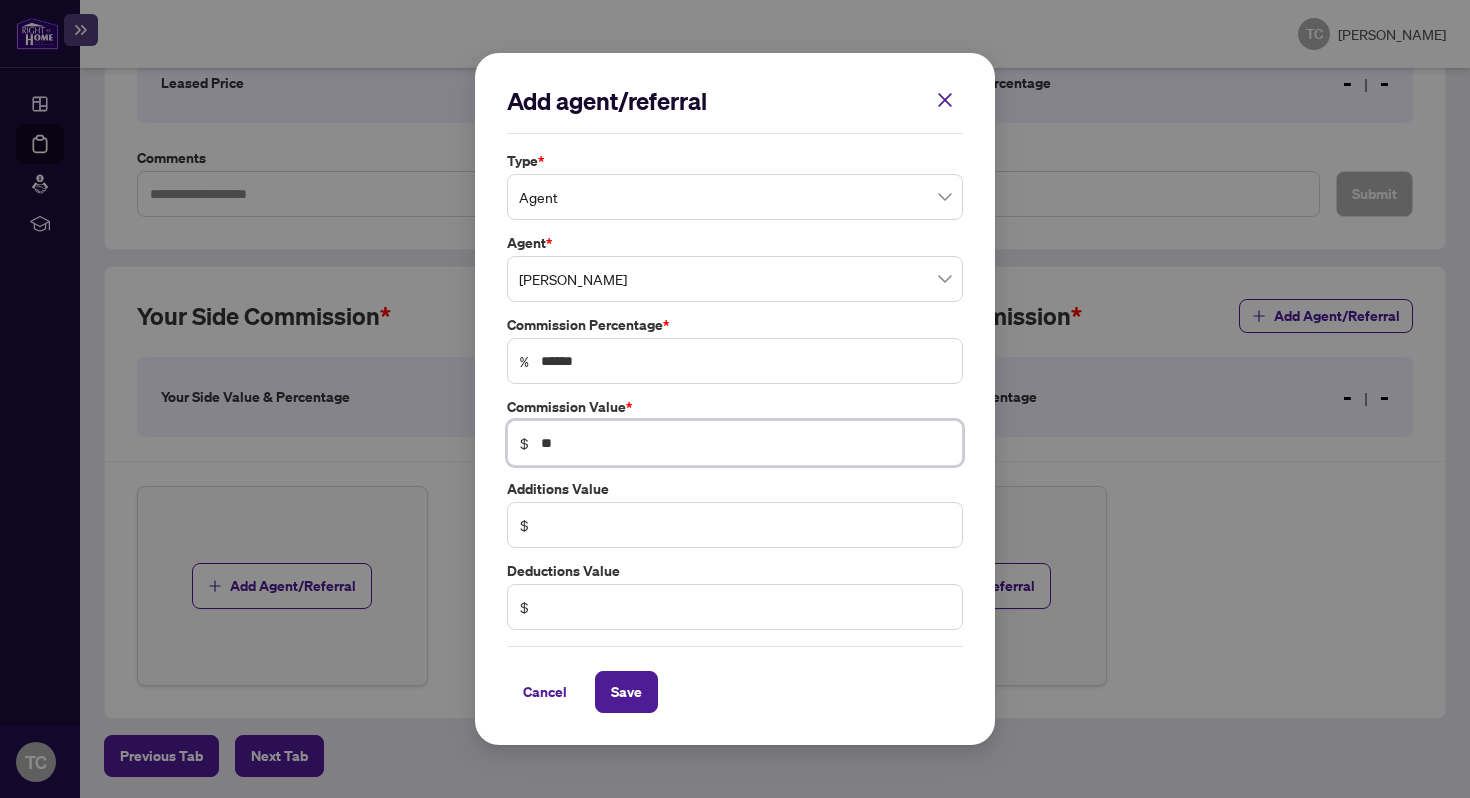 type on "*******" 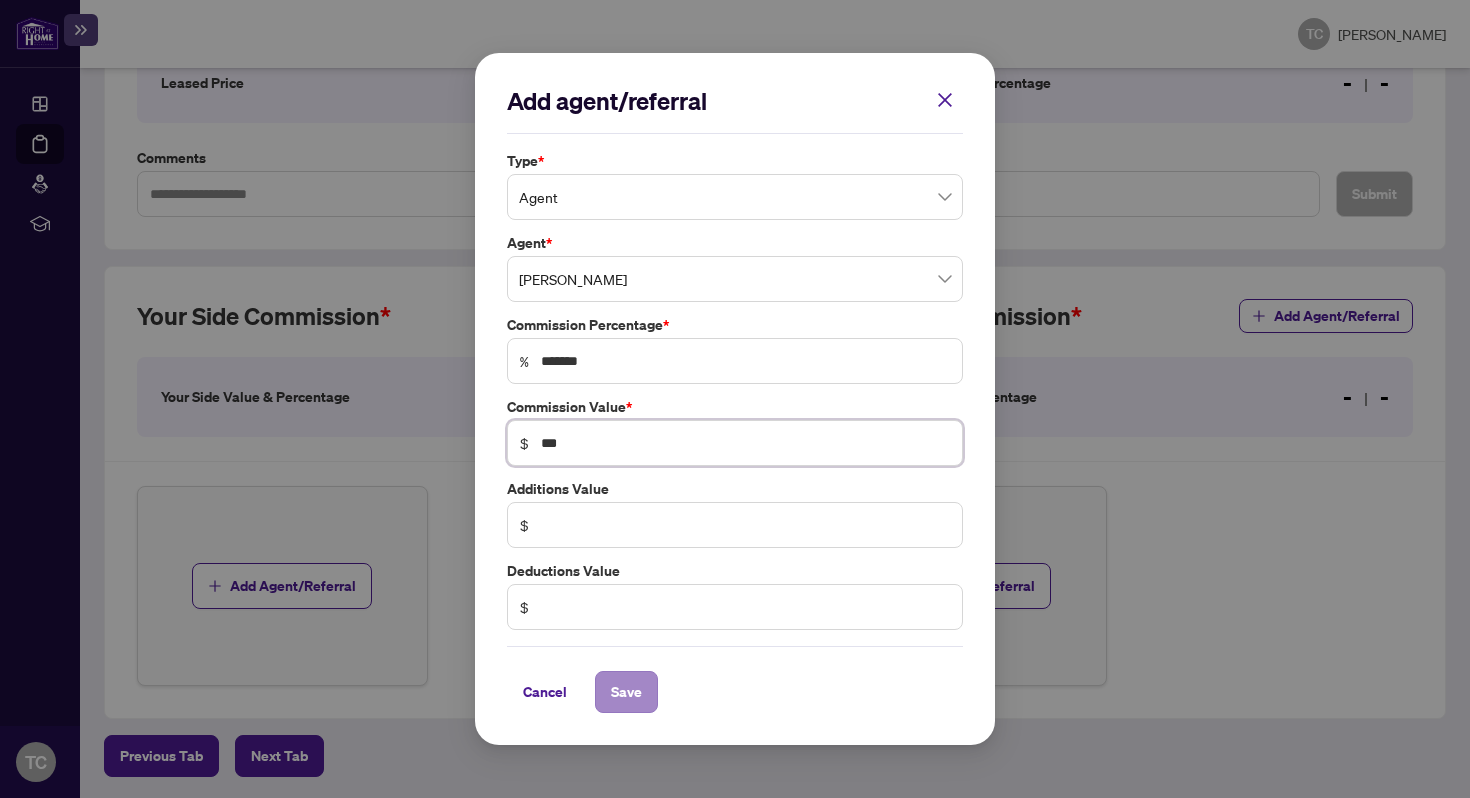 type on "***" 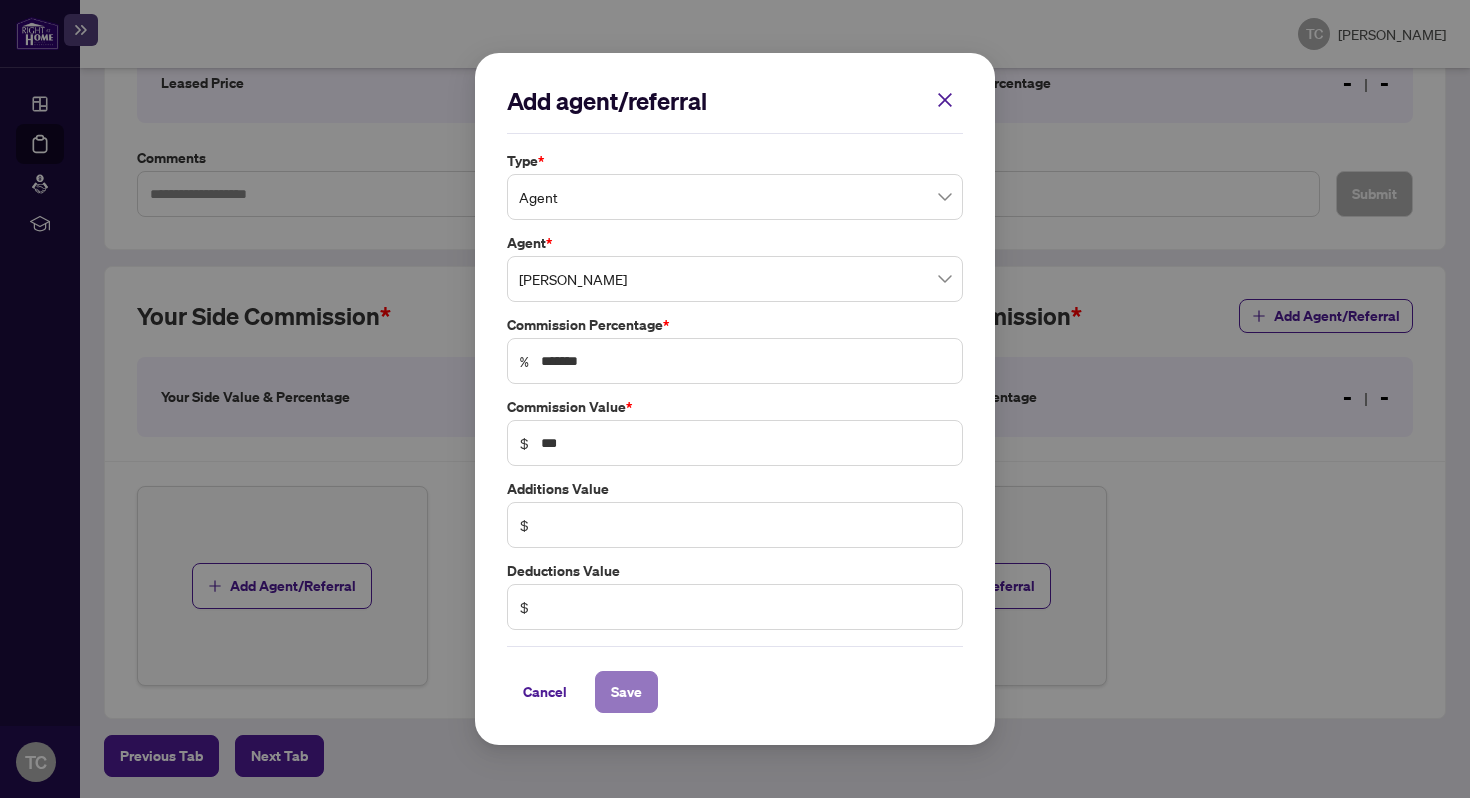 click on "Save" at bounding box center [626, 692] 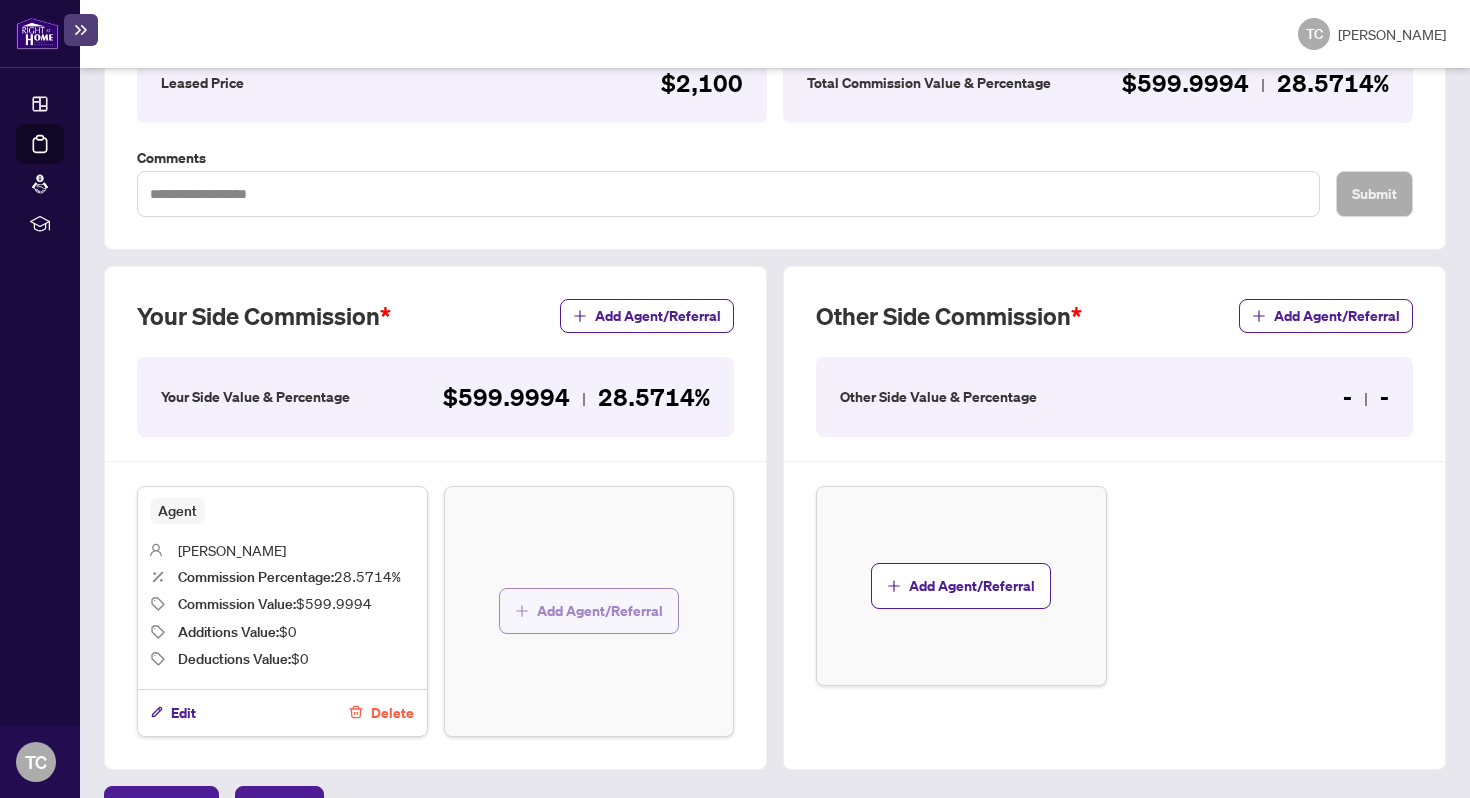 click on "Add Agent/Referral" at bounding box center [600, 611] 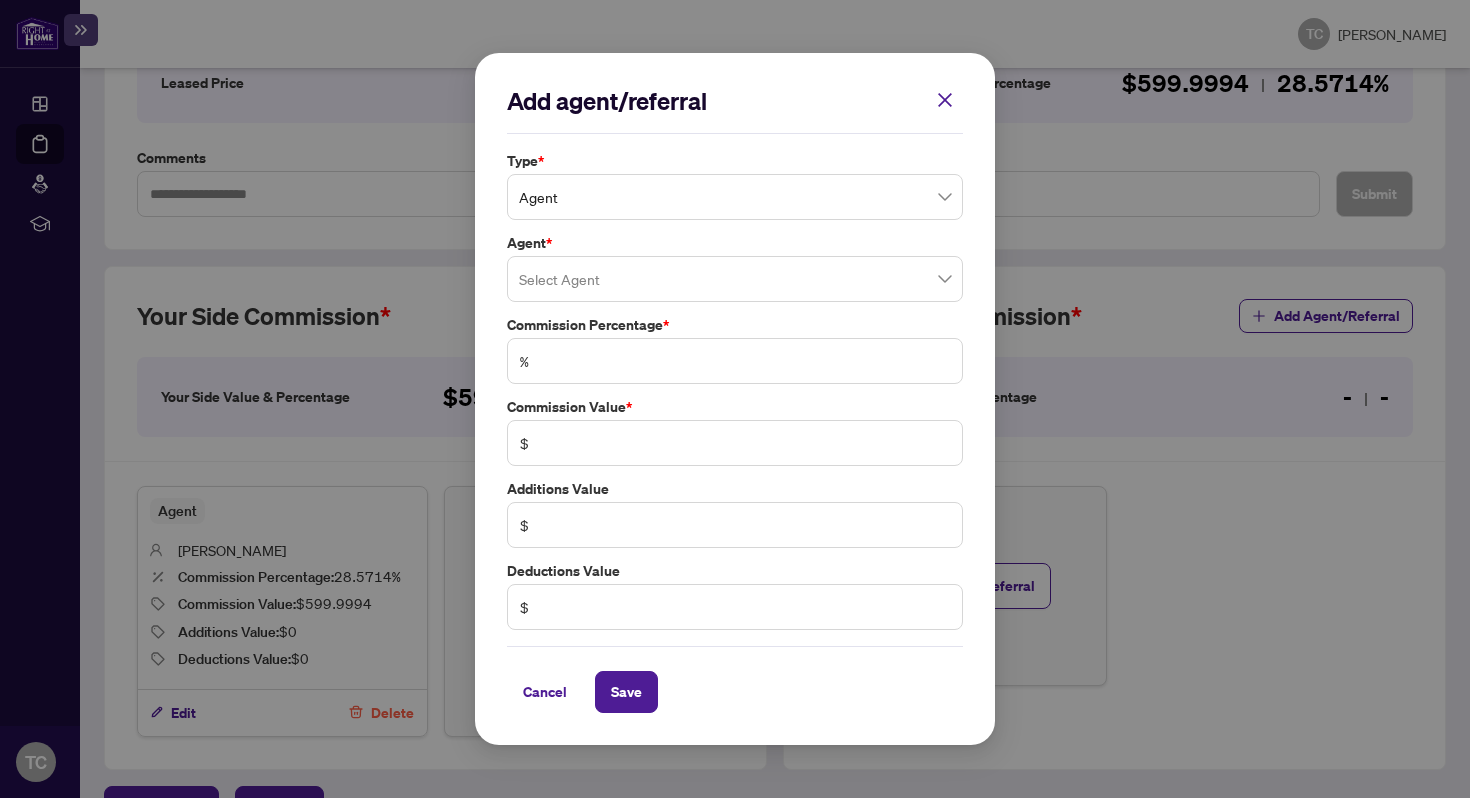 click on "Agent" at bounding box center (735, 197) 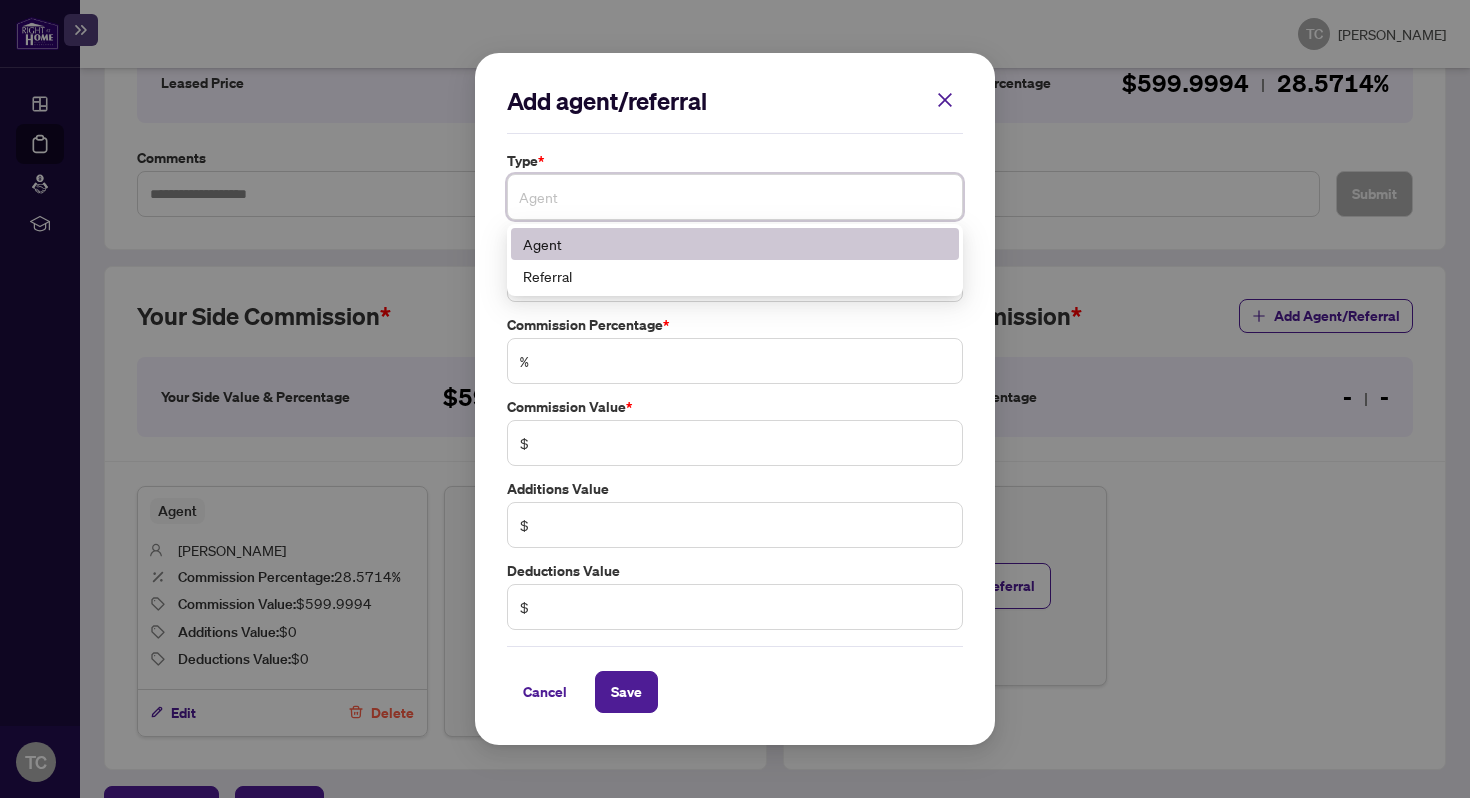 click on "Agent" at bounding box center [735, 244] 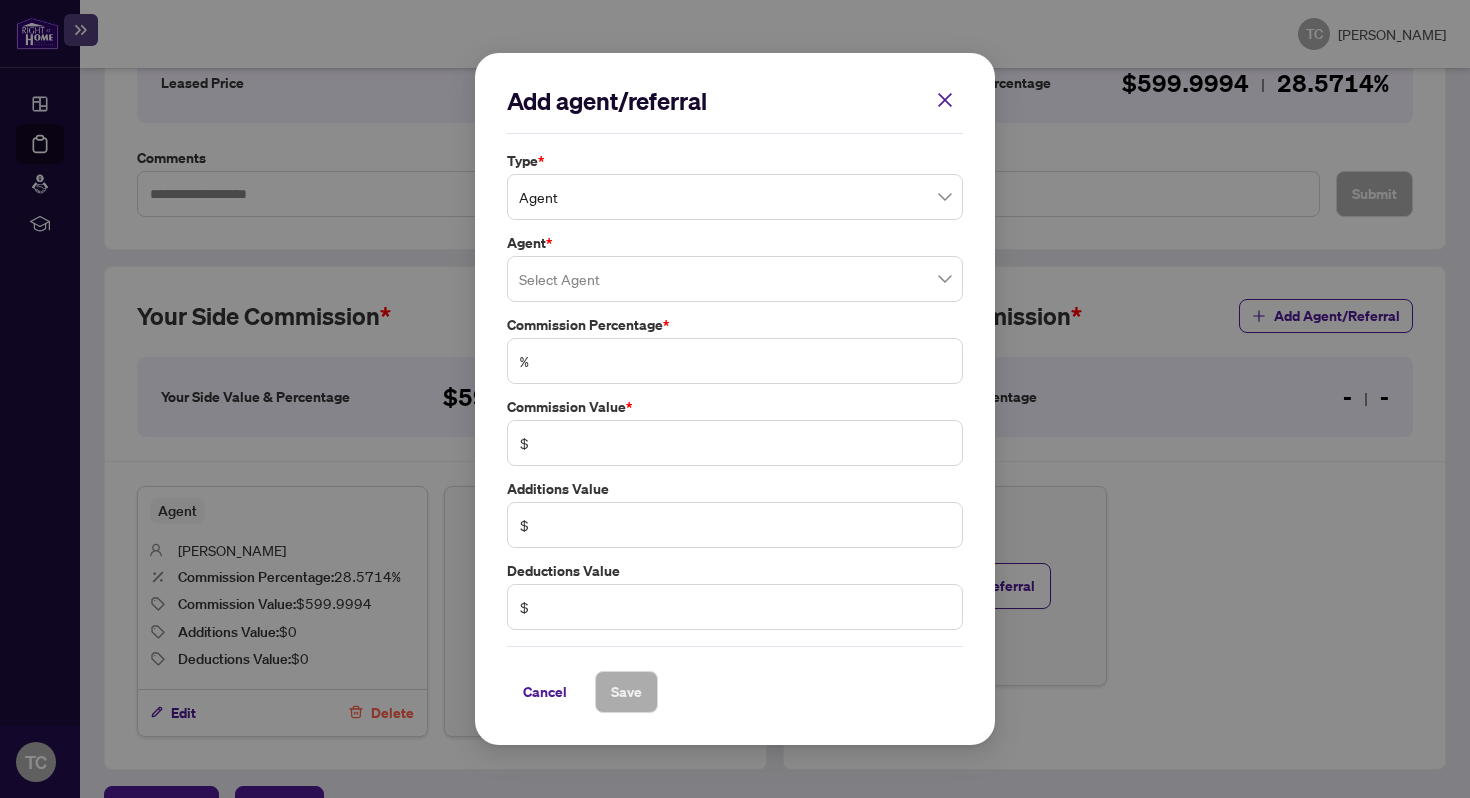 click on "Agent *" at bounding box center [735, 243] 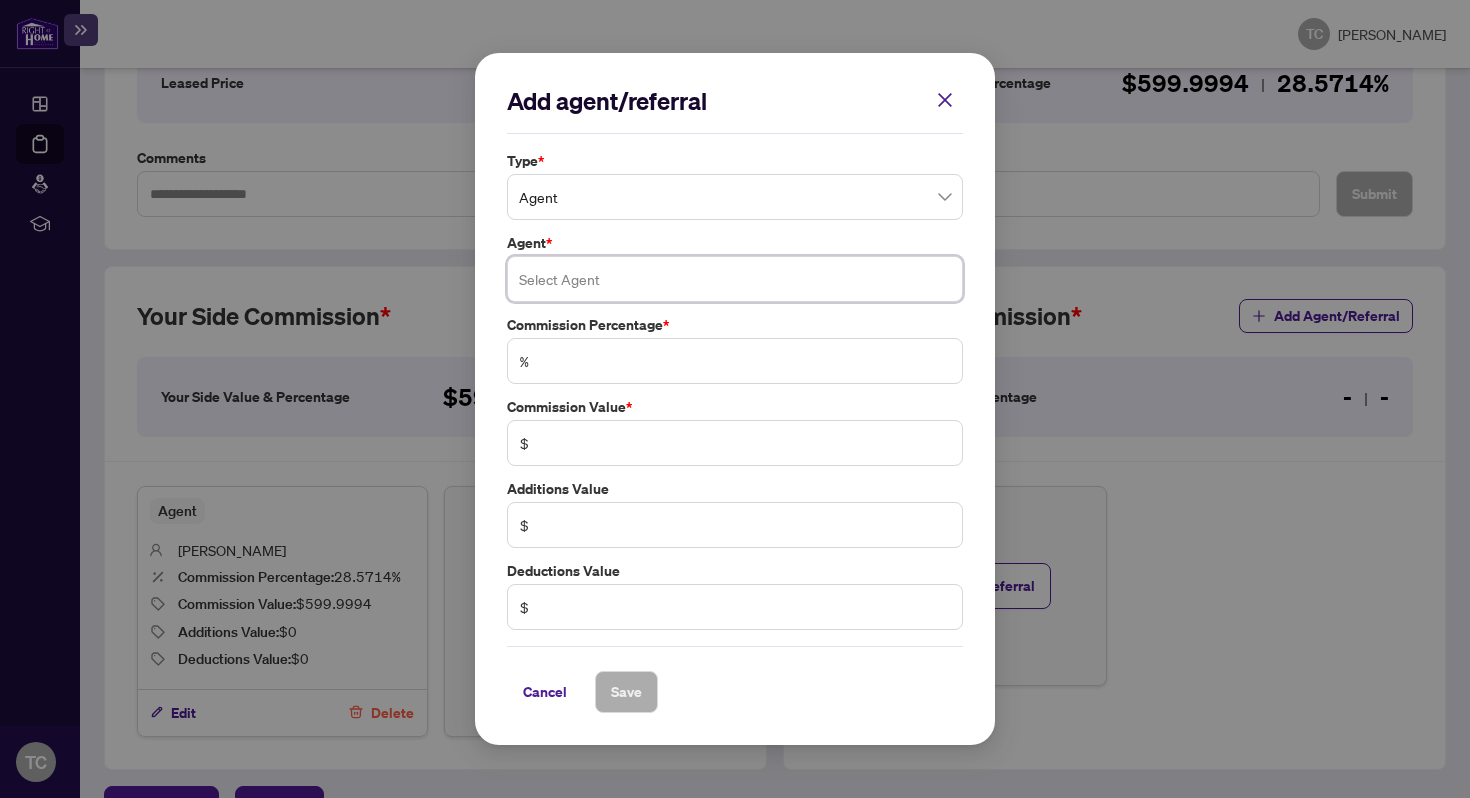 click at bounding box center (735, 279) 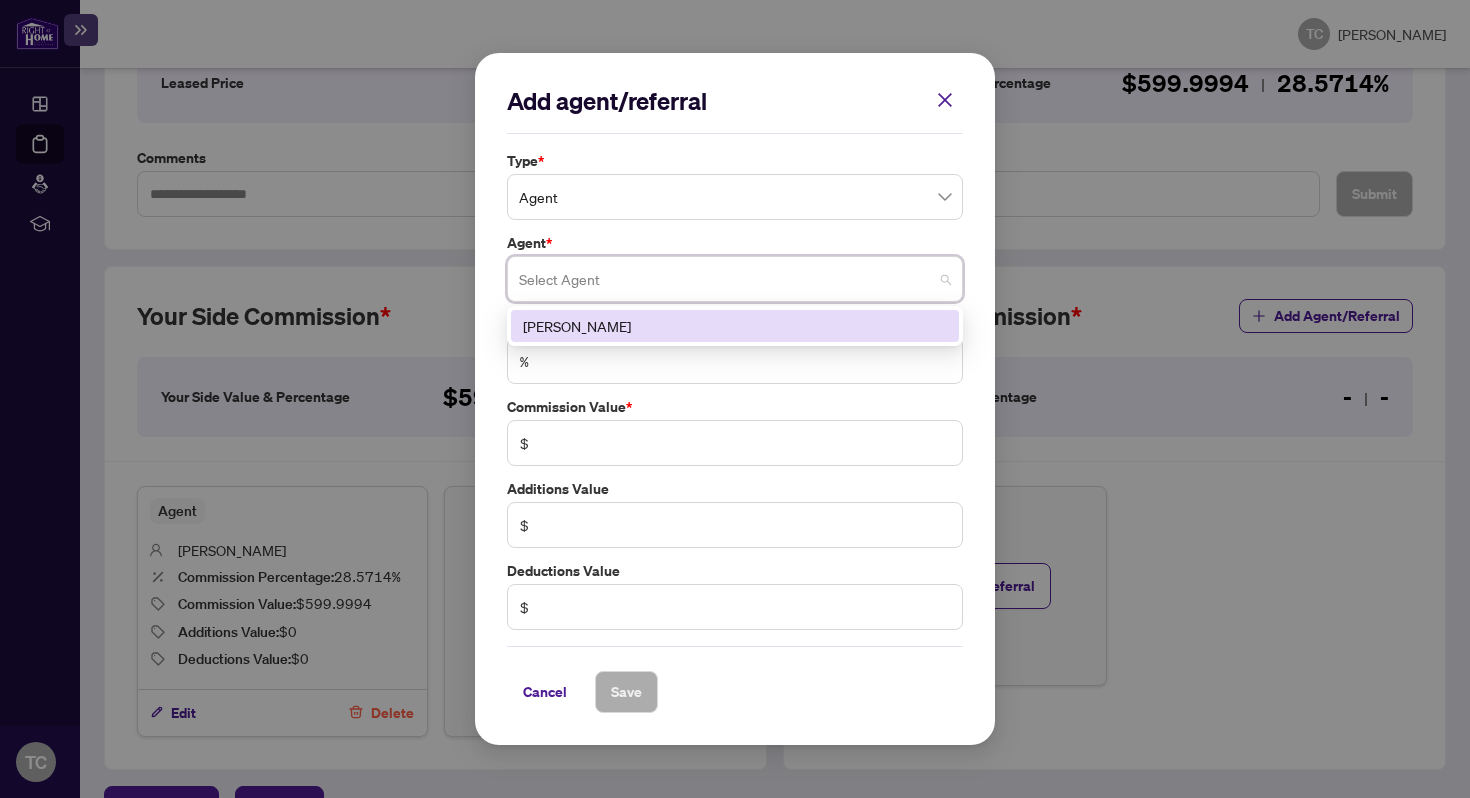 click on "Agent *" at bounding box center (735, 243) 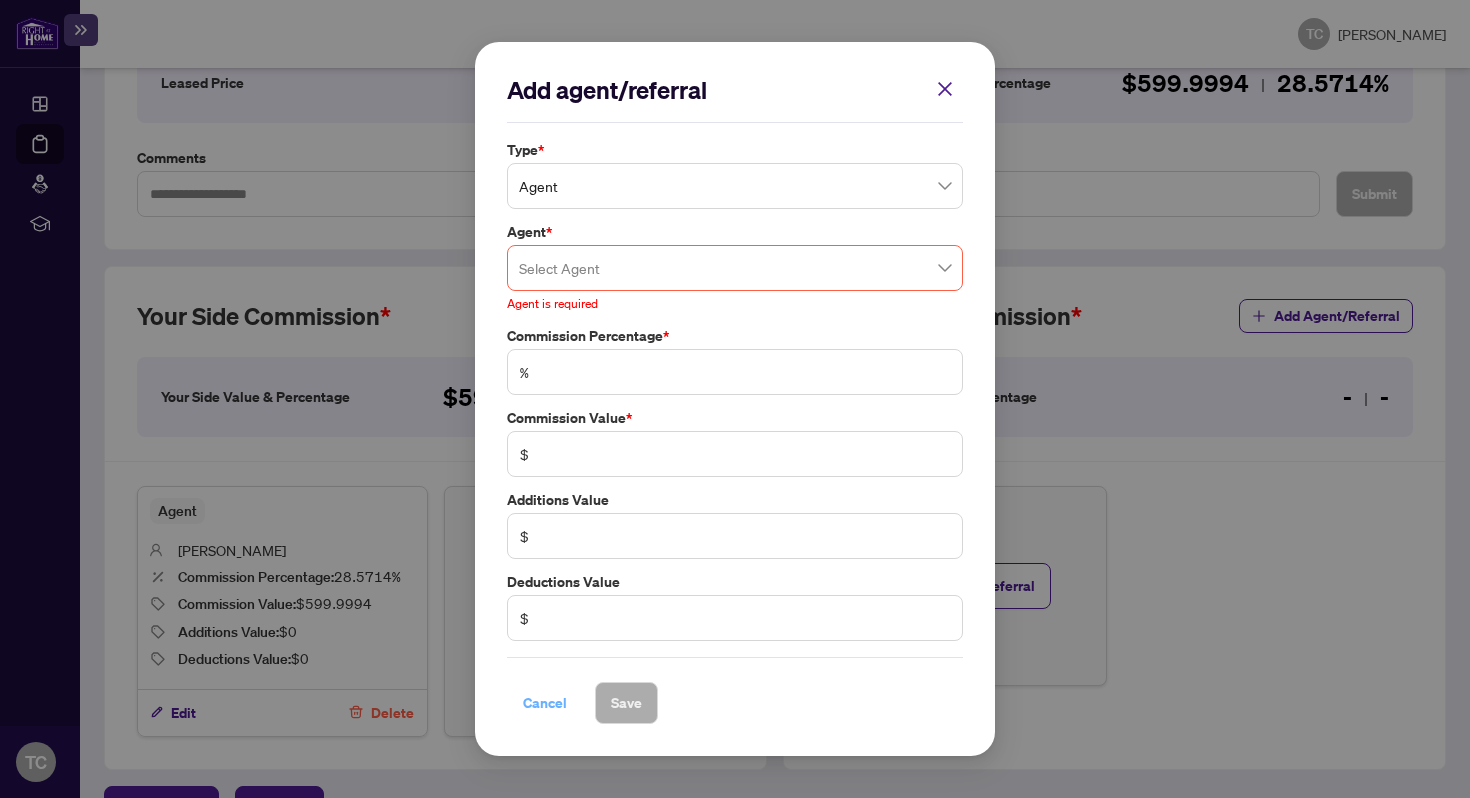 click on "Cancel" at bounding box center [545, 703] 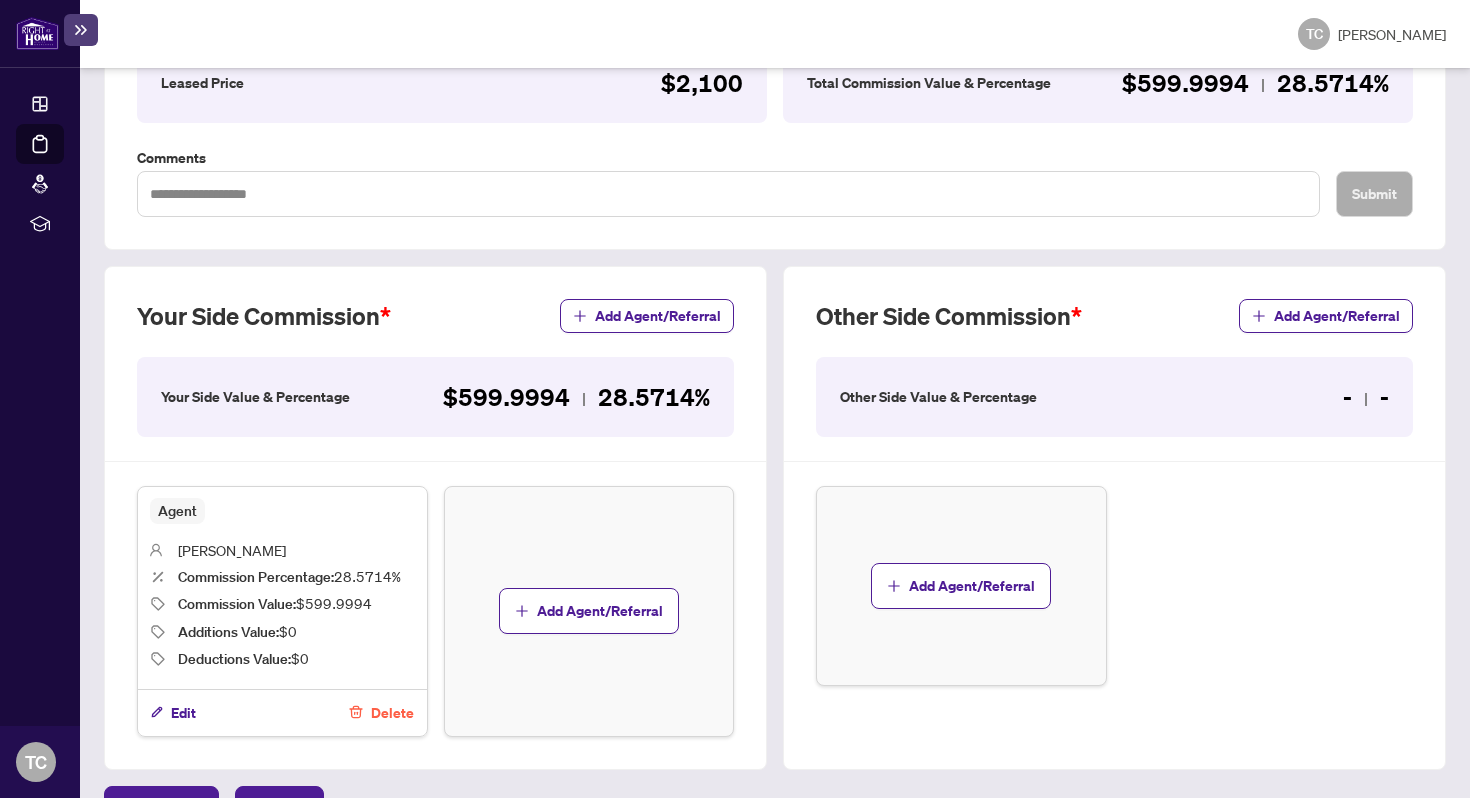 scroll, scrollTop: 462, scrollLeft: 0, axis: vertical 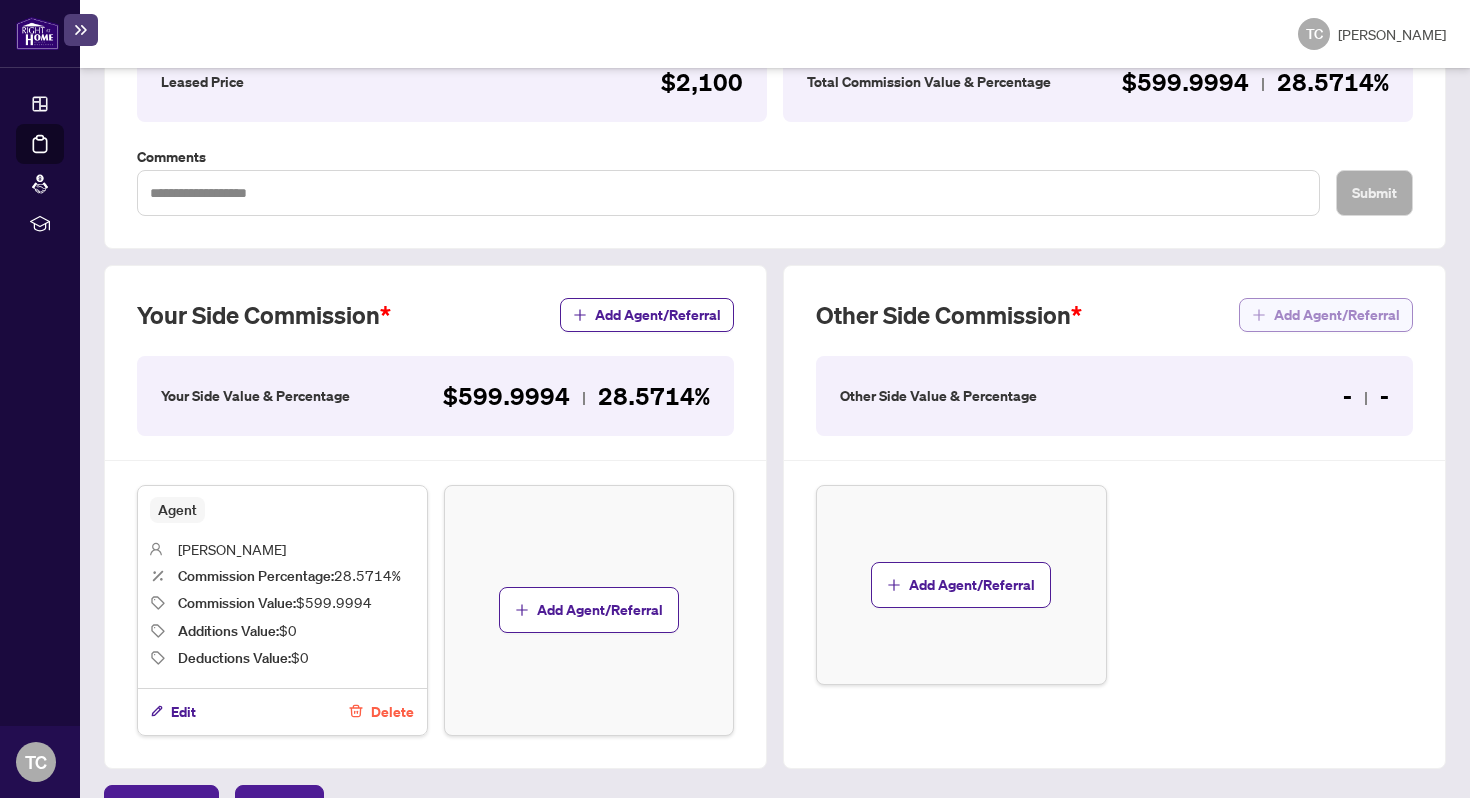 click on "Add Agent/Referral" at bounding box center [1337, 315] 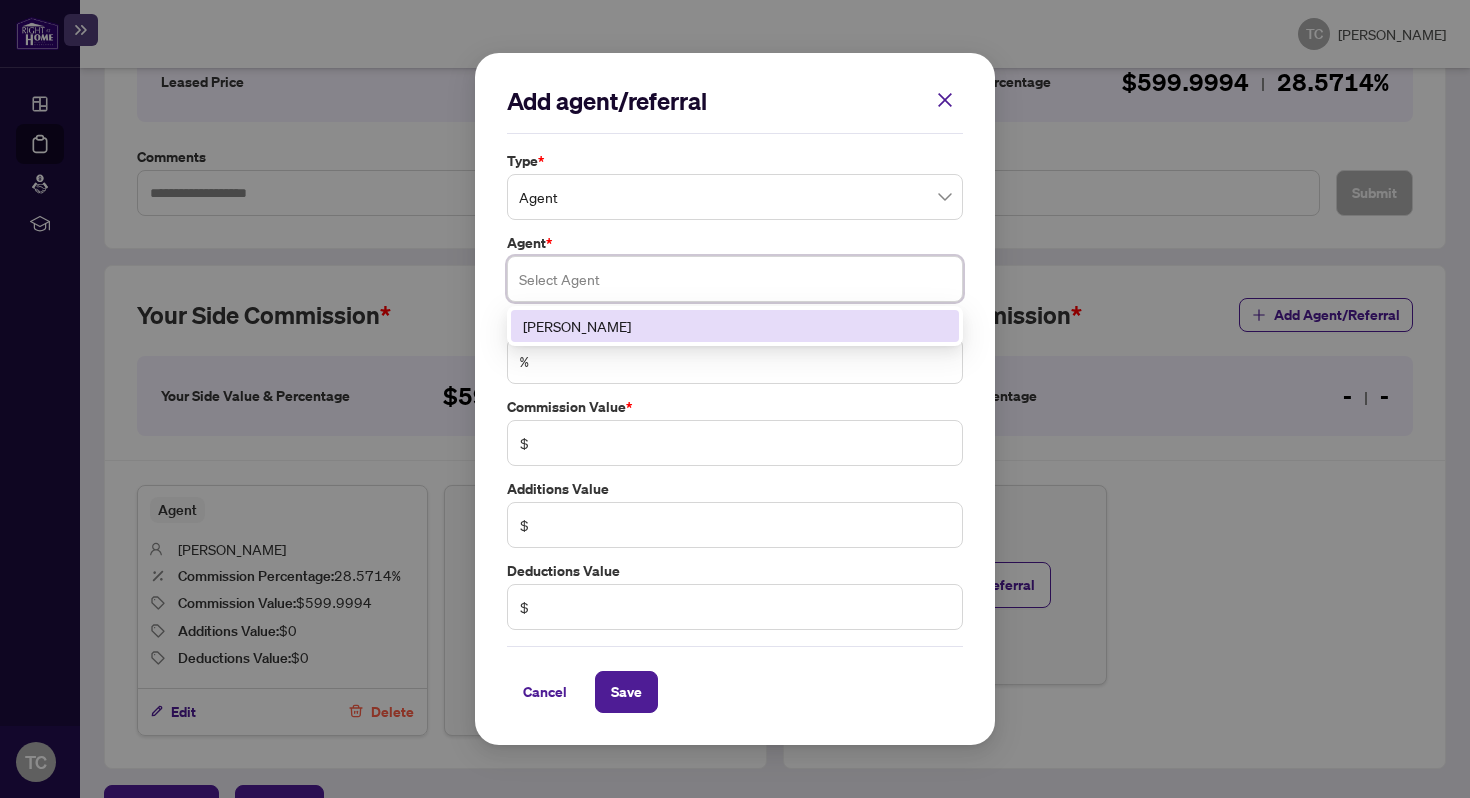 click at bounding box center [735, 279] 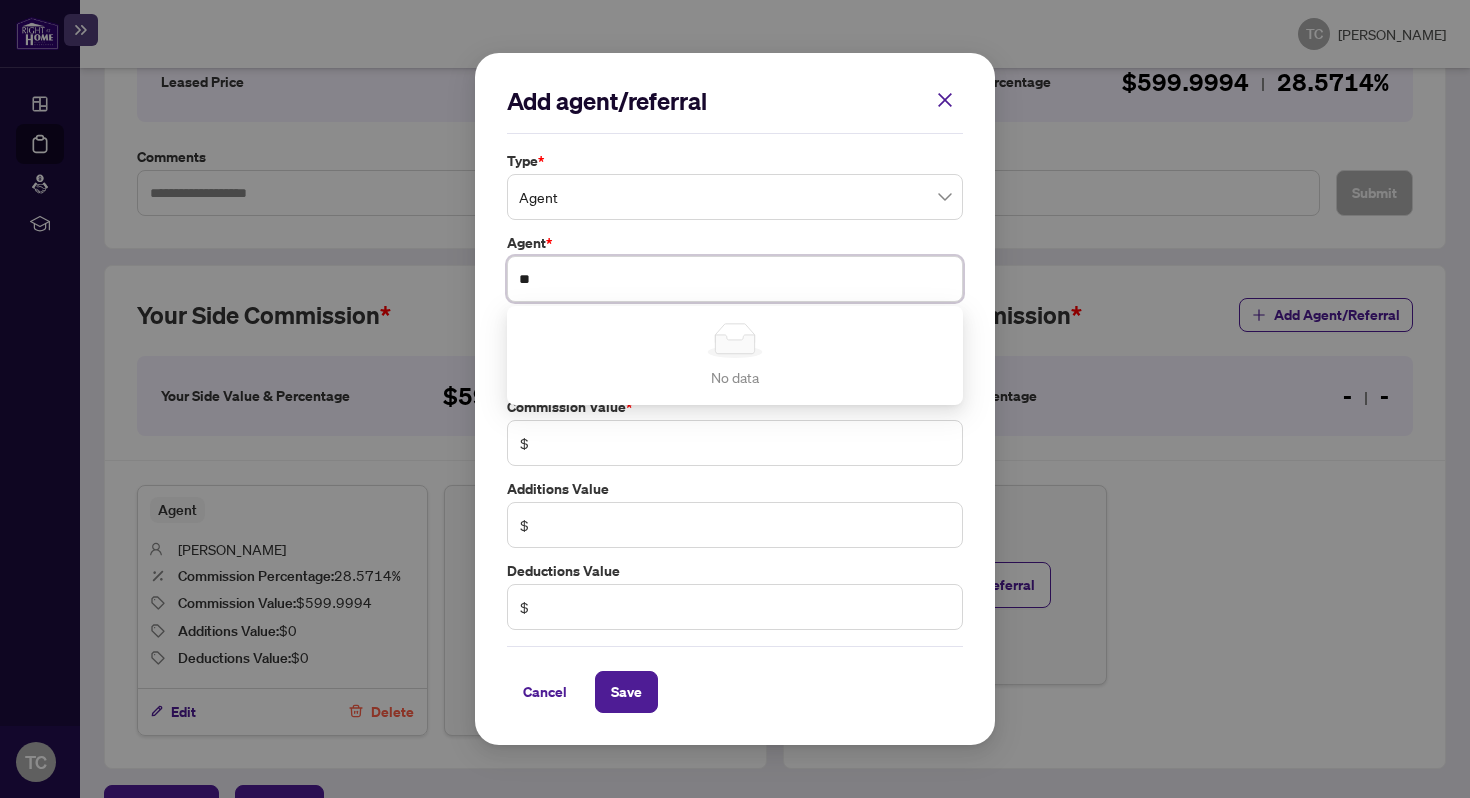 type on "*" 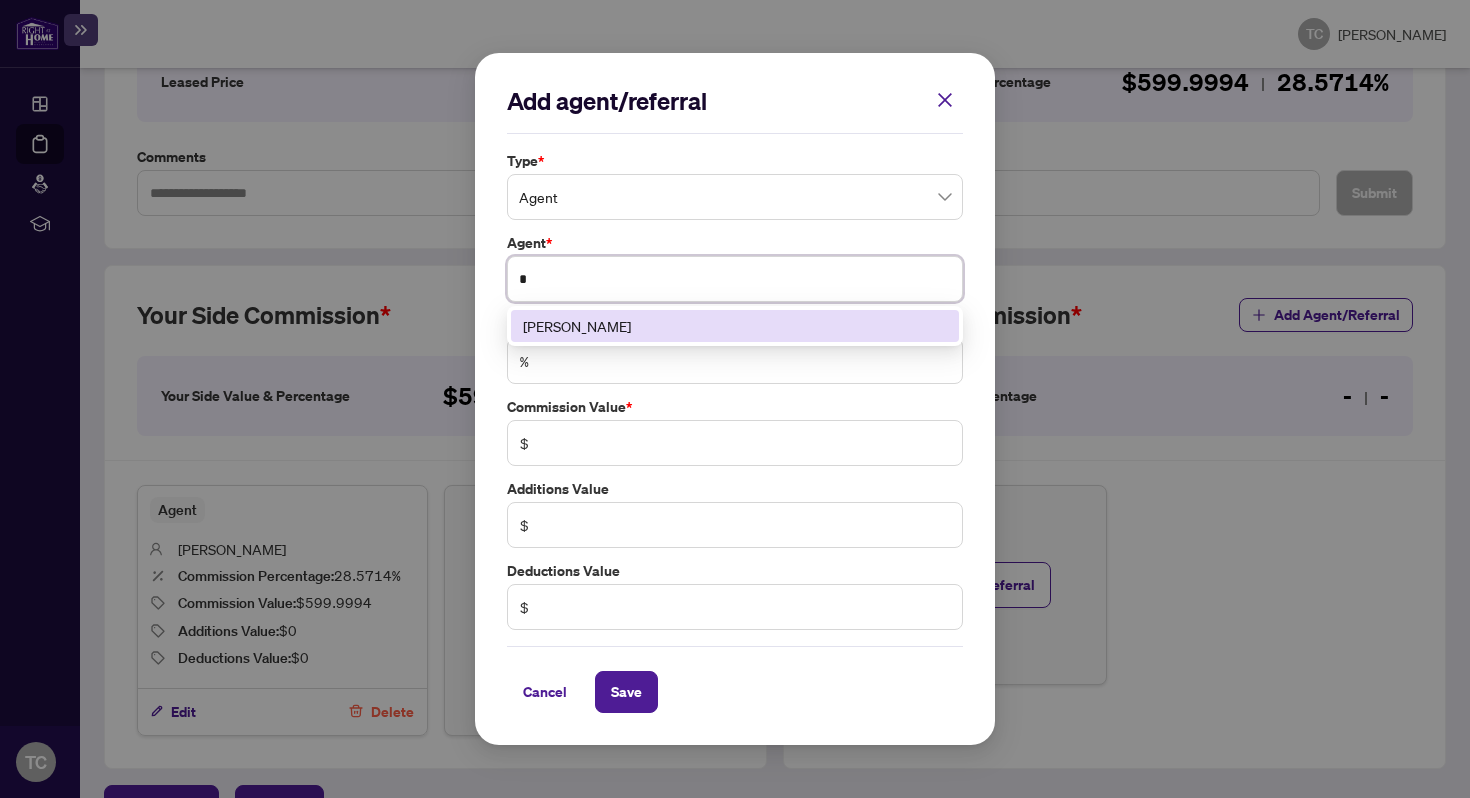 type 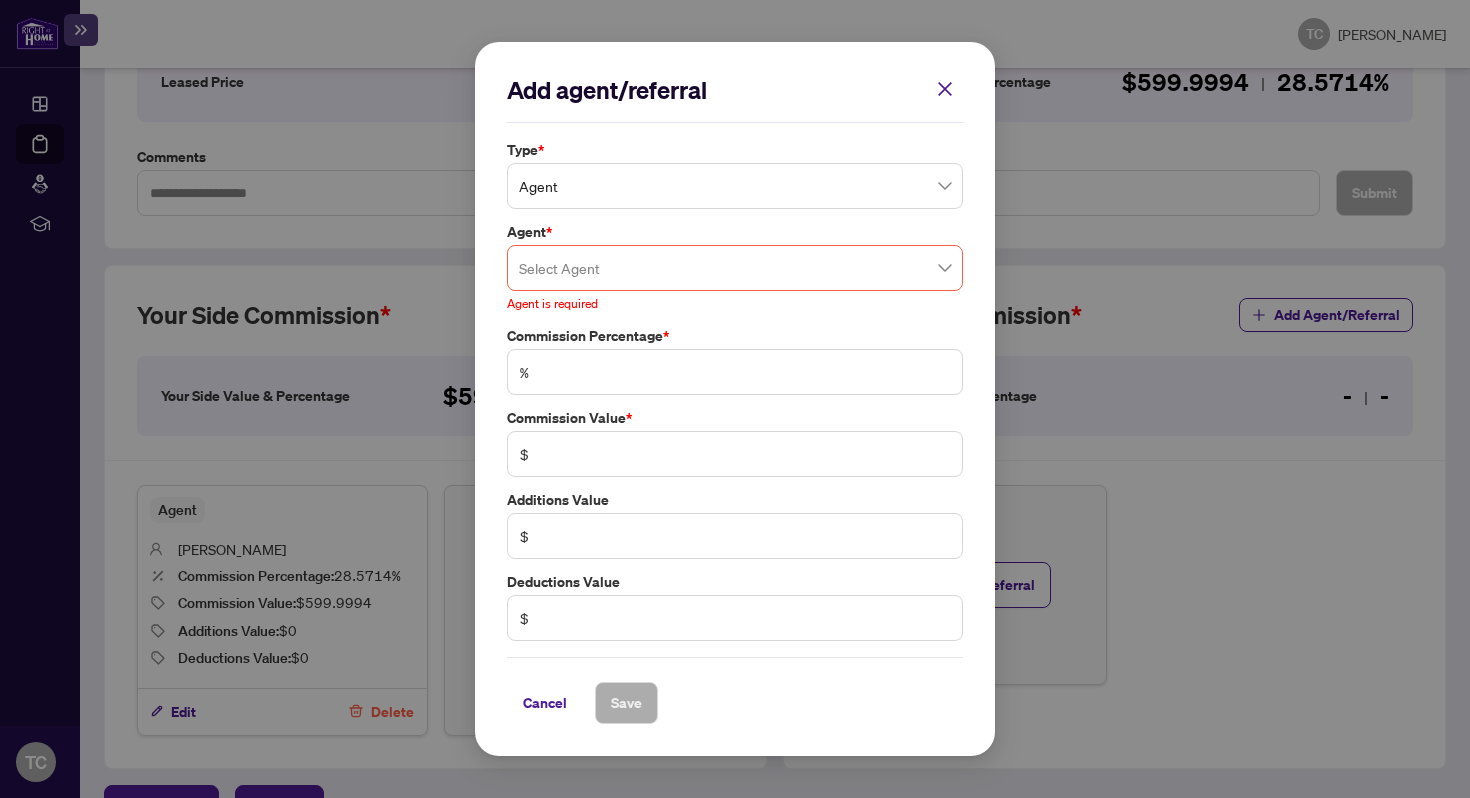 click on "Add agent/referral Type * Agent Agent * Select Agent 79892 [PERSON_NAME] Agent is required Commission Percentage * % Commission Value * $ Additions Value $ Deductions Value $ Cancel Save" at bounding box center [735, 399] 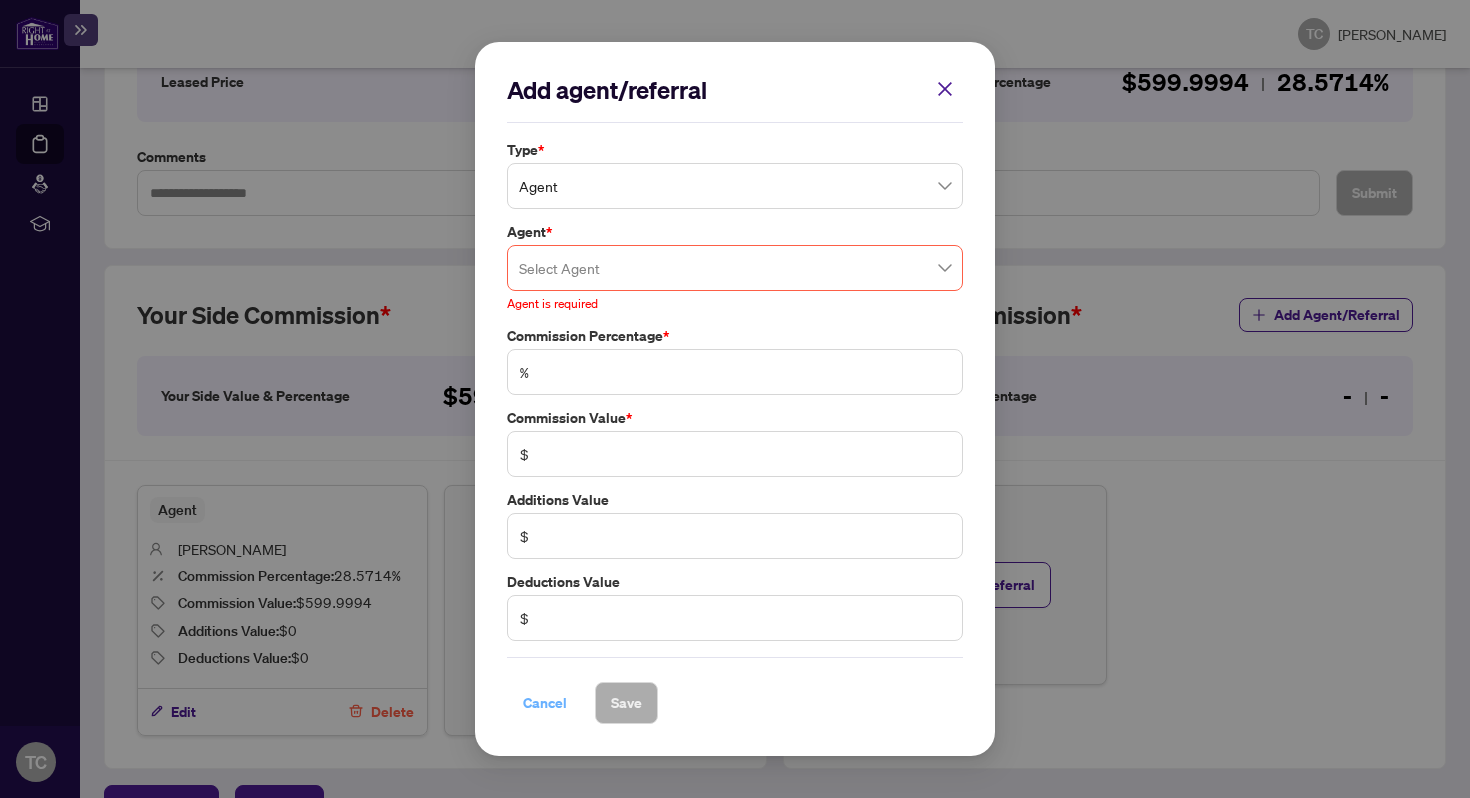 click on "Cancel" at bounding box center [545, 703] 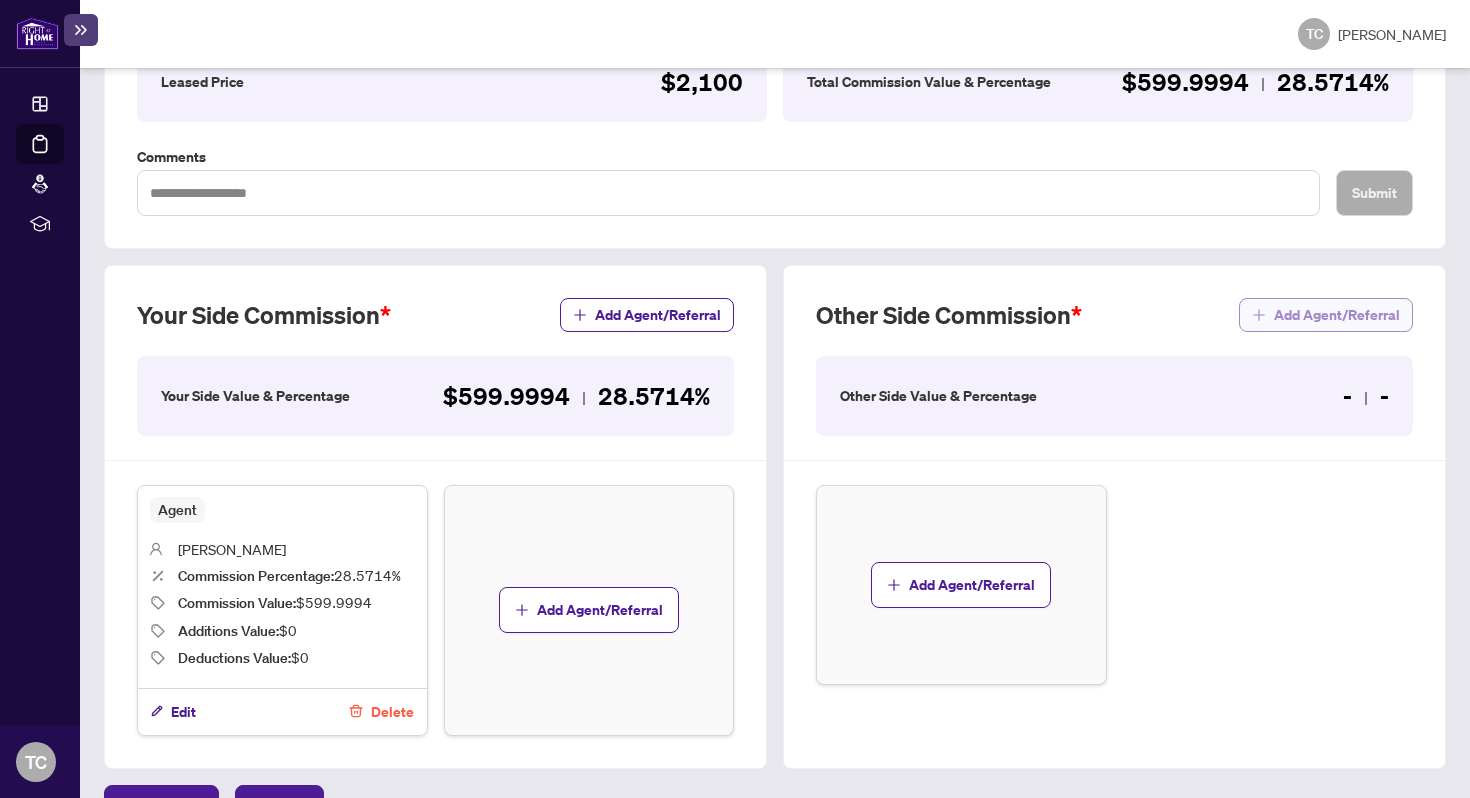 click on "Add Agent/Referral" at bounding box center [1337, 315] 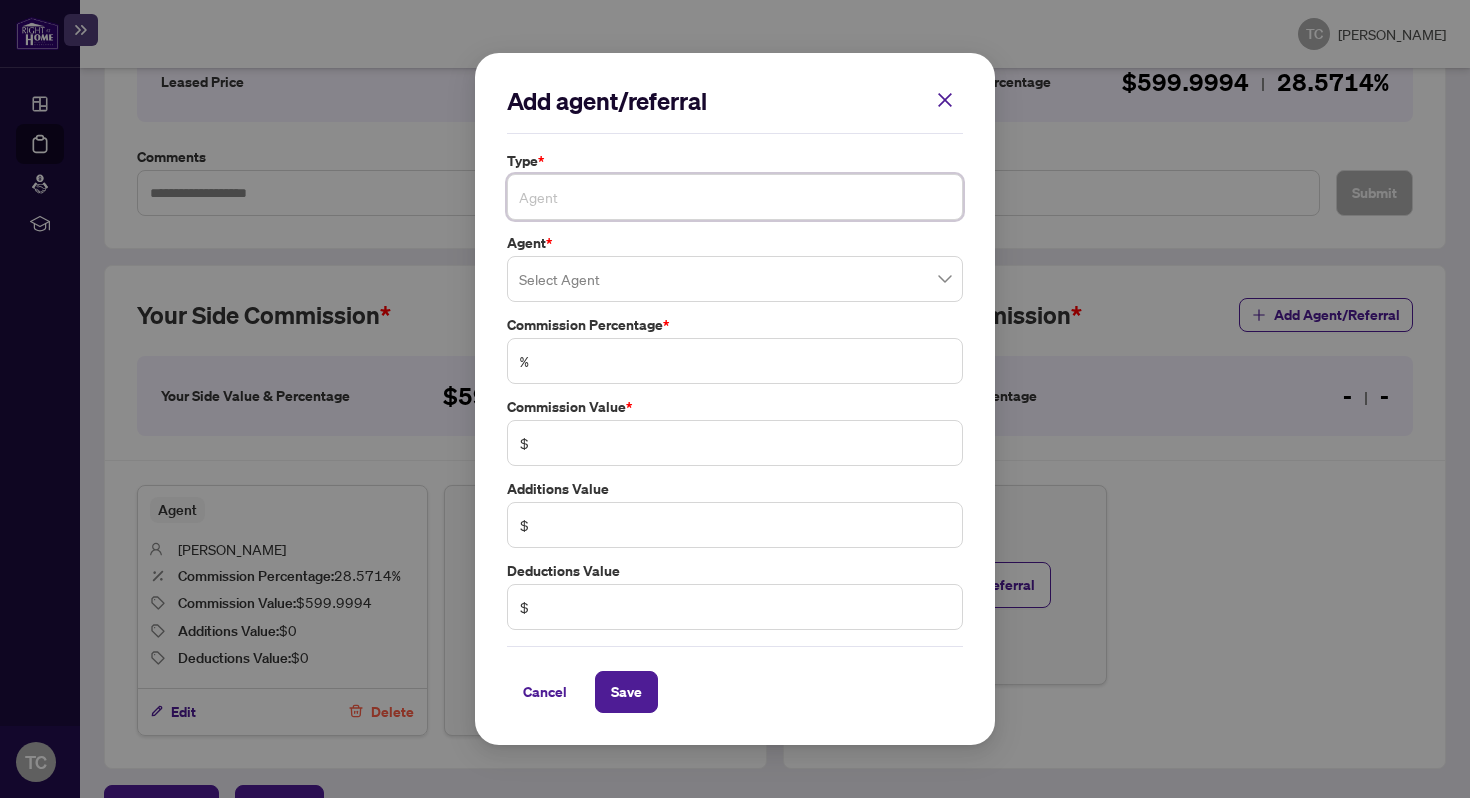 click at bounding box center (735, 197) 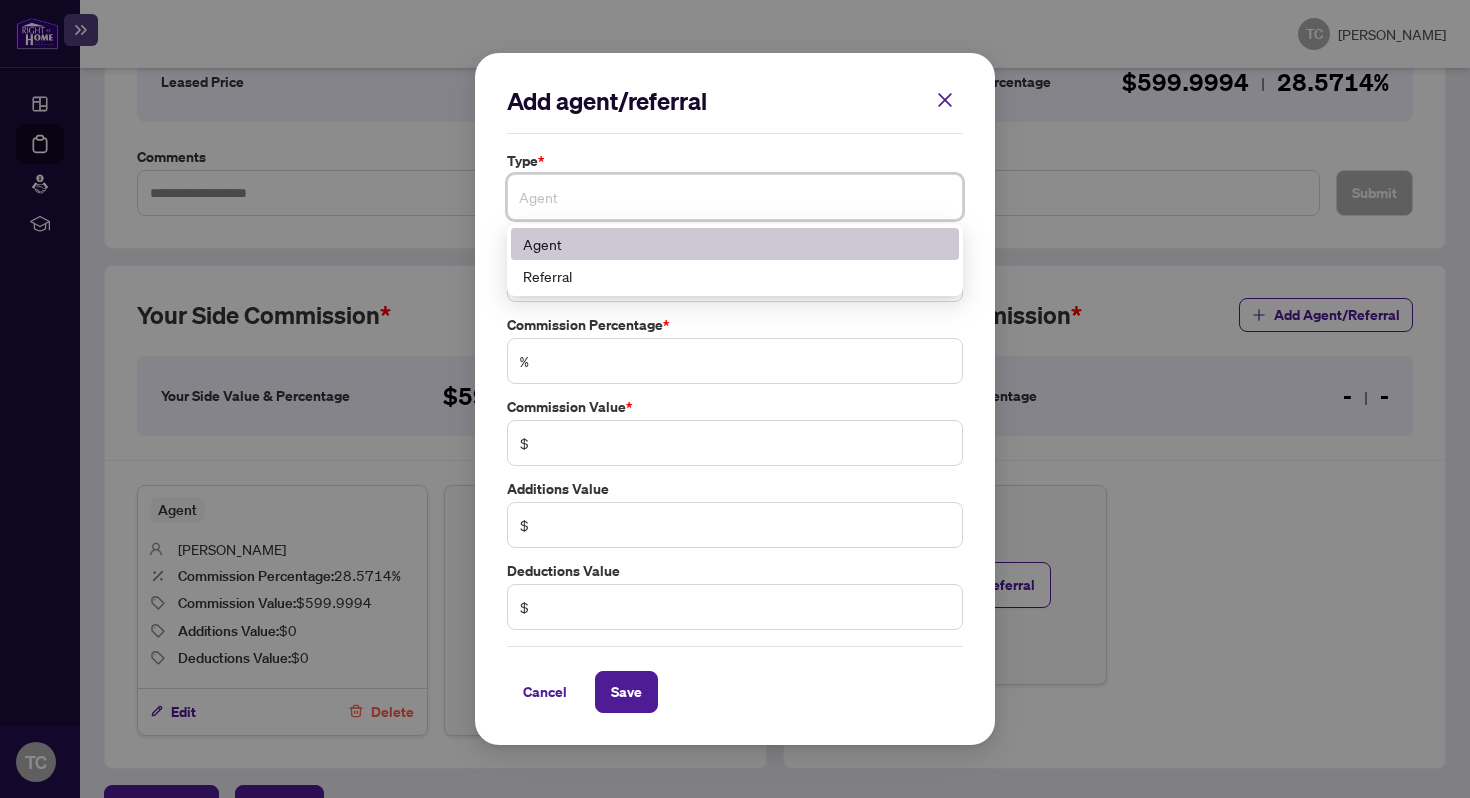 click on "Agent" at bounding box center [735, 244] 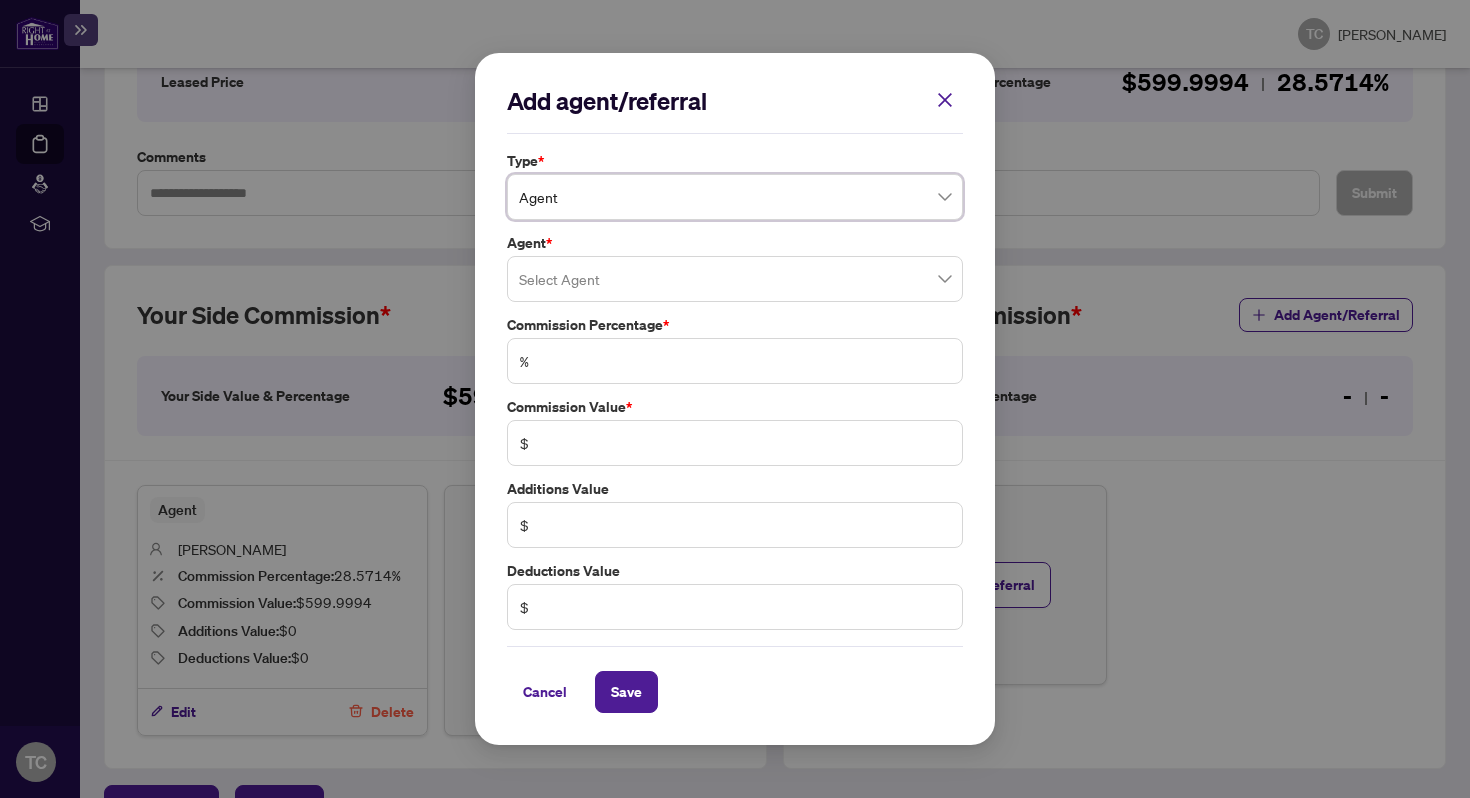 click at bounding box center [735, 279] 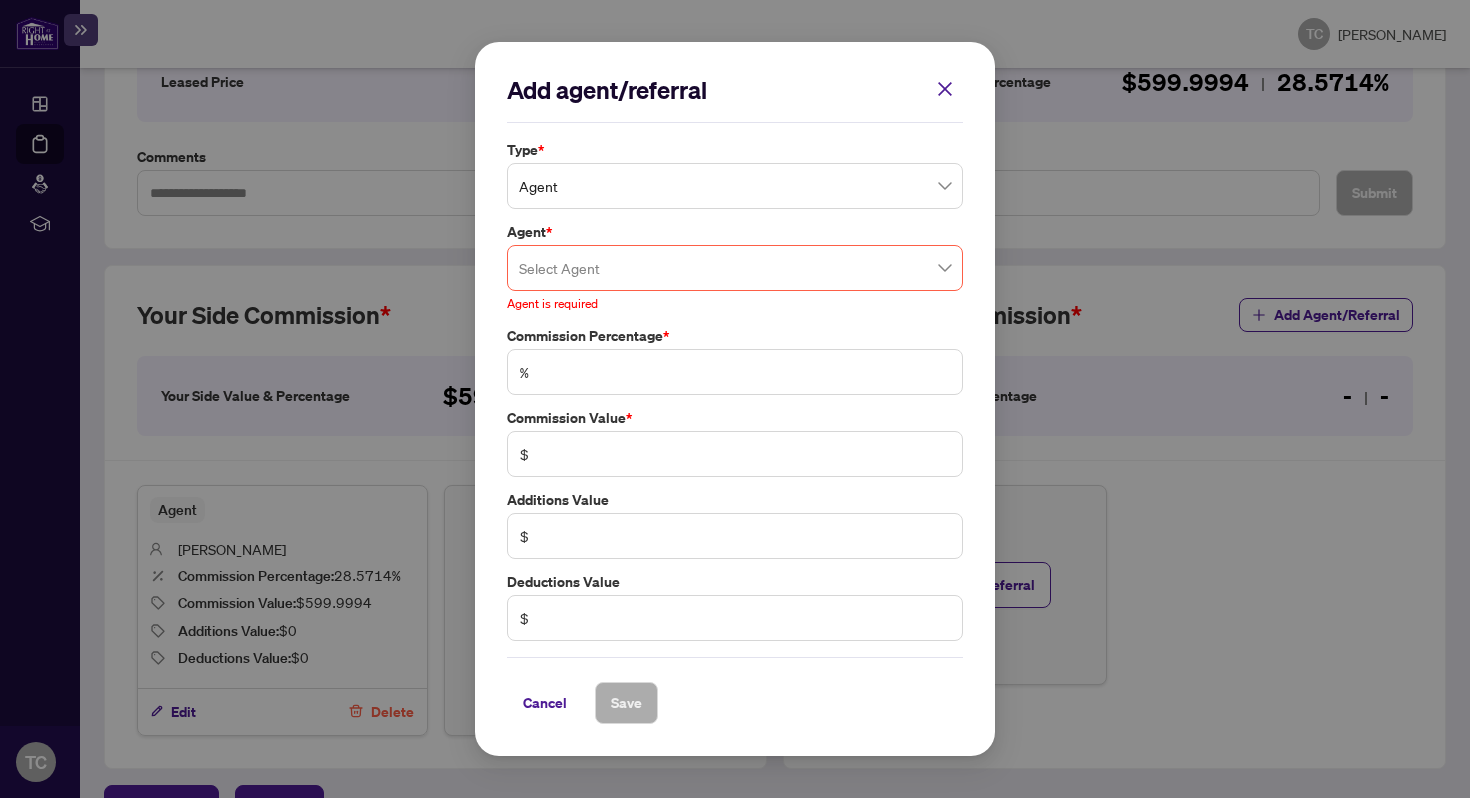 click on "Agent * Select Agent 79892 [PERSON_NAME] Agent is required" at bounding box center (735, 267) 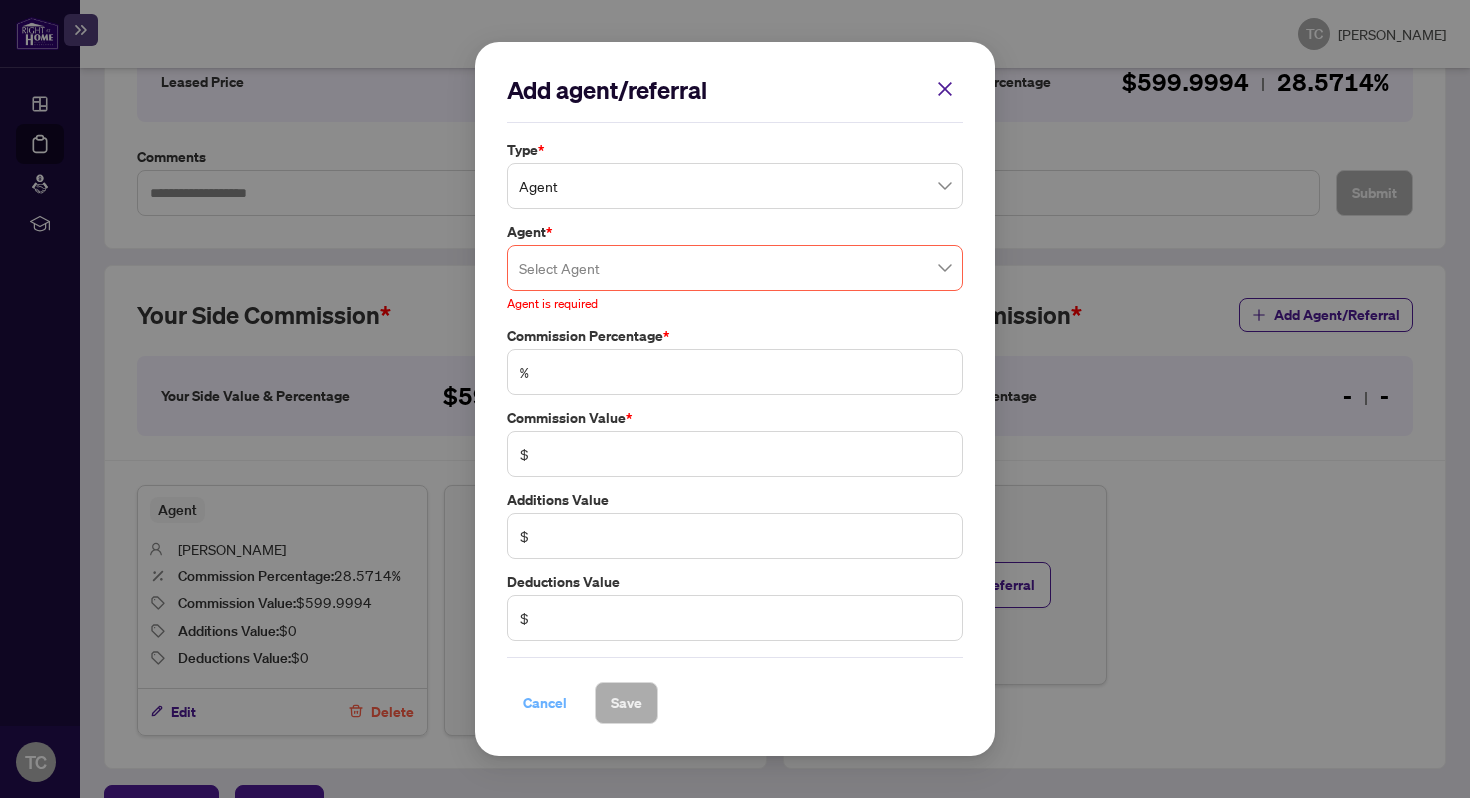 click on "Cancel" at bounding box center (545, 703) 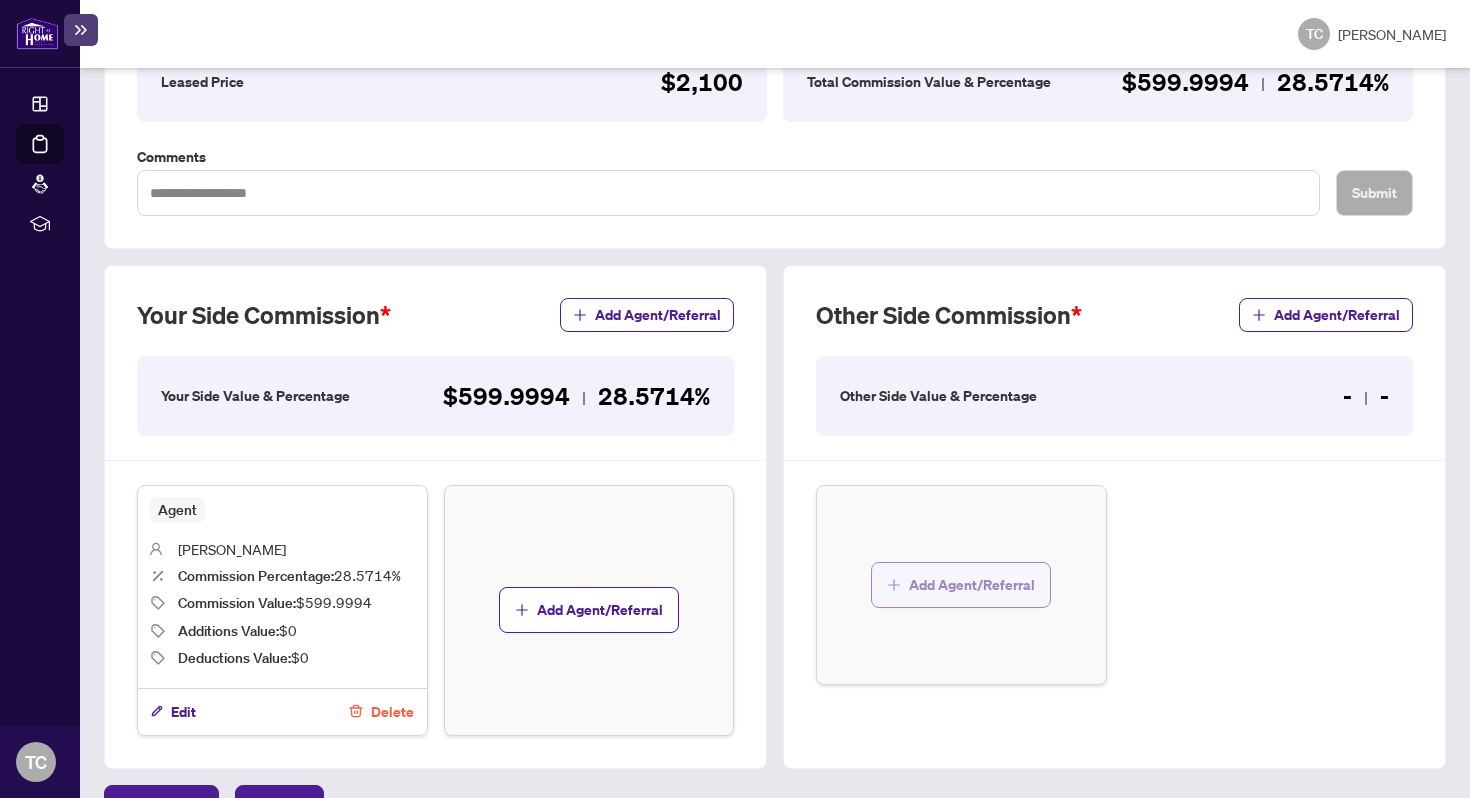 click on "Add Agent/Referral" at bounding box center [972, 585] 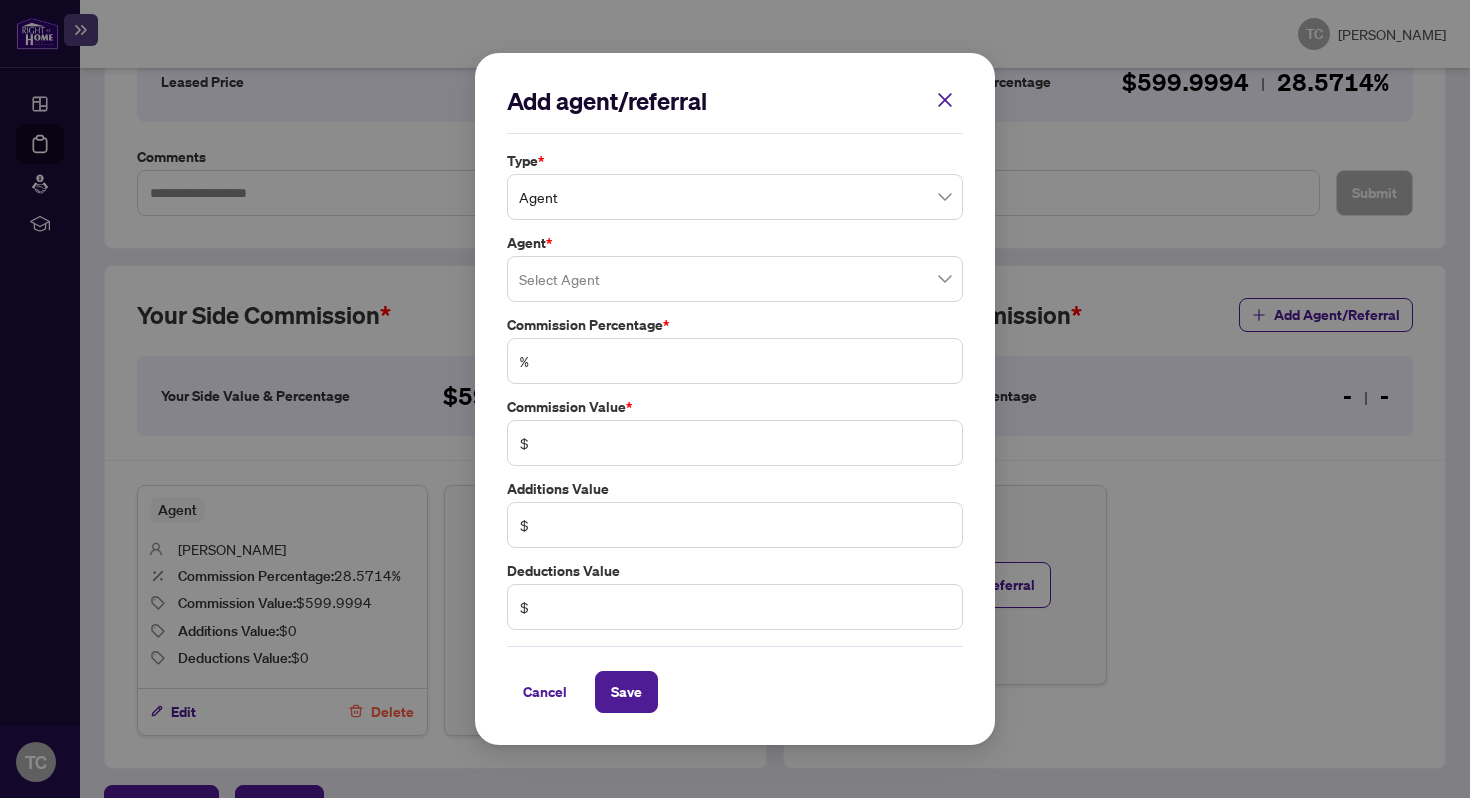 click at bounding box center (735, 279) 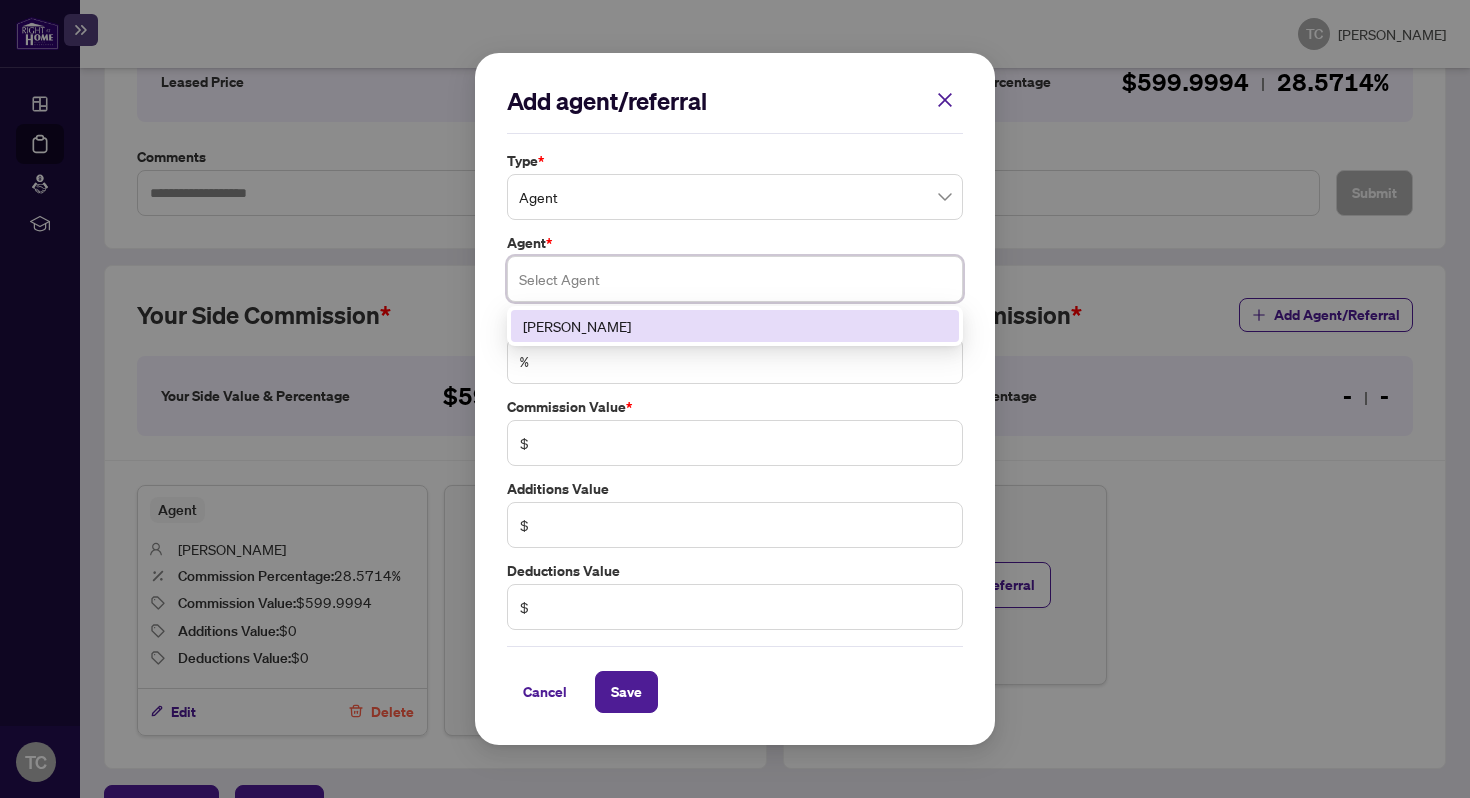 click at bounding box center (735, 279) 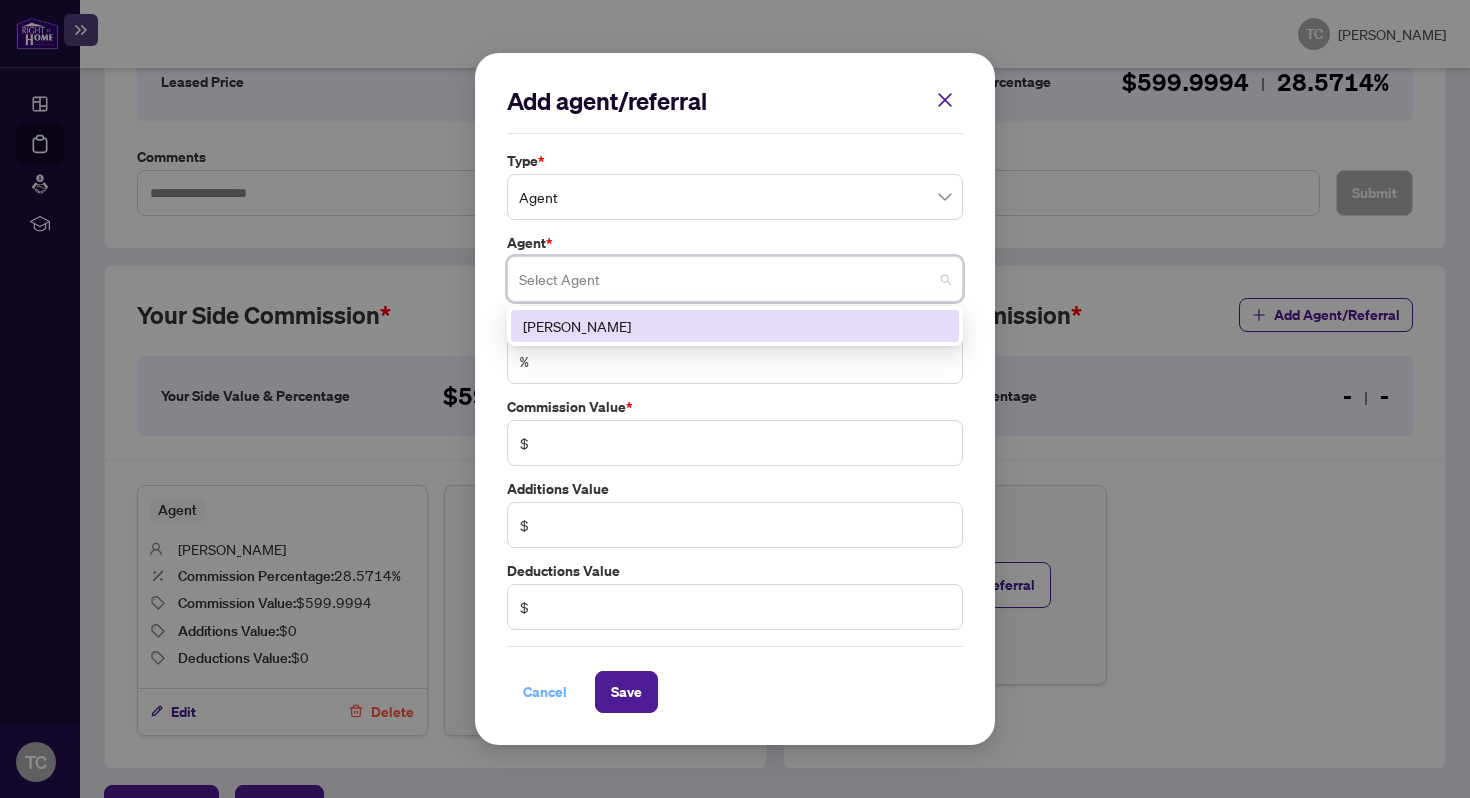click on "Cancel" at bounding box center [545, 692] 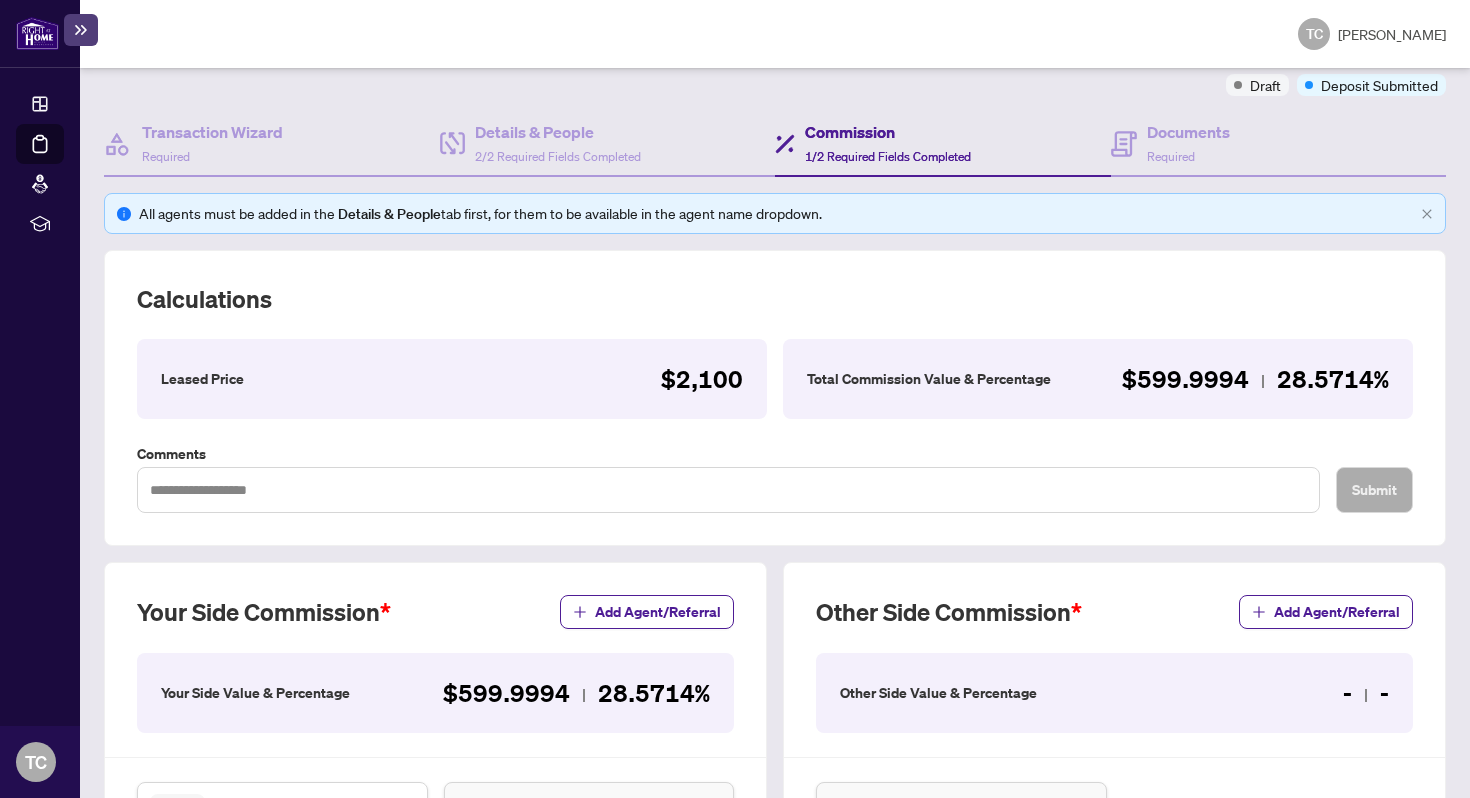 scroll, scrollTop: 478, scrollLeft: 0, axis: vertical 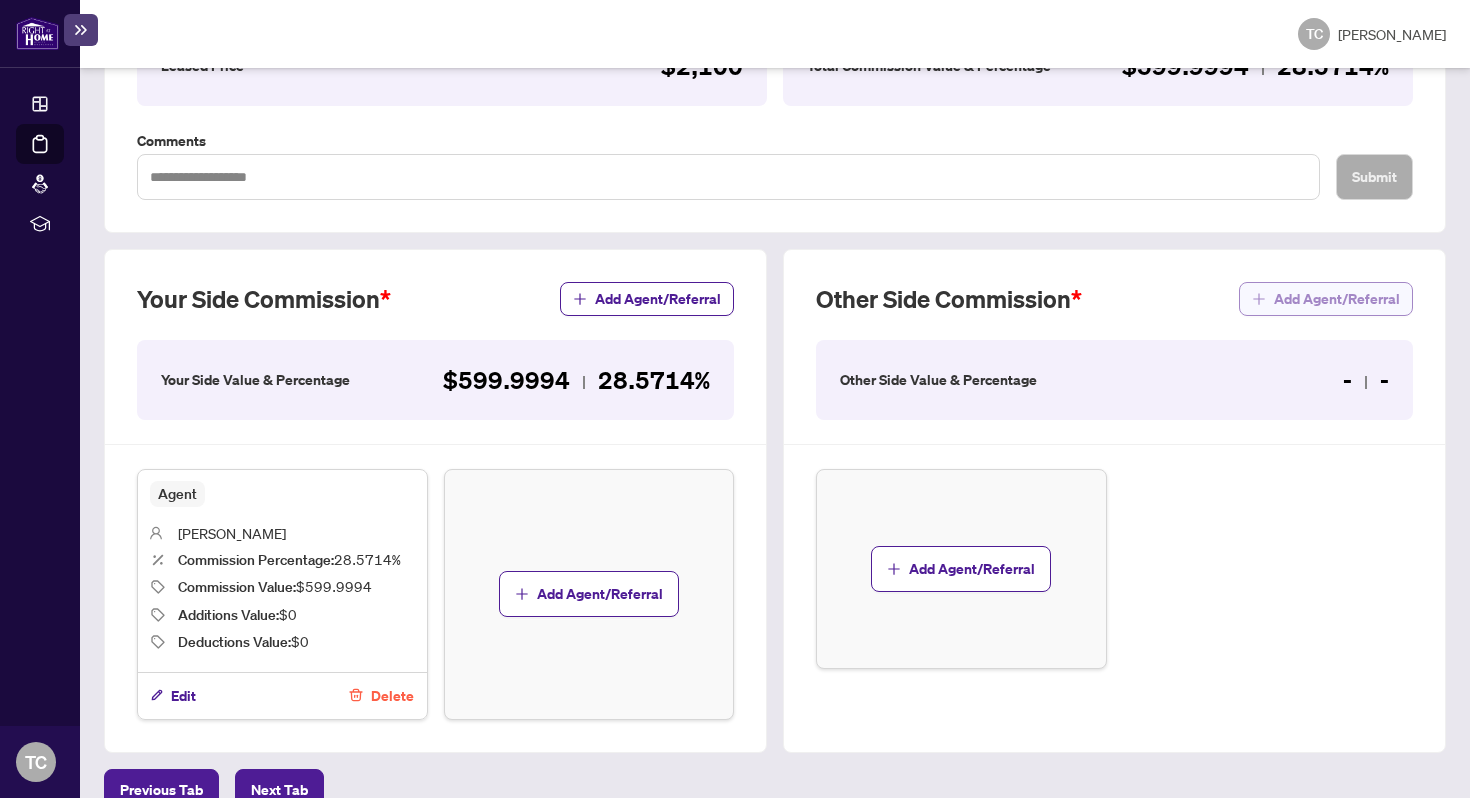 click on "Add Agent/Referral" at bounding box center [1337, 299] 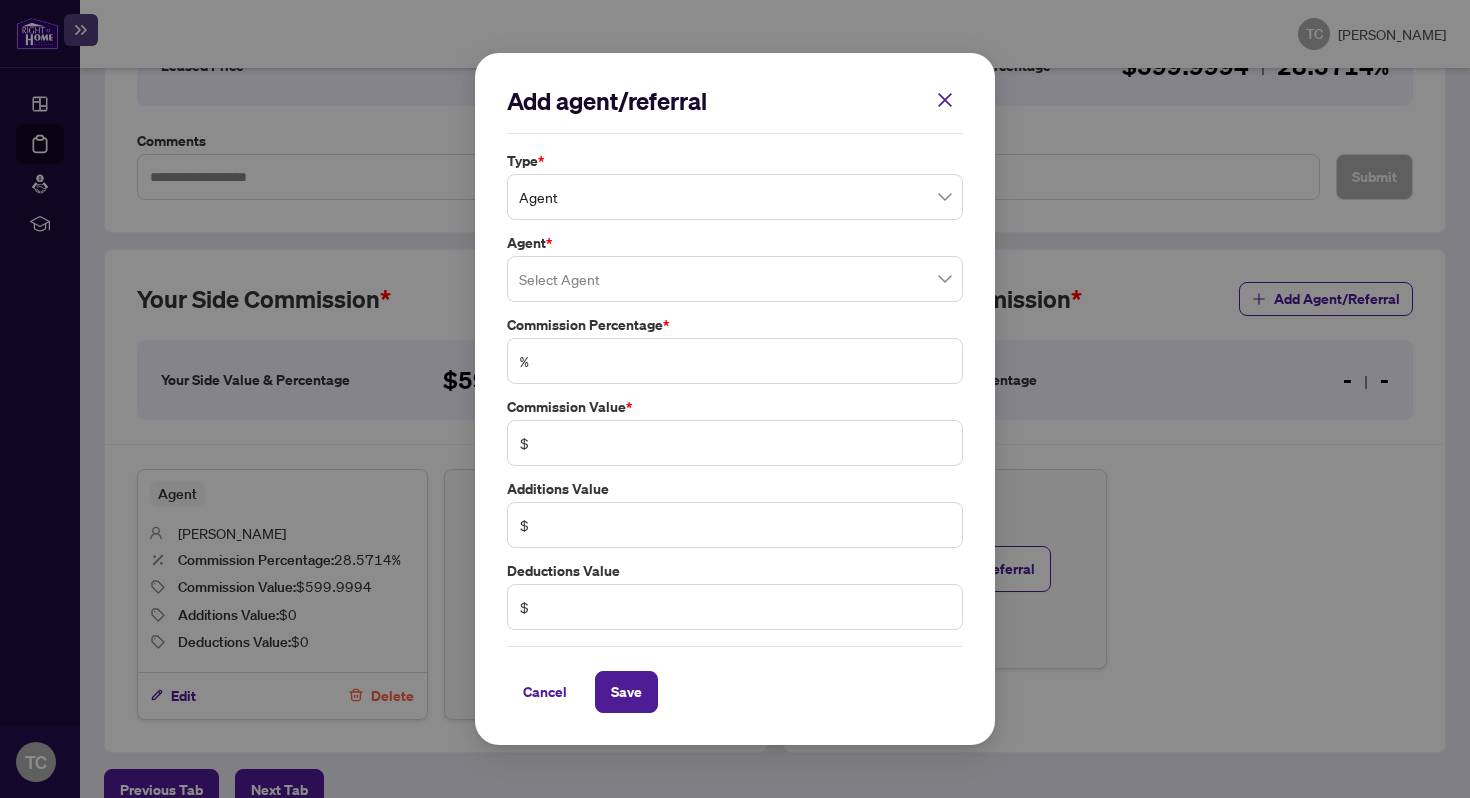 click on "Agent" at bounding box center (735, 197) 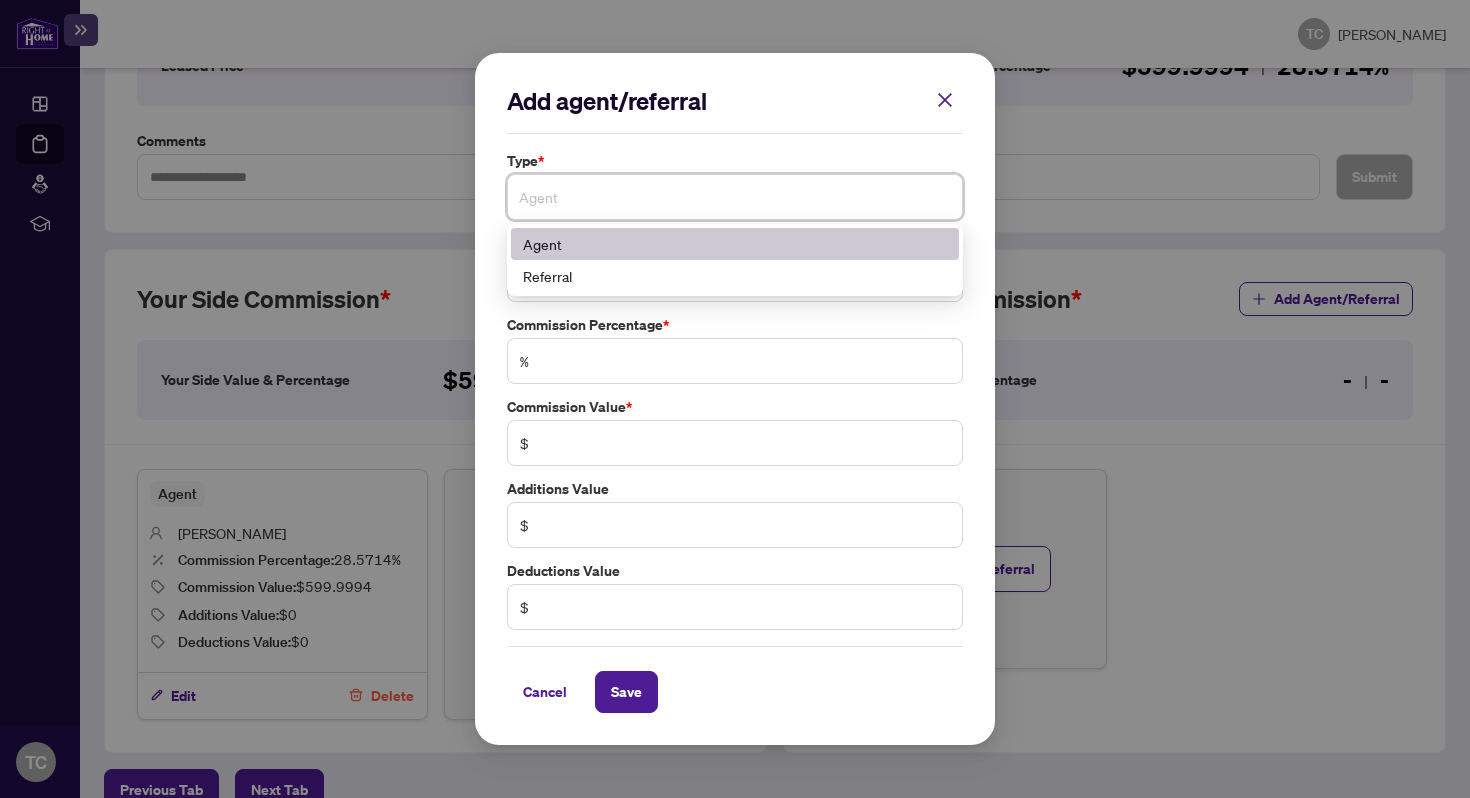 click on "Agent" at bounding box center (735, 244) 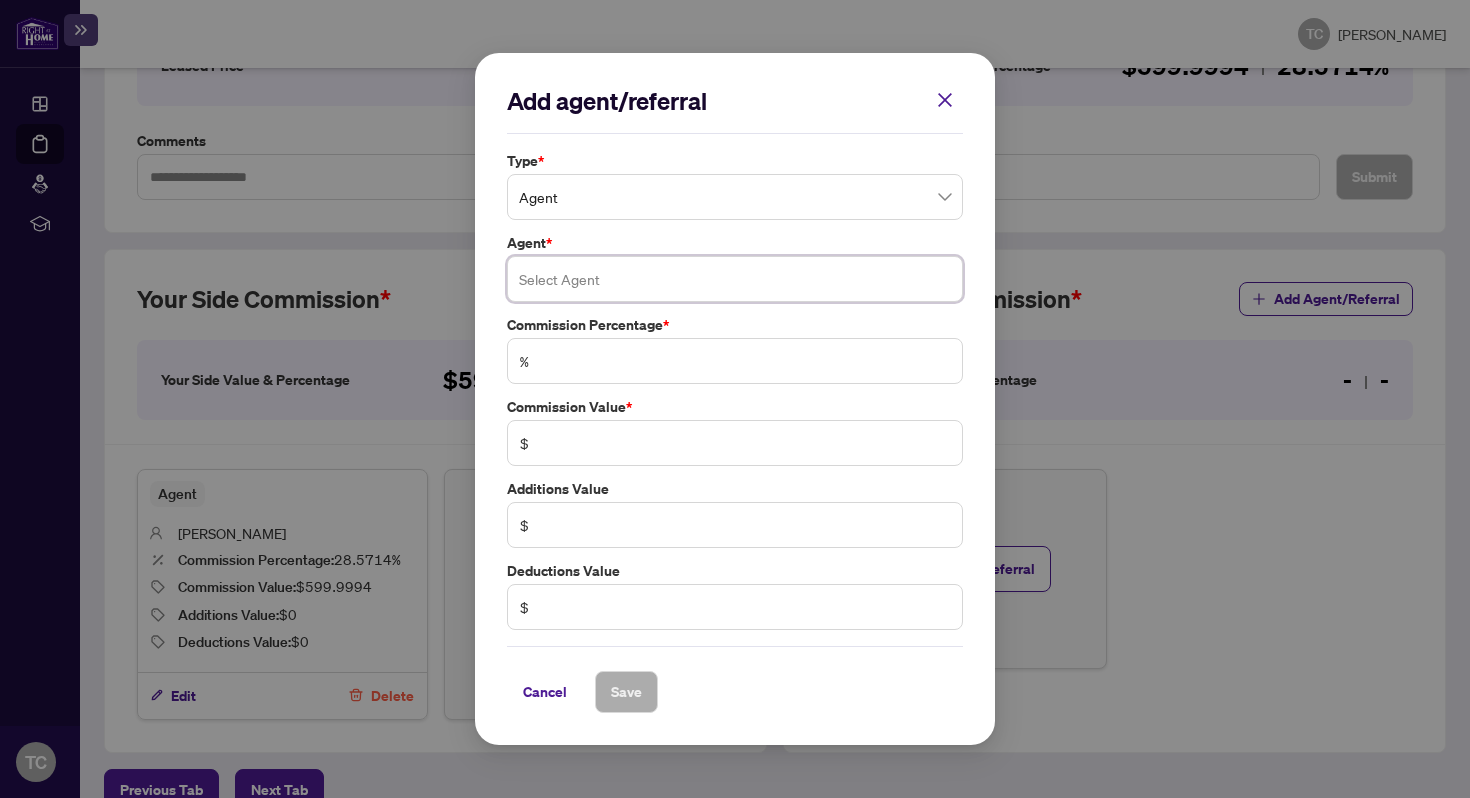 click at bounding box center [735, 279] 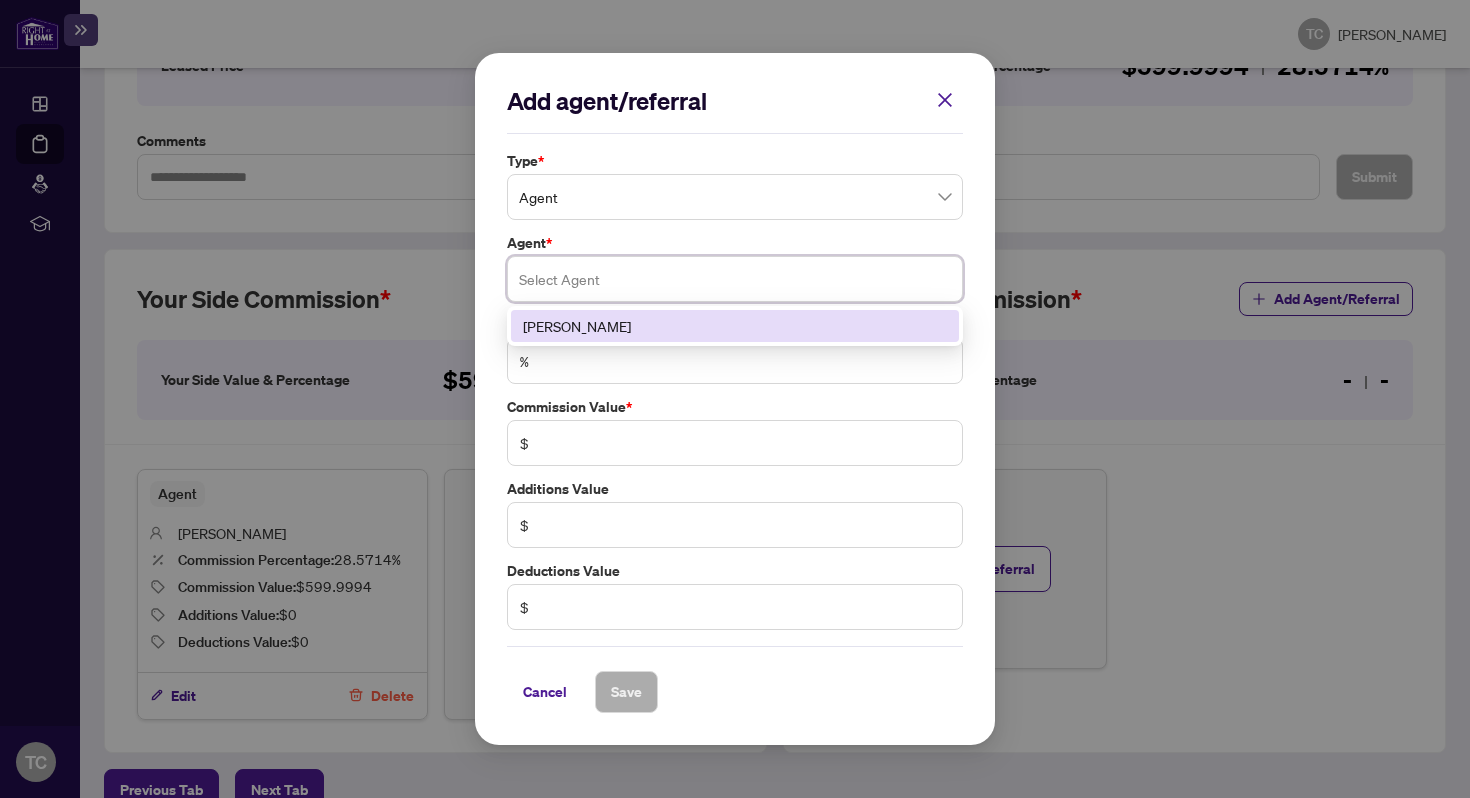 click on "[PERSON_NAME]" at bounding box center (735, 326) 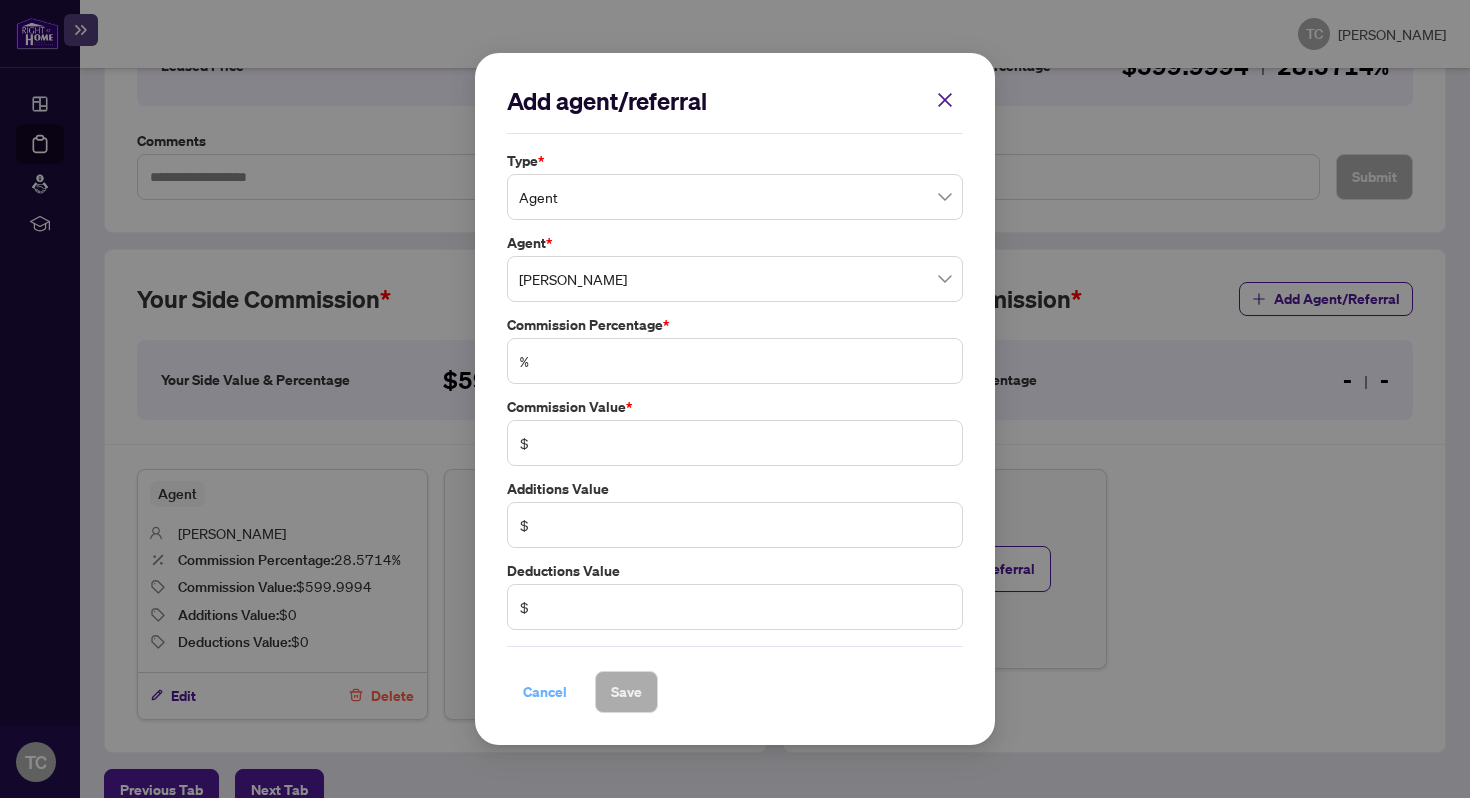 click on "Cancel" at bounding box center (545, 692) 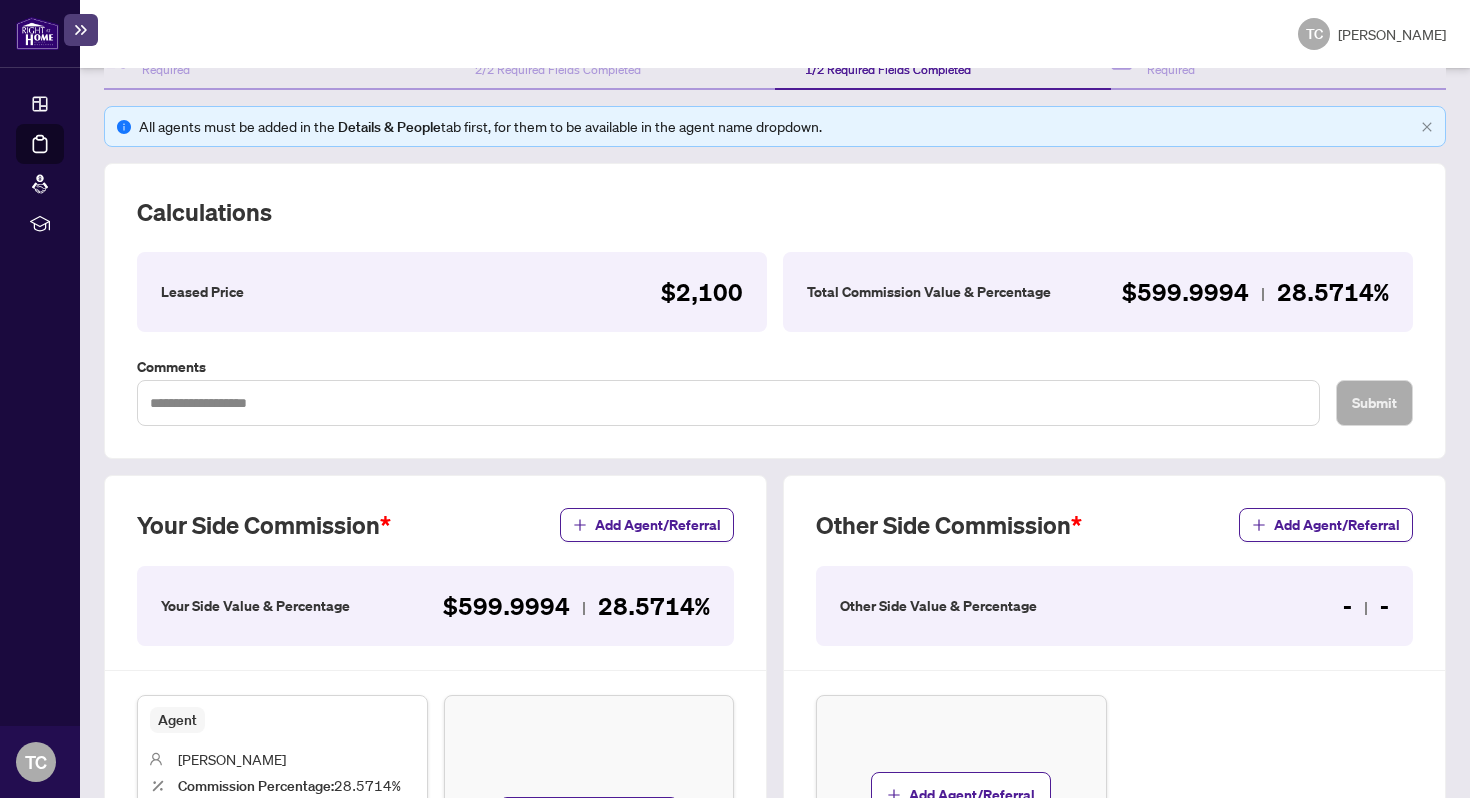 scroll, scrollTop: 506, scrollLeft: 0, axis: vertical 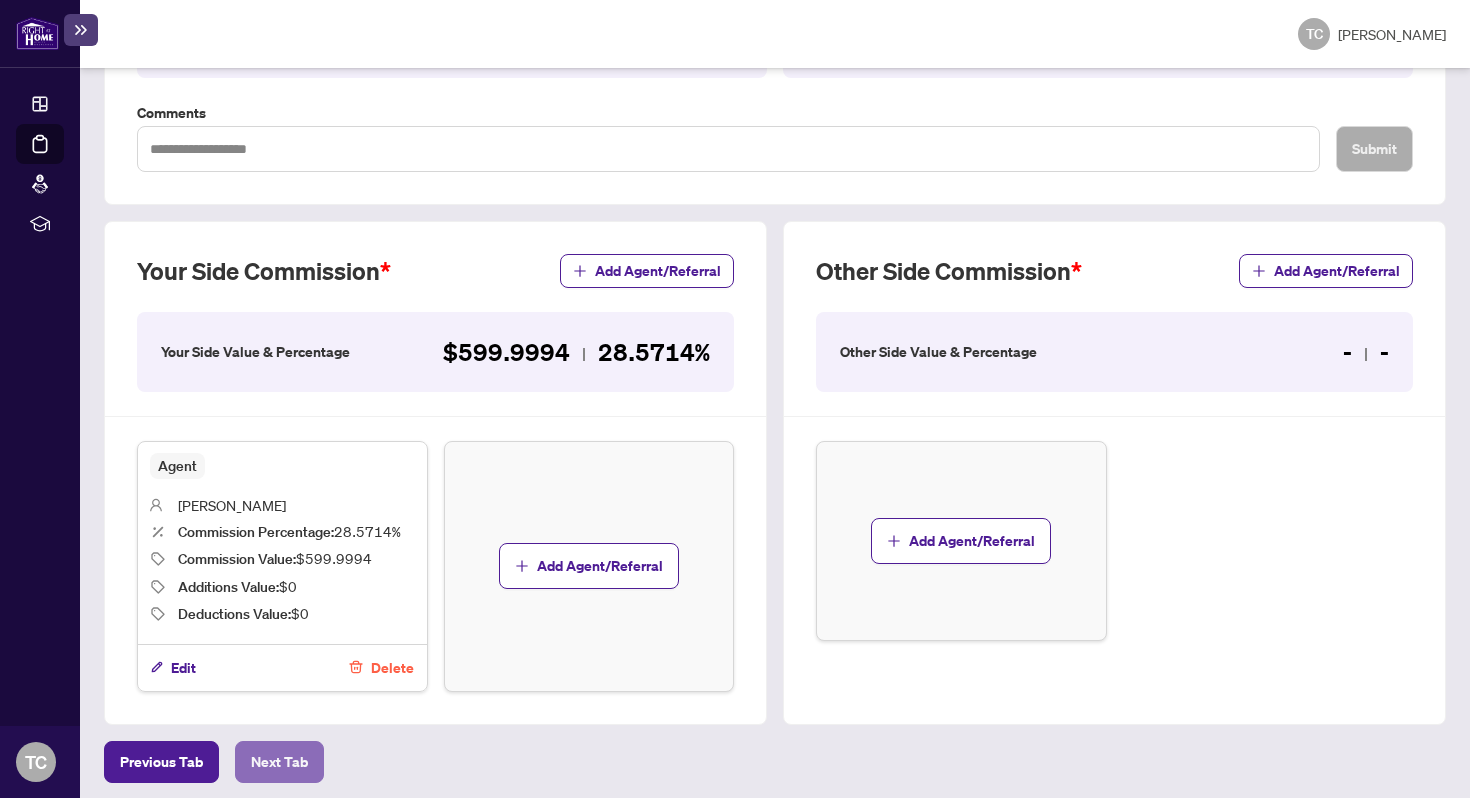 click on "Next Tab" at bounding box center (279, 762) 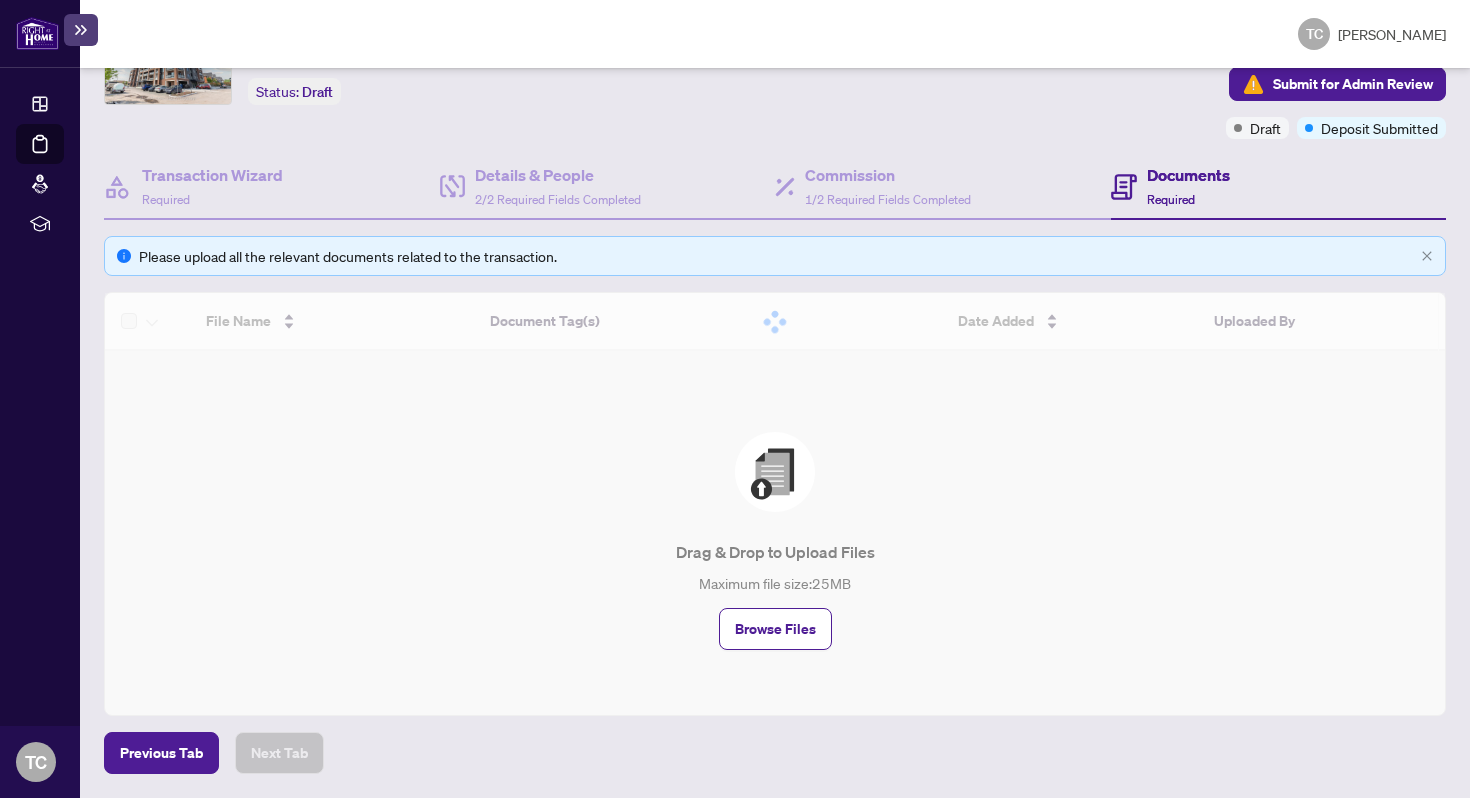 scroll, scrollTop: 0, scrollLeft: 0, axis: both 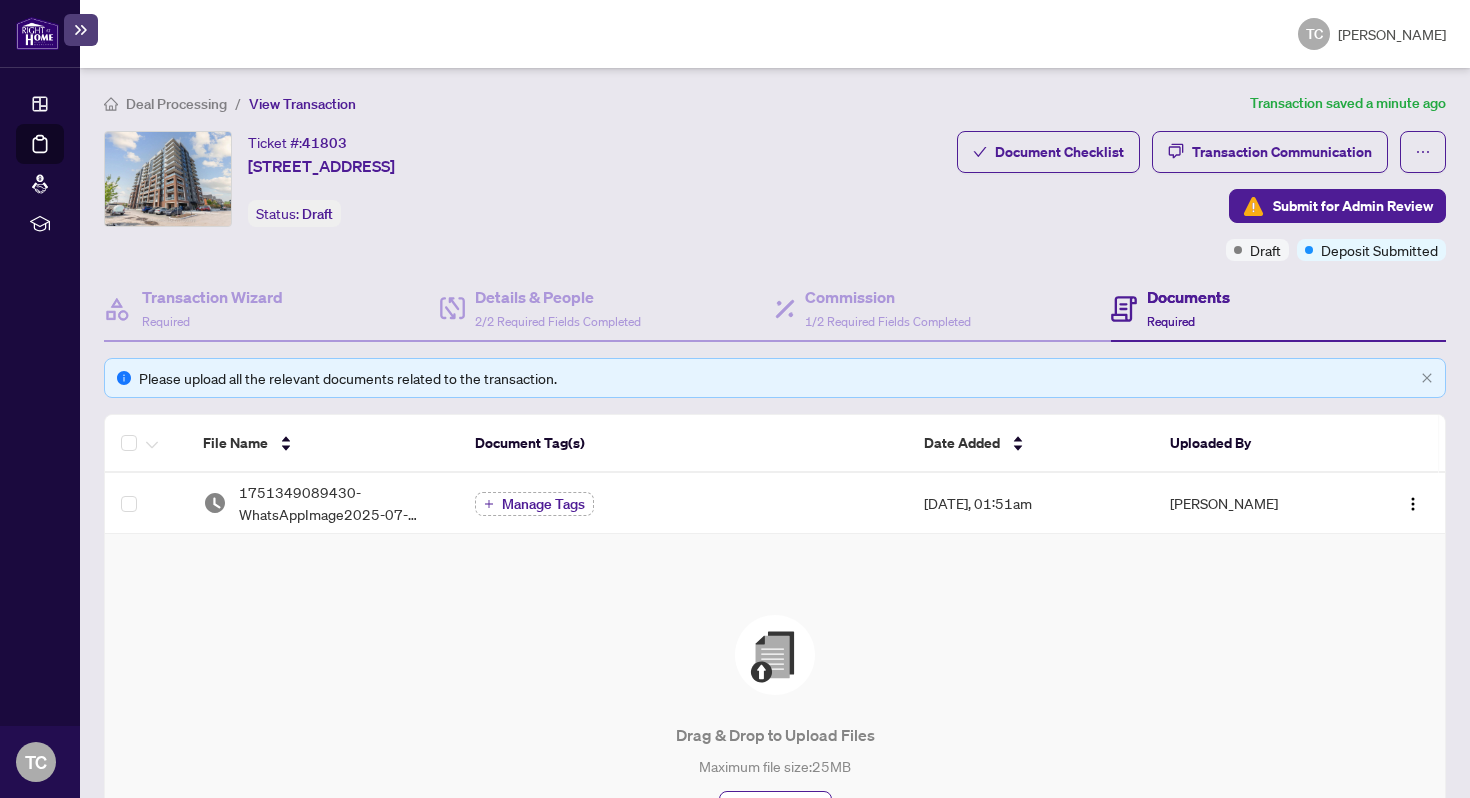 click at bounding box center [775, 655] 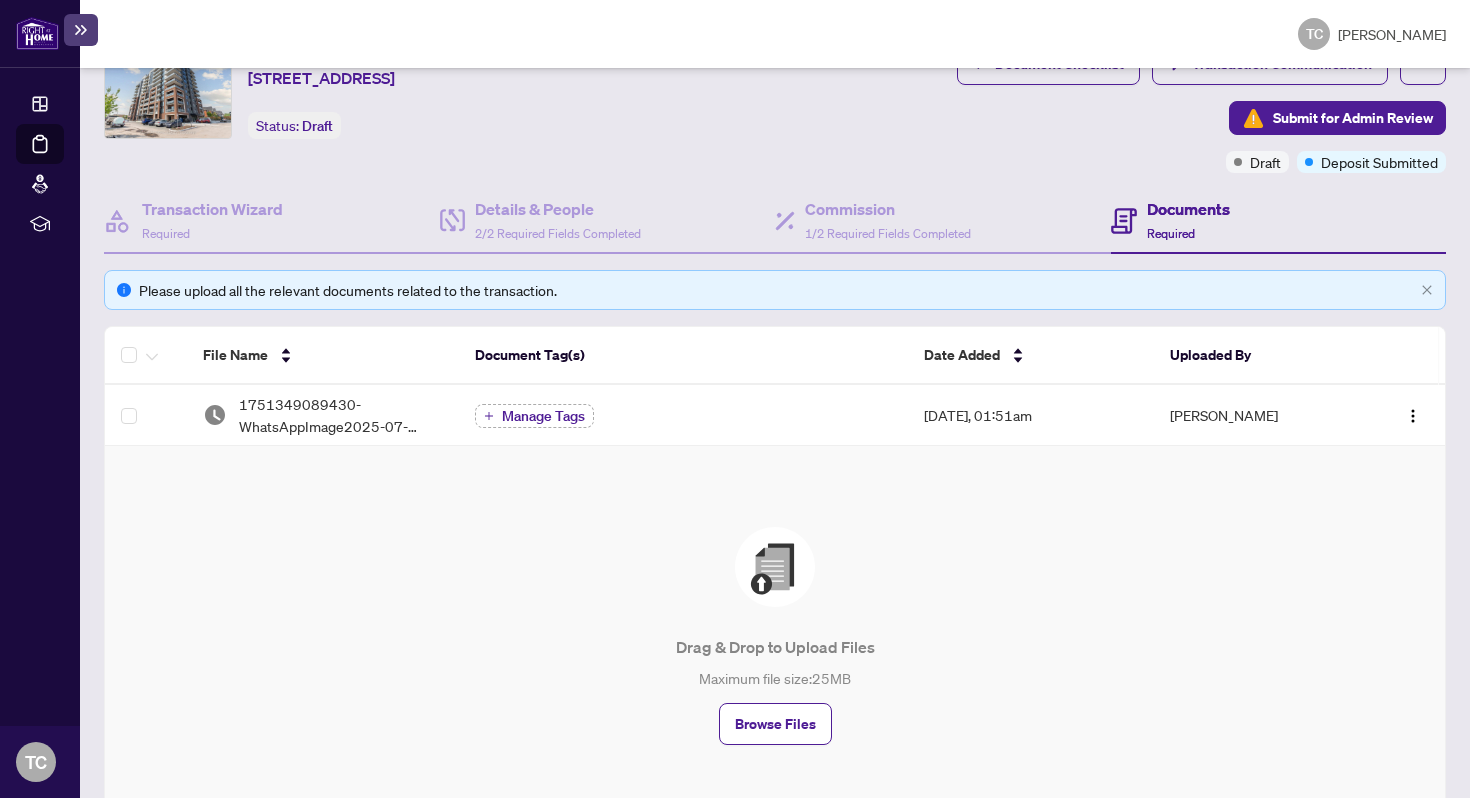 scroll, scrollTop: 128, scrollLeft: 0, axis: vertical 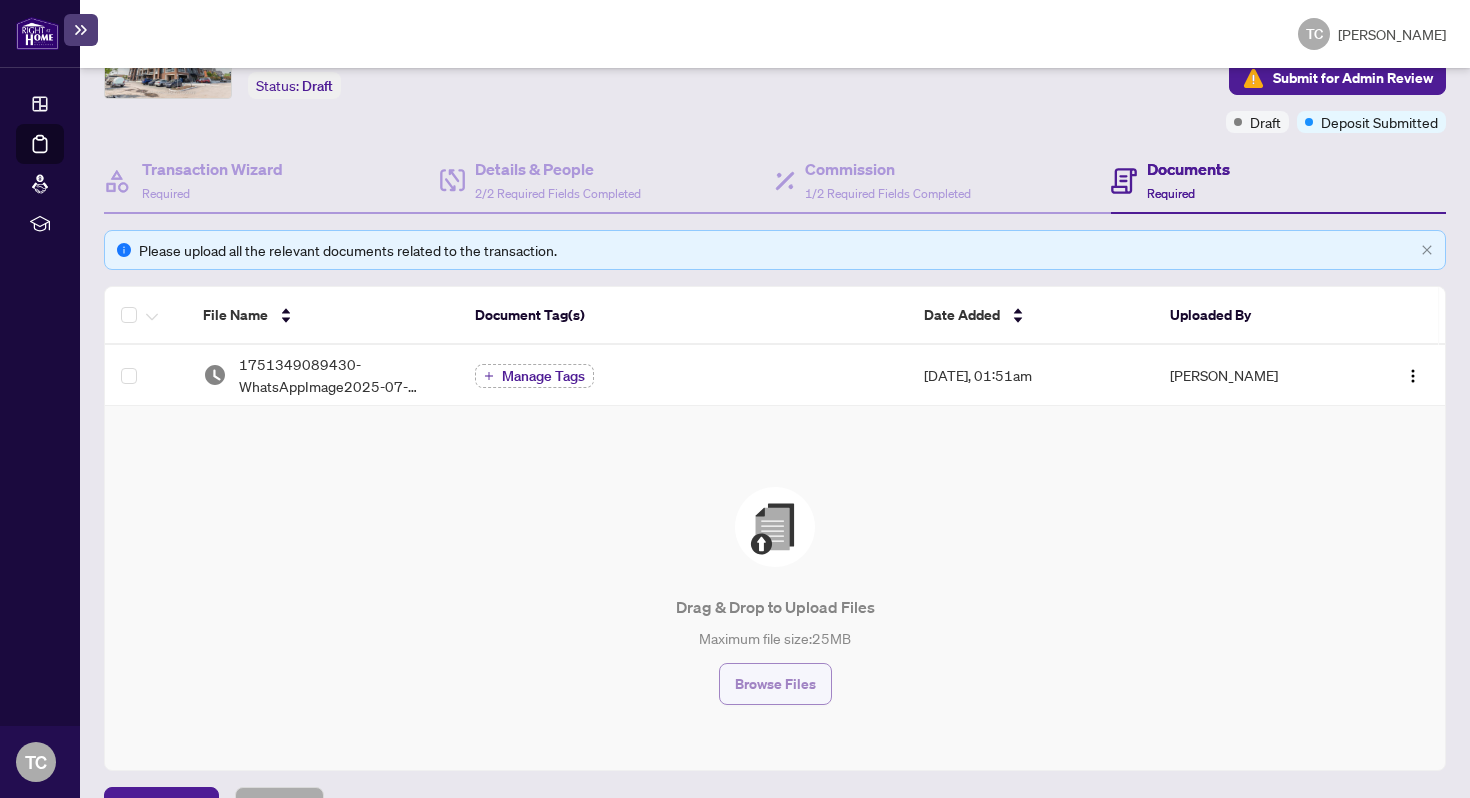 click on "Browse Files" at bounding box center [775, 684] 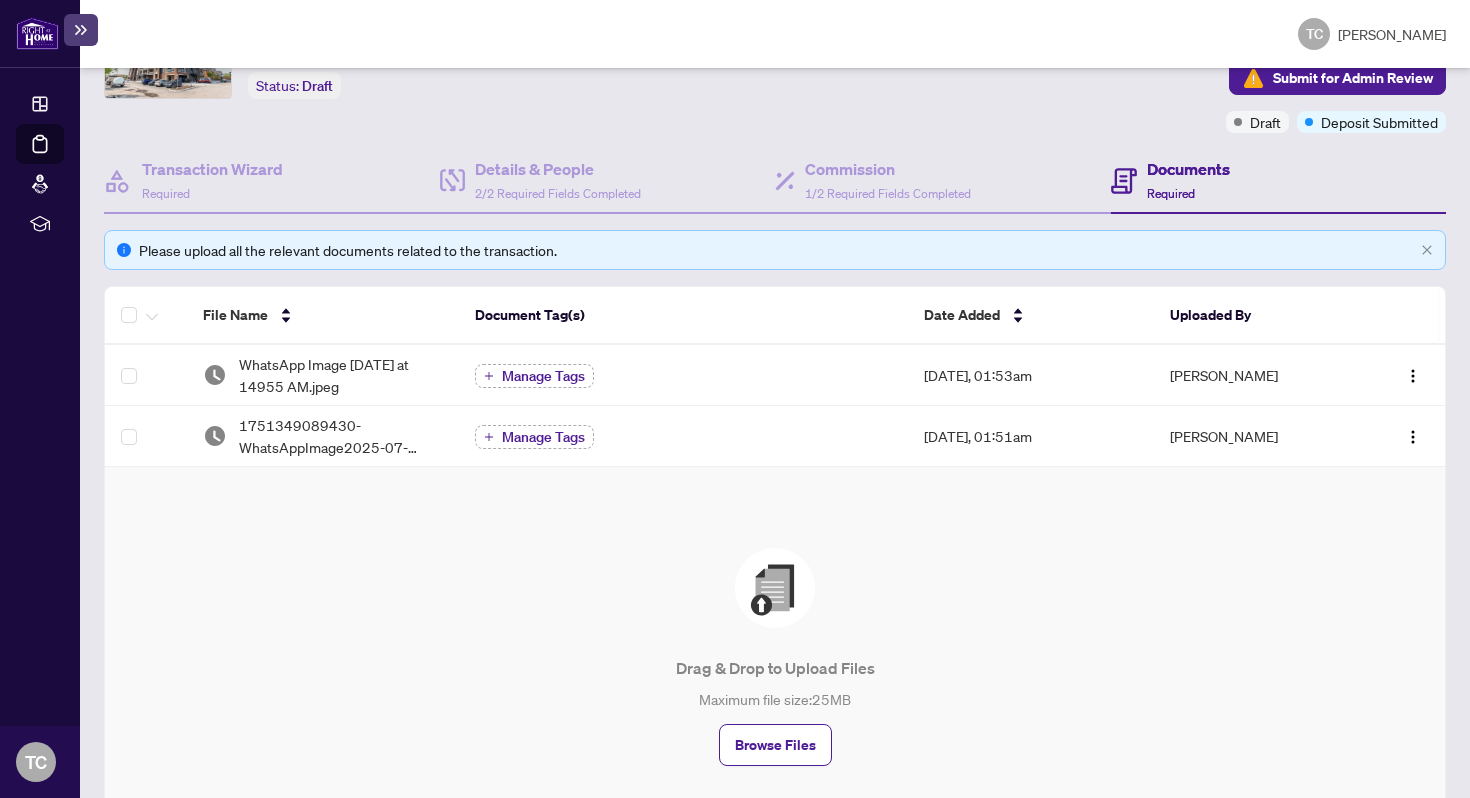 click on "Drag & Drop to Upload Files Maximum file size:  25  MB Browse Files" at bounding box center [775, 657] 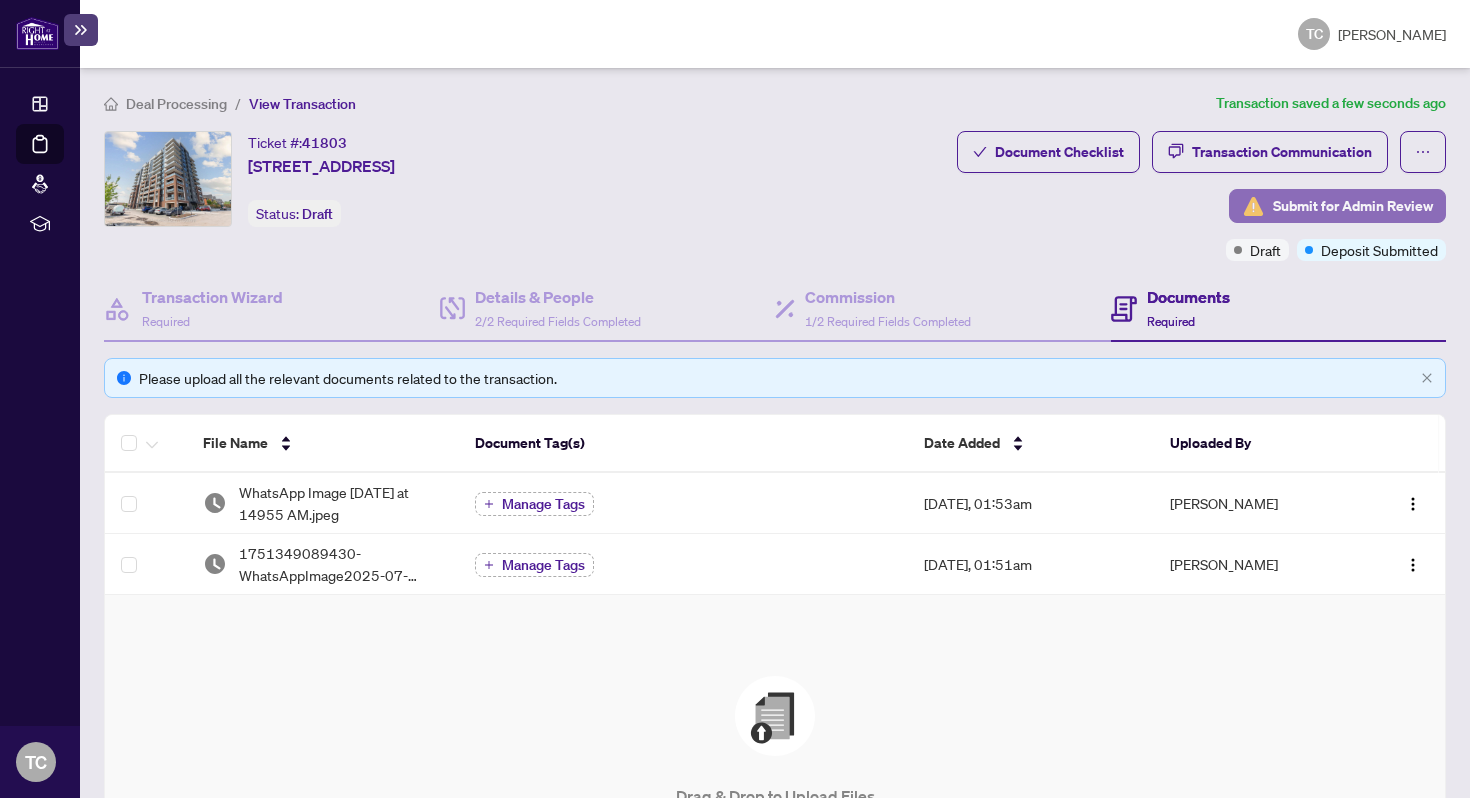 click on "Submit for Admin Review" at bounding box center (1353, 206) 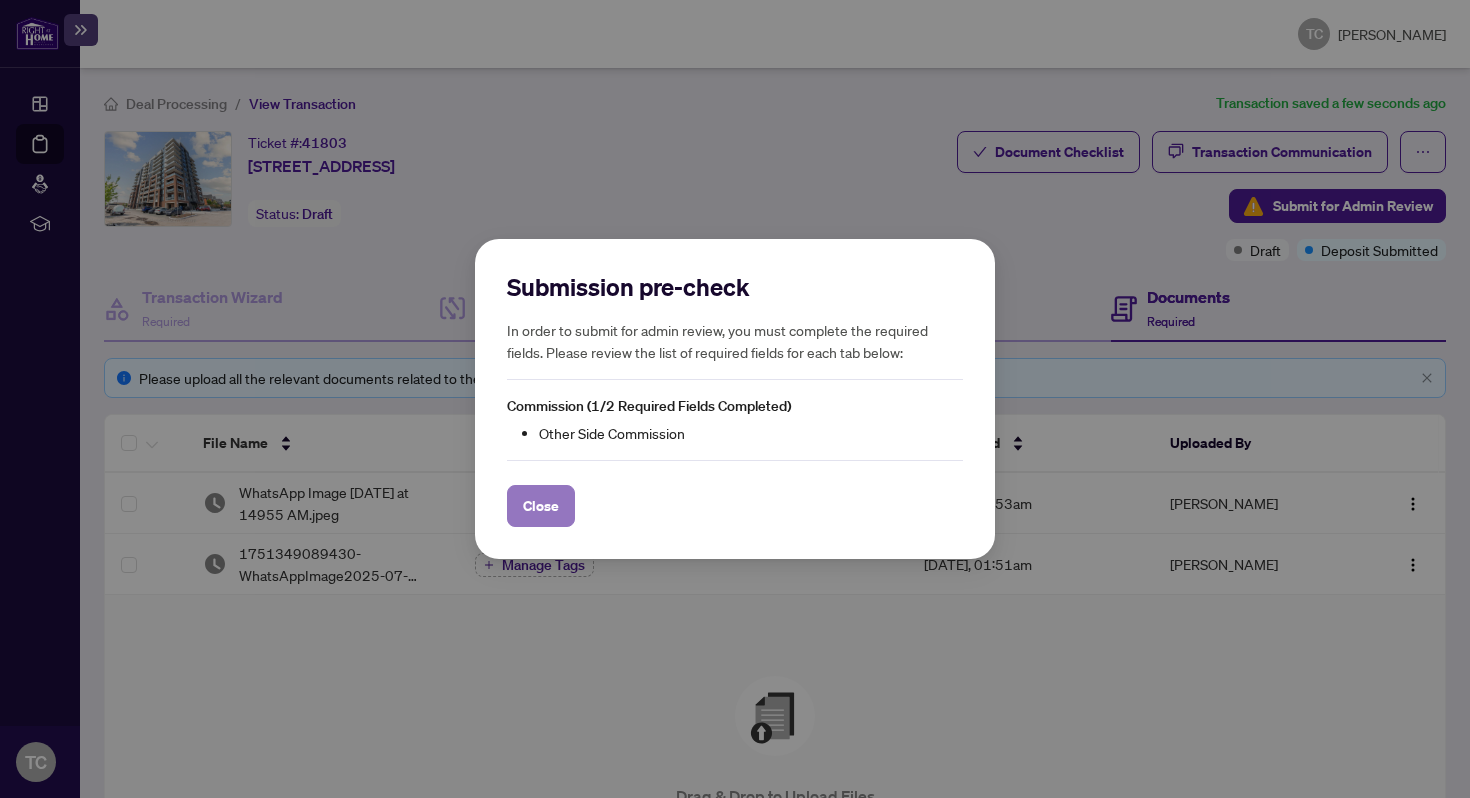 click on "Close" at bounding box center [541, 506] 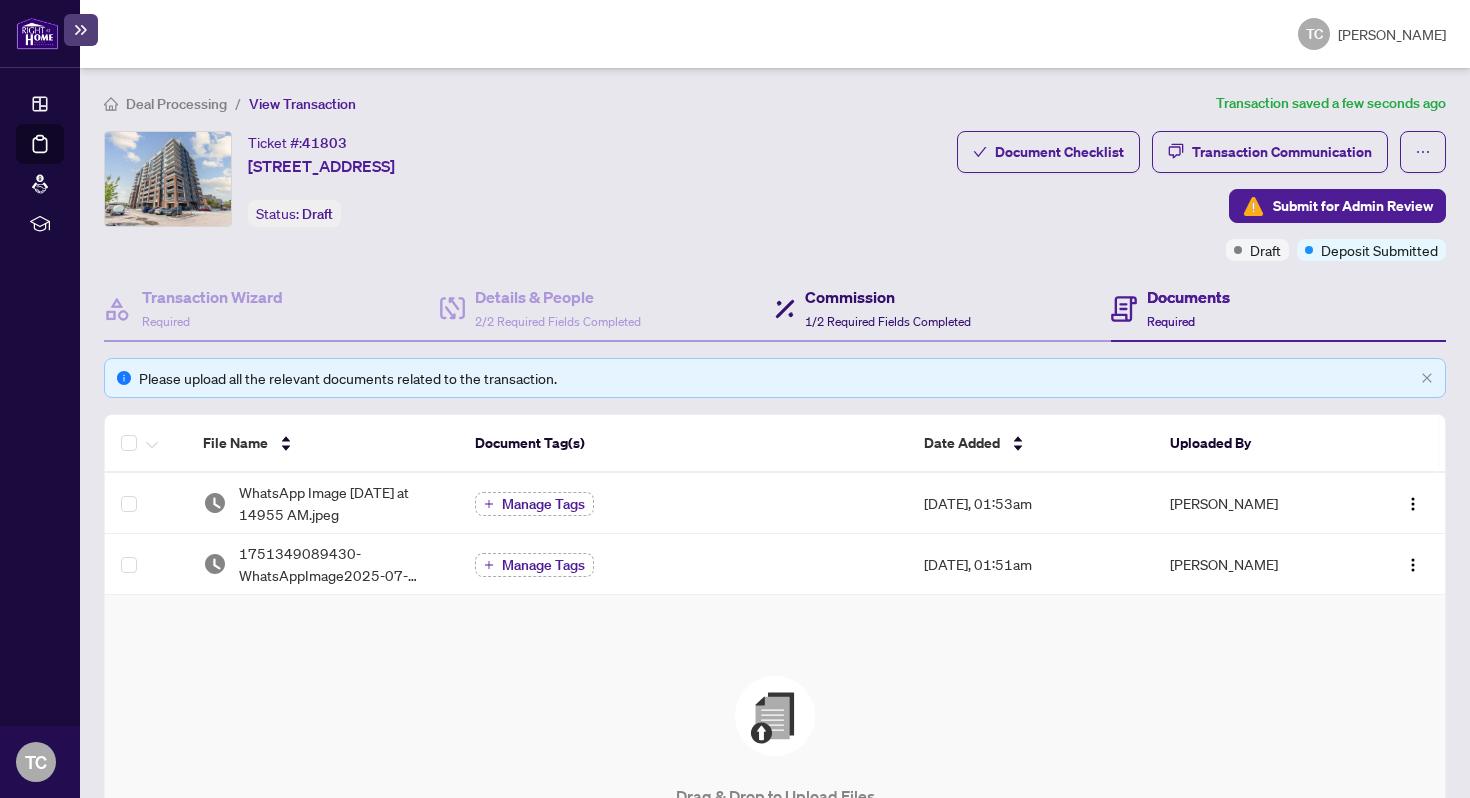 click on "Commission" at bounding box center [888, 297] 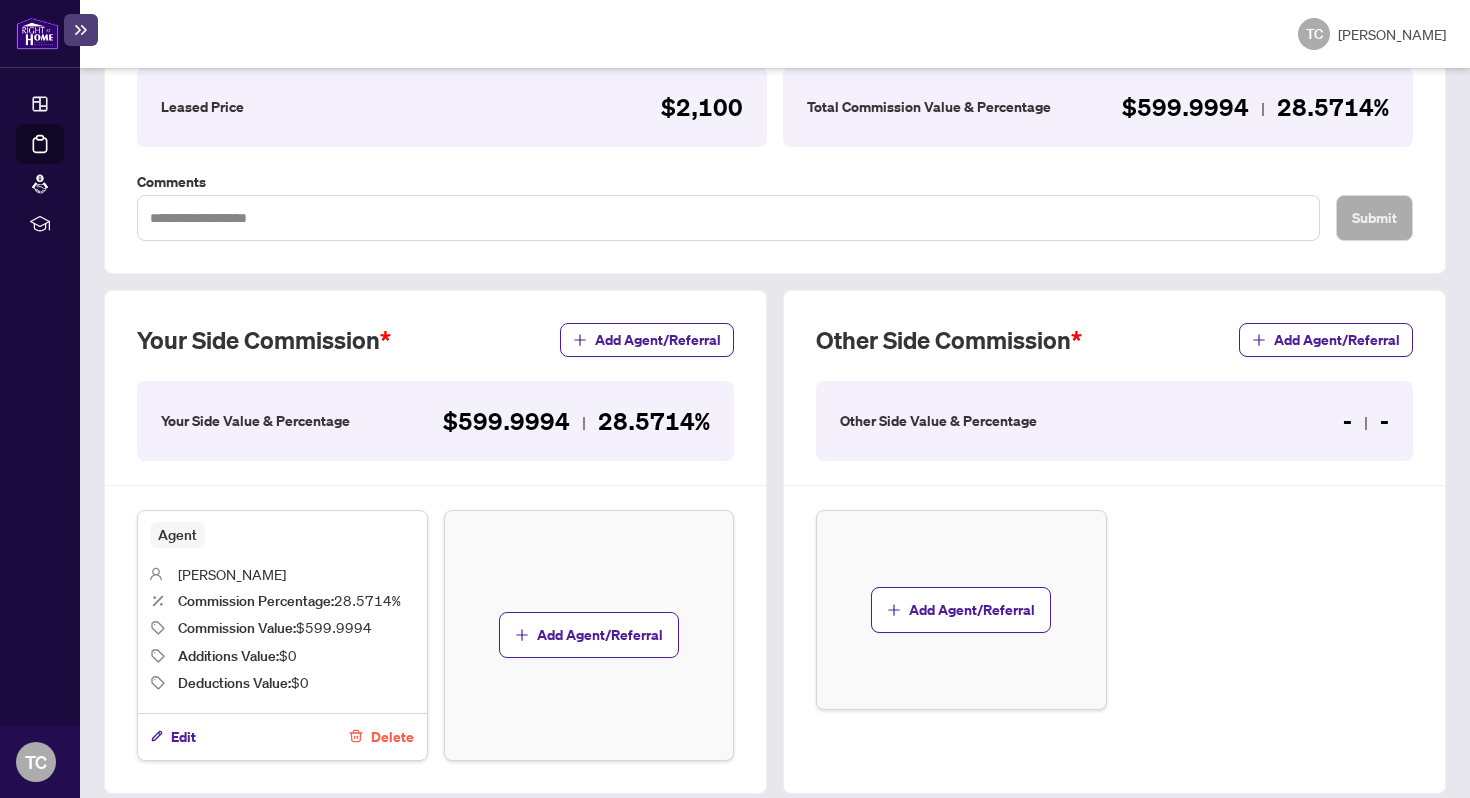 scroll, scrollTop: 454, scrollLeft: 0, axis: vertical 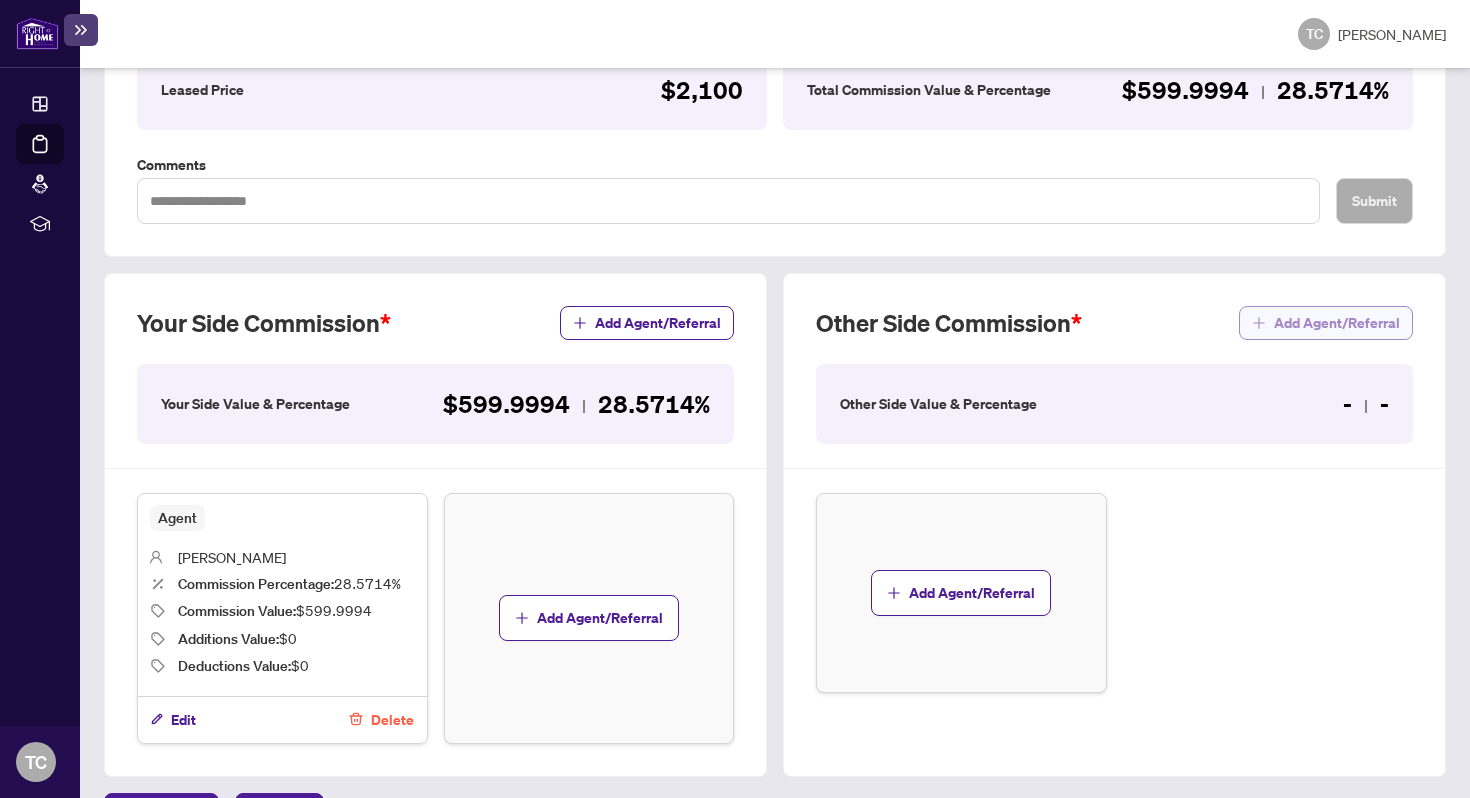 click on "Add Agent/Referral" at bounding box center [1337, 323] 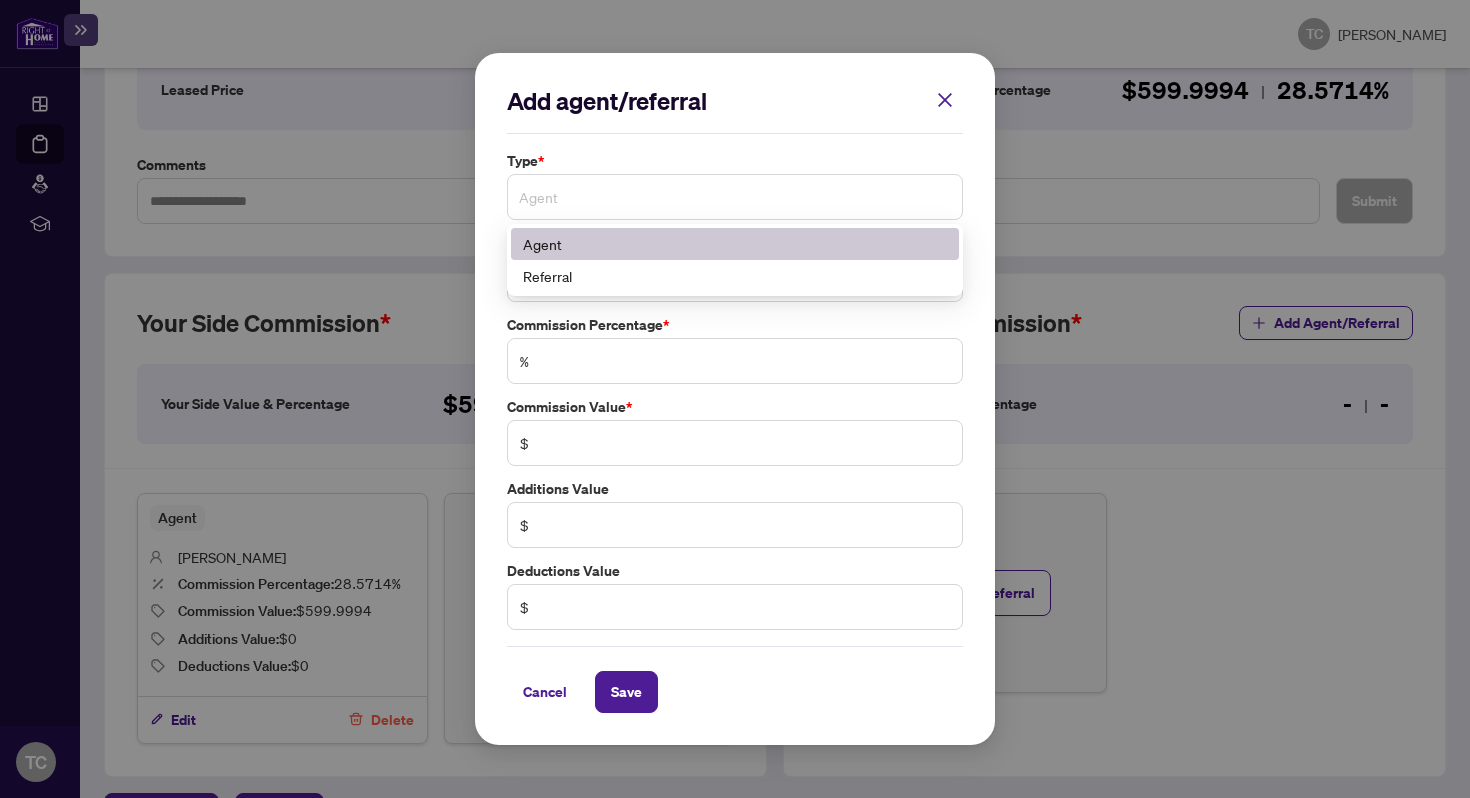 click on "Agent" at bounding box center (735, 197) 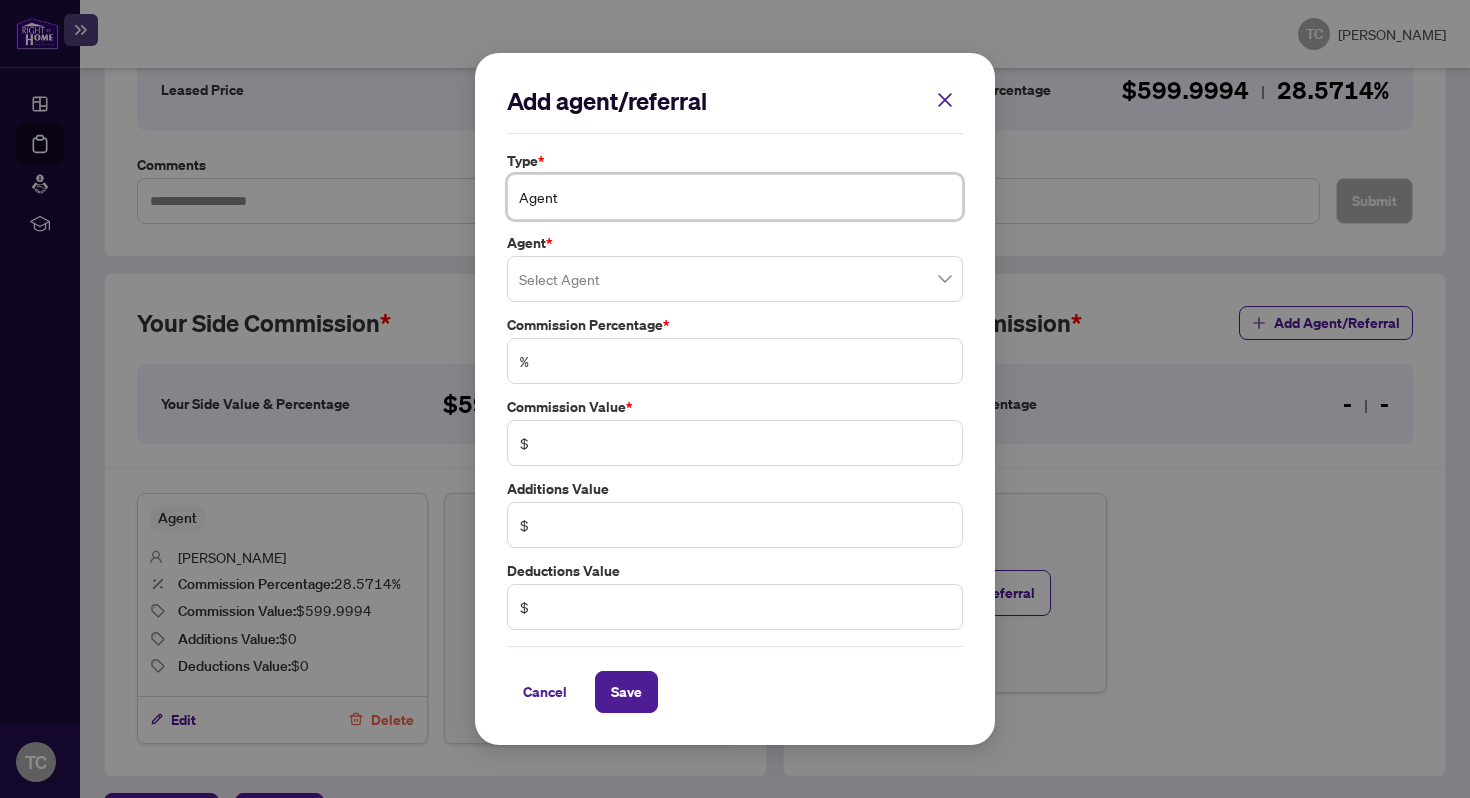 click on "Agent" at bounding box center [735, 197] 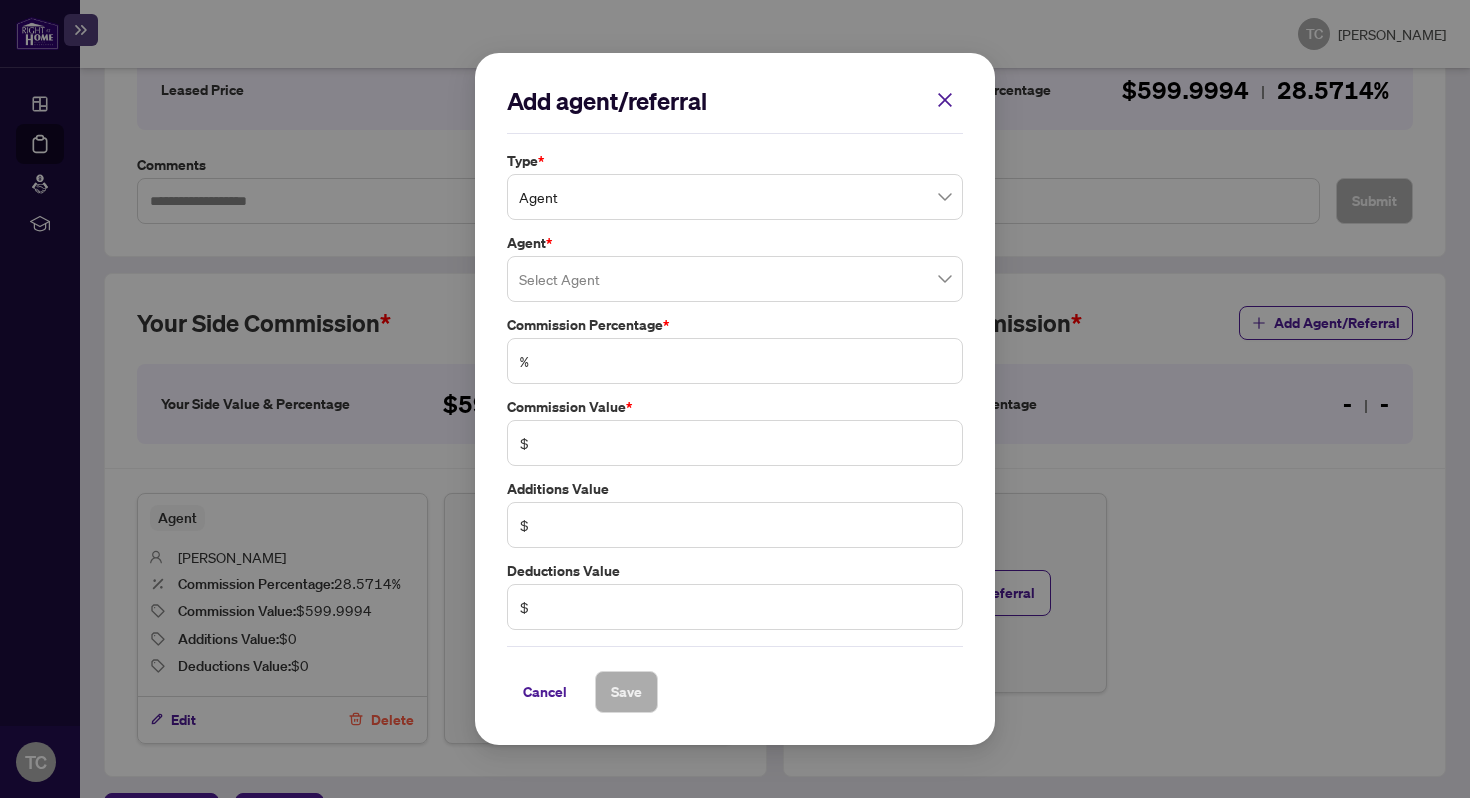 click on "Agent *" at bounding box center (735, 243) 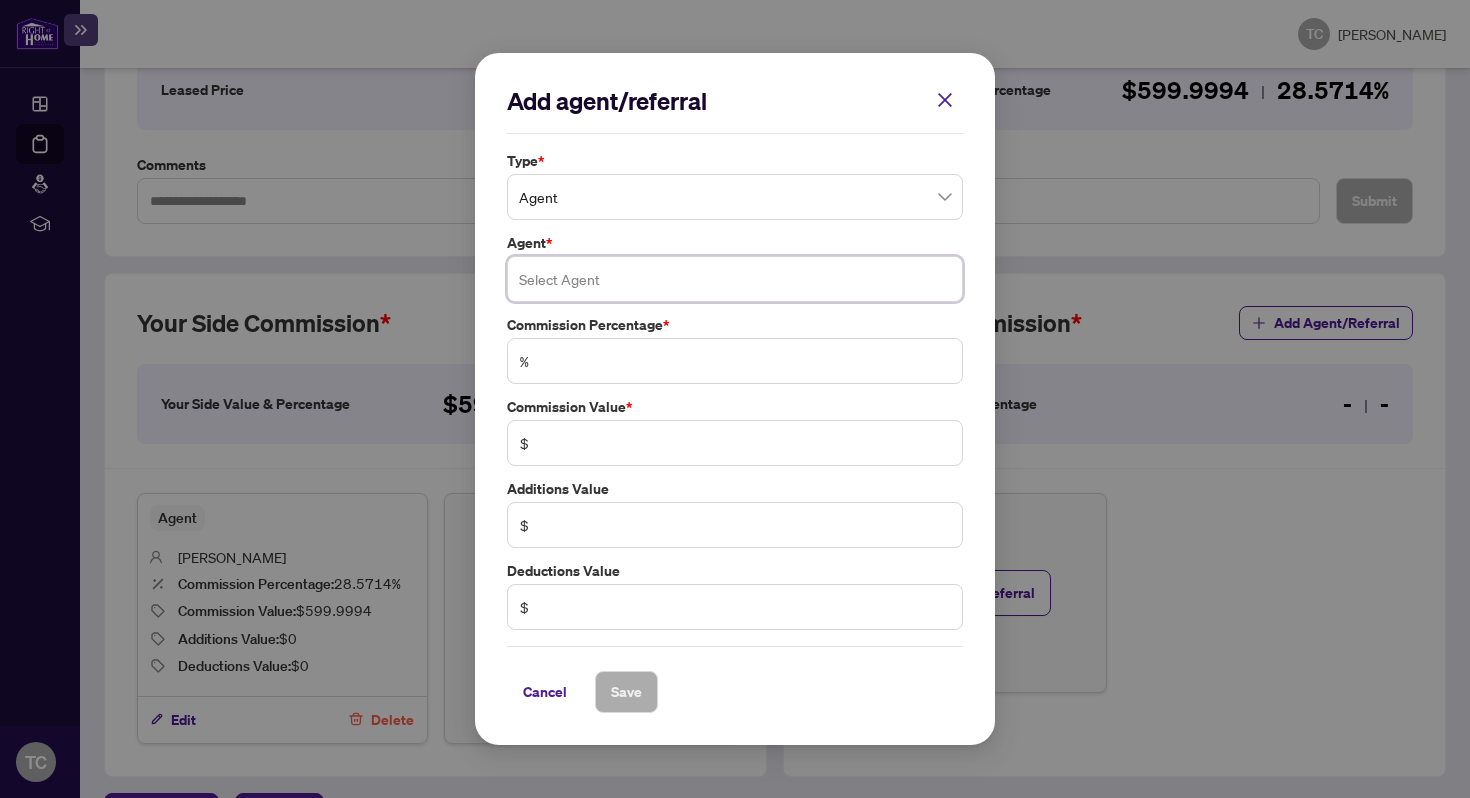 click at bounding box center (735, 279) 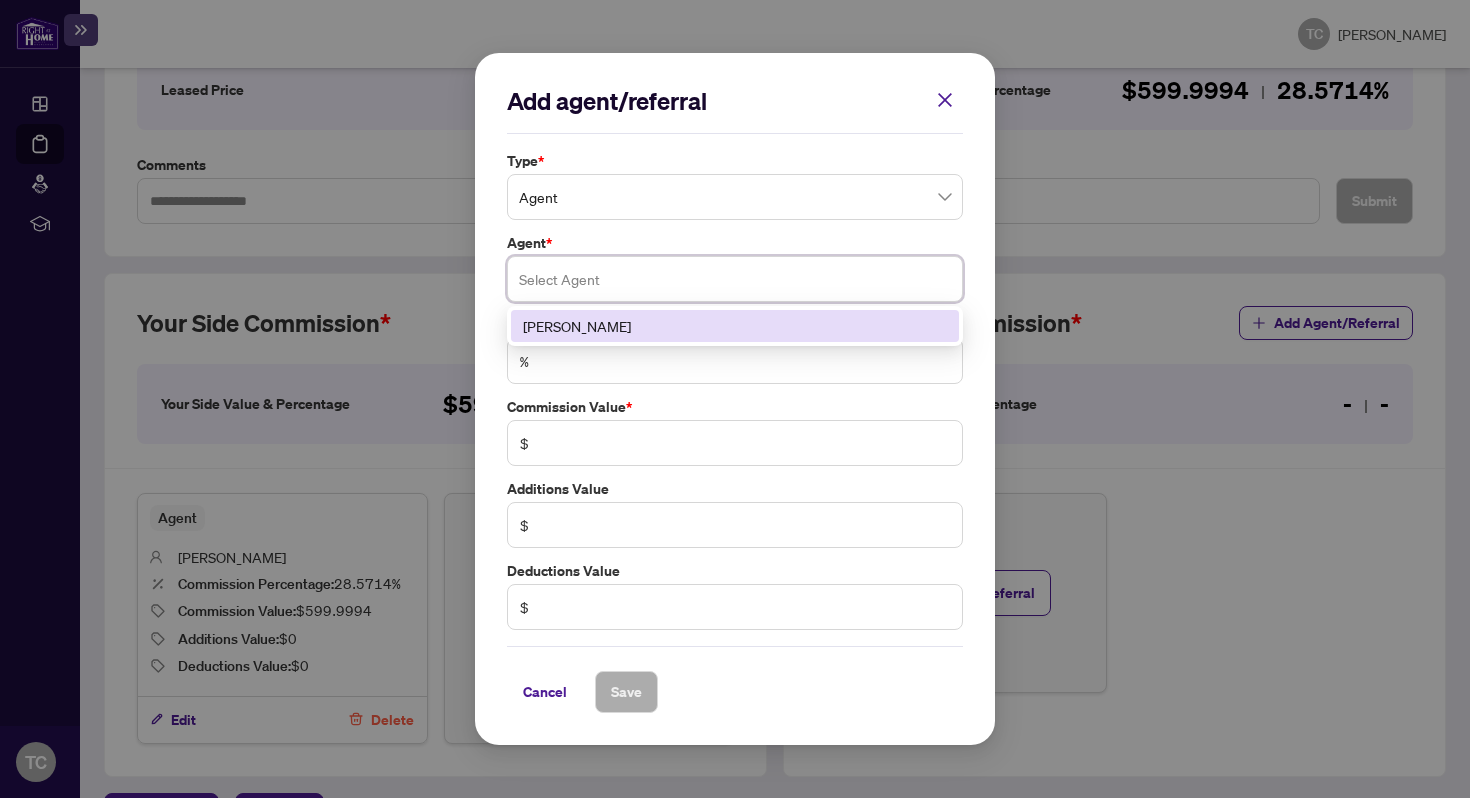 click at bounding box center (735, 279) 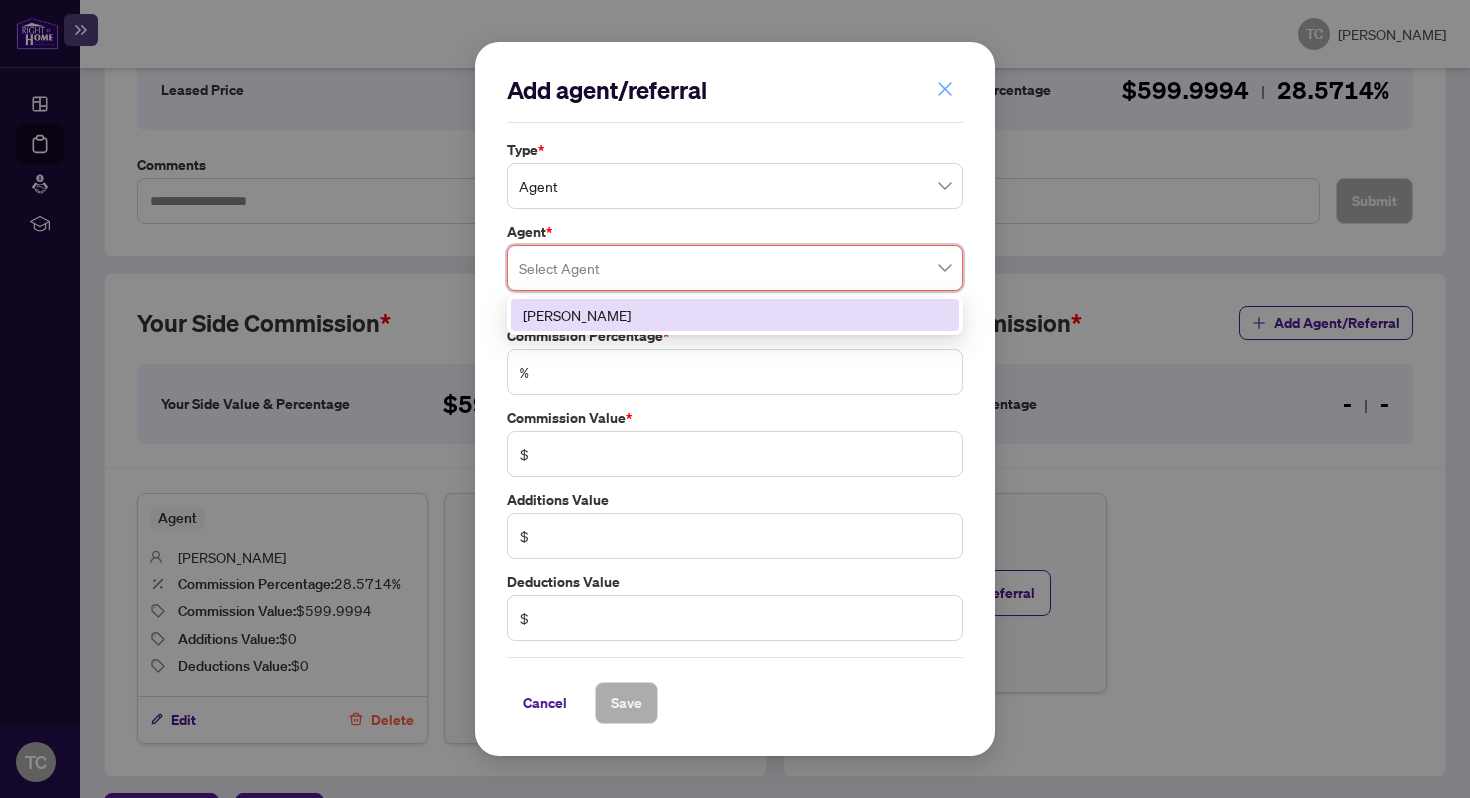 click at bounding box center [945, 89] 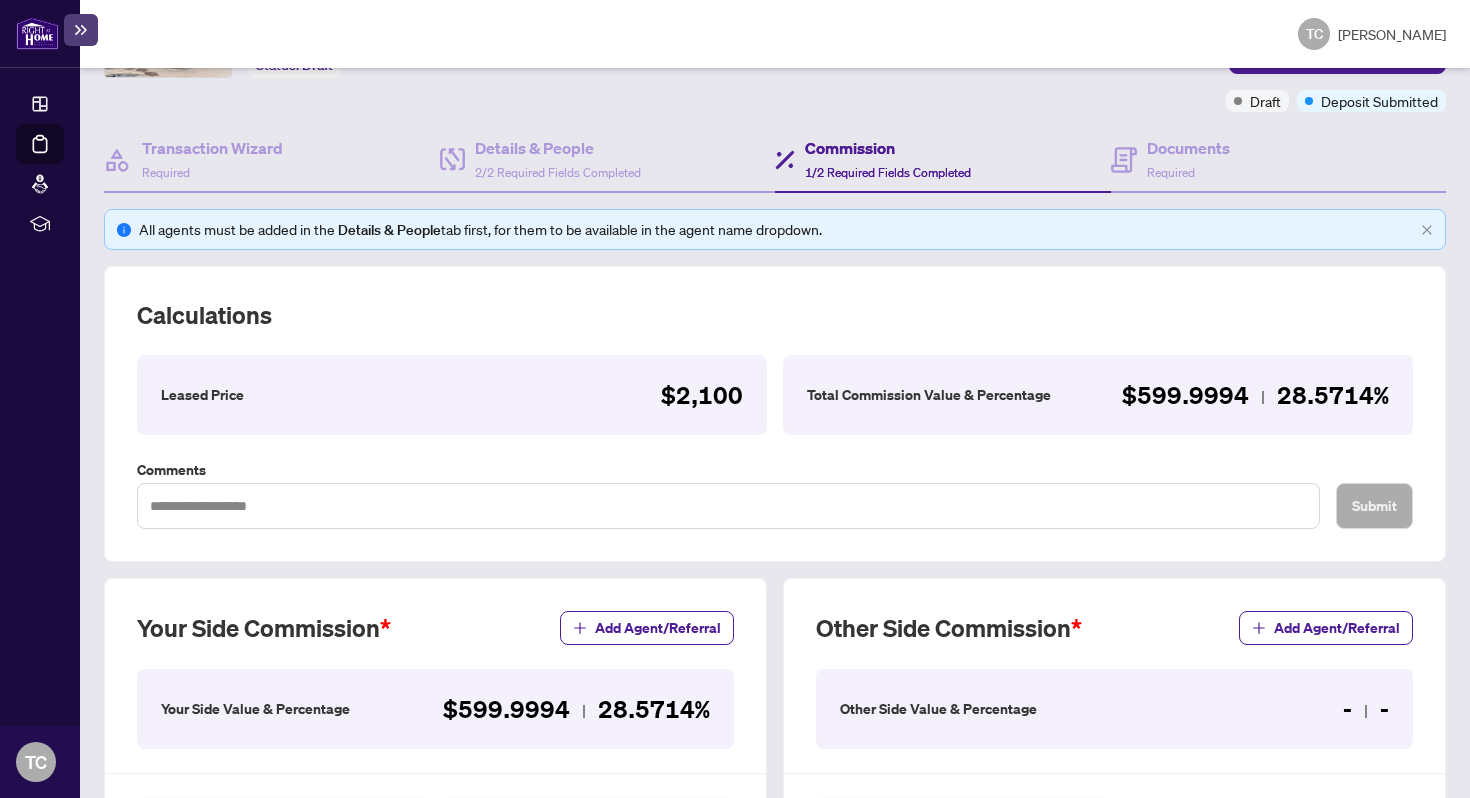 scroll, scrollTop: 0, scrollLeft: 0, axis: both 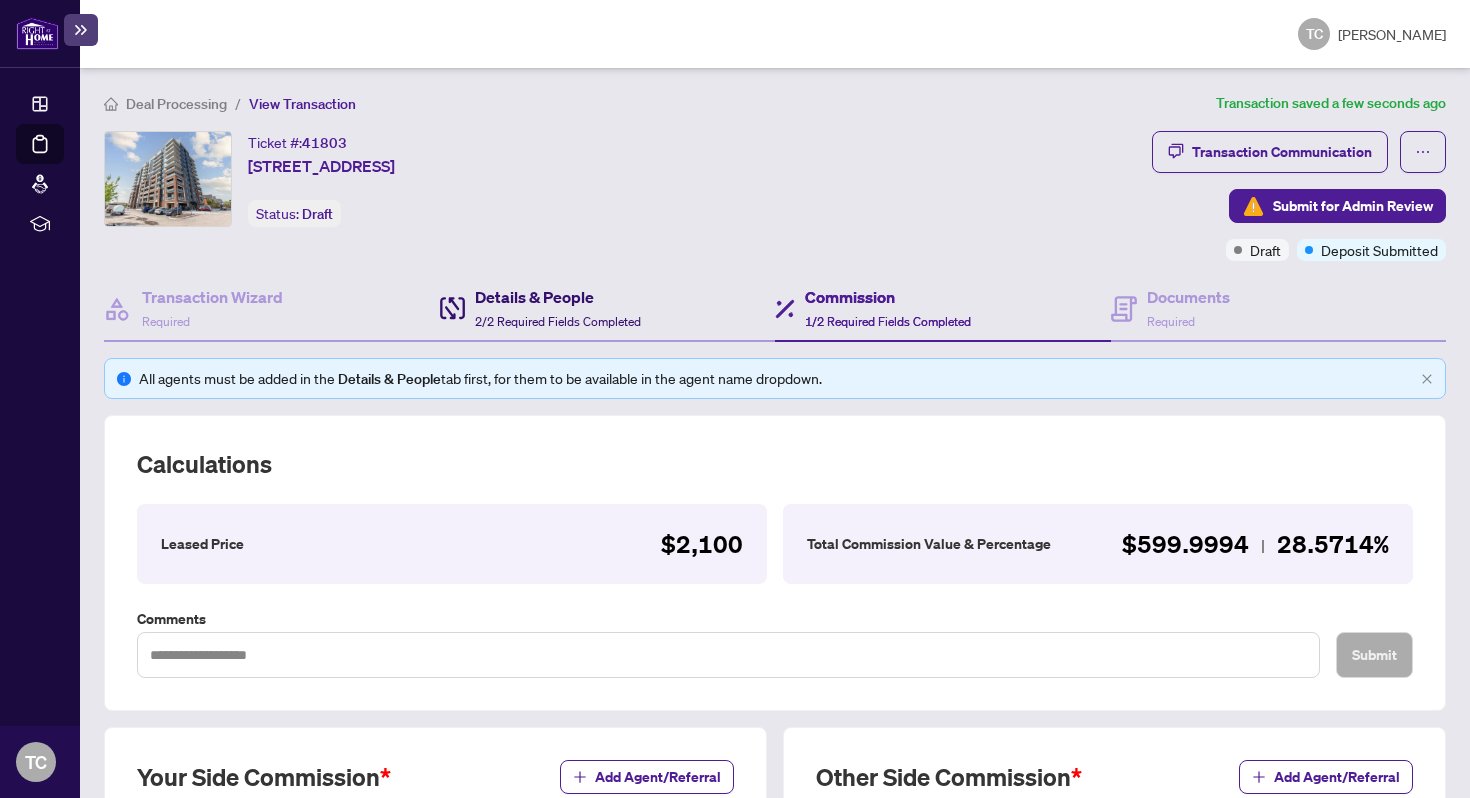 click on "Details & People" at bounding box center (558, 297) 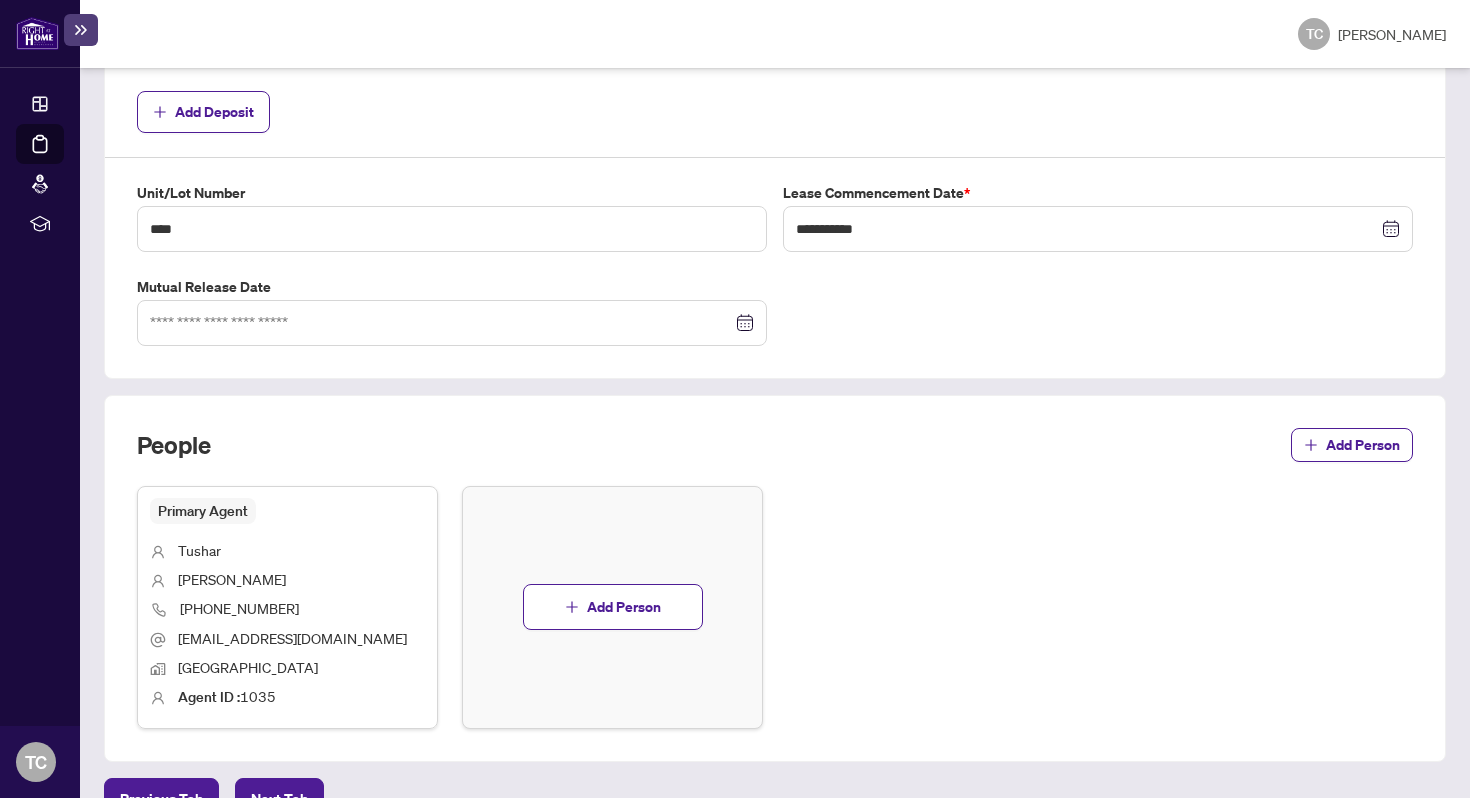 scroll, scrollTop: 1009, scrollLeft: 0, axis: vertical 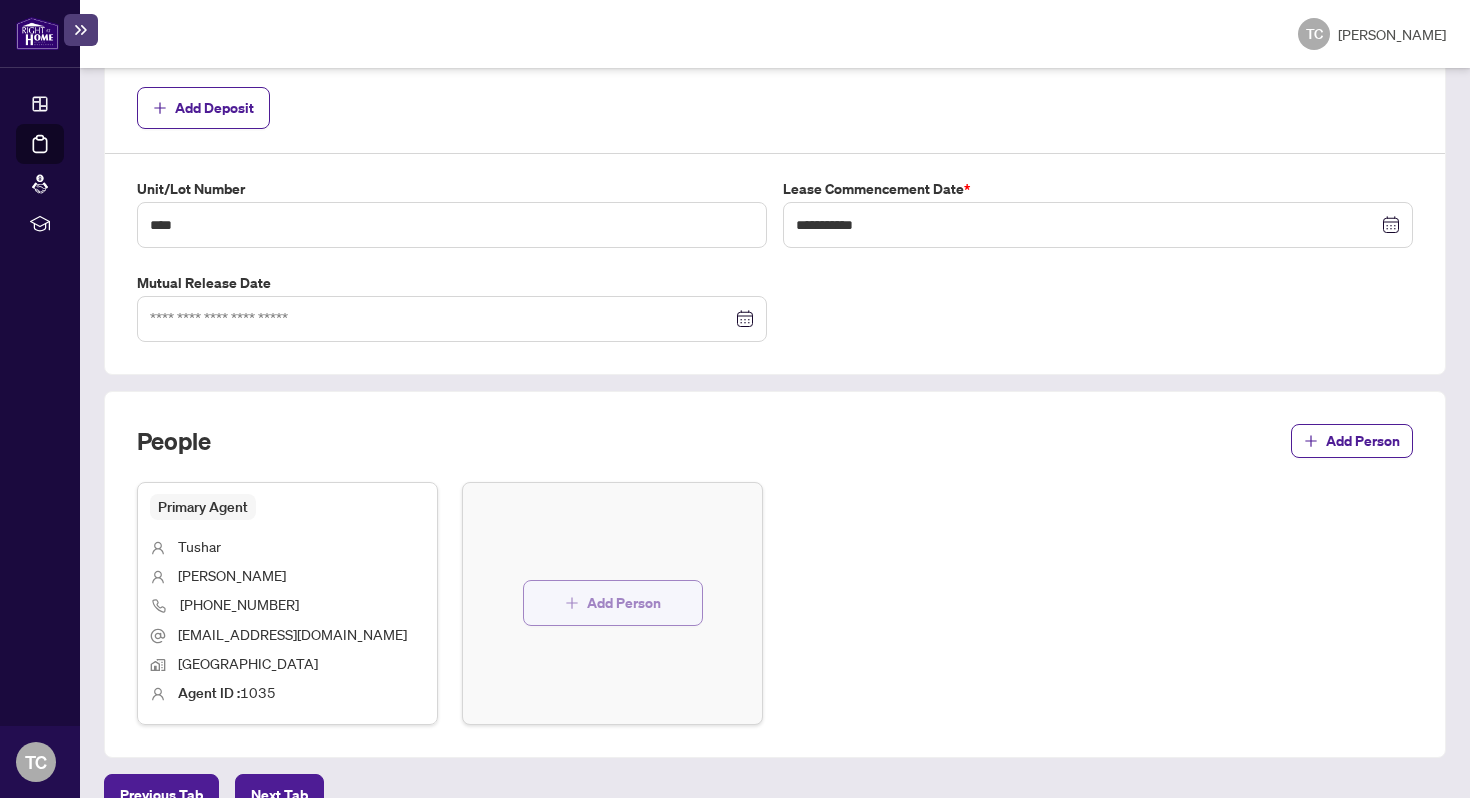 click on "Add Person" at bounding box center [624, 603] 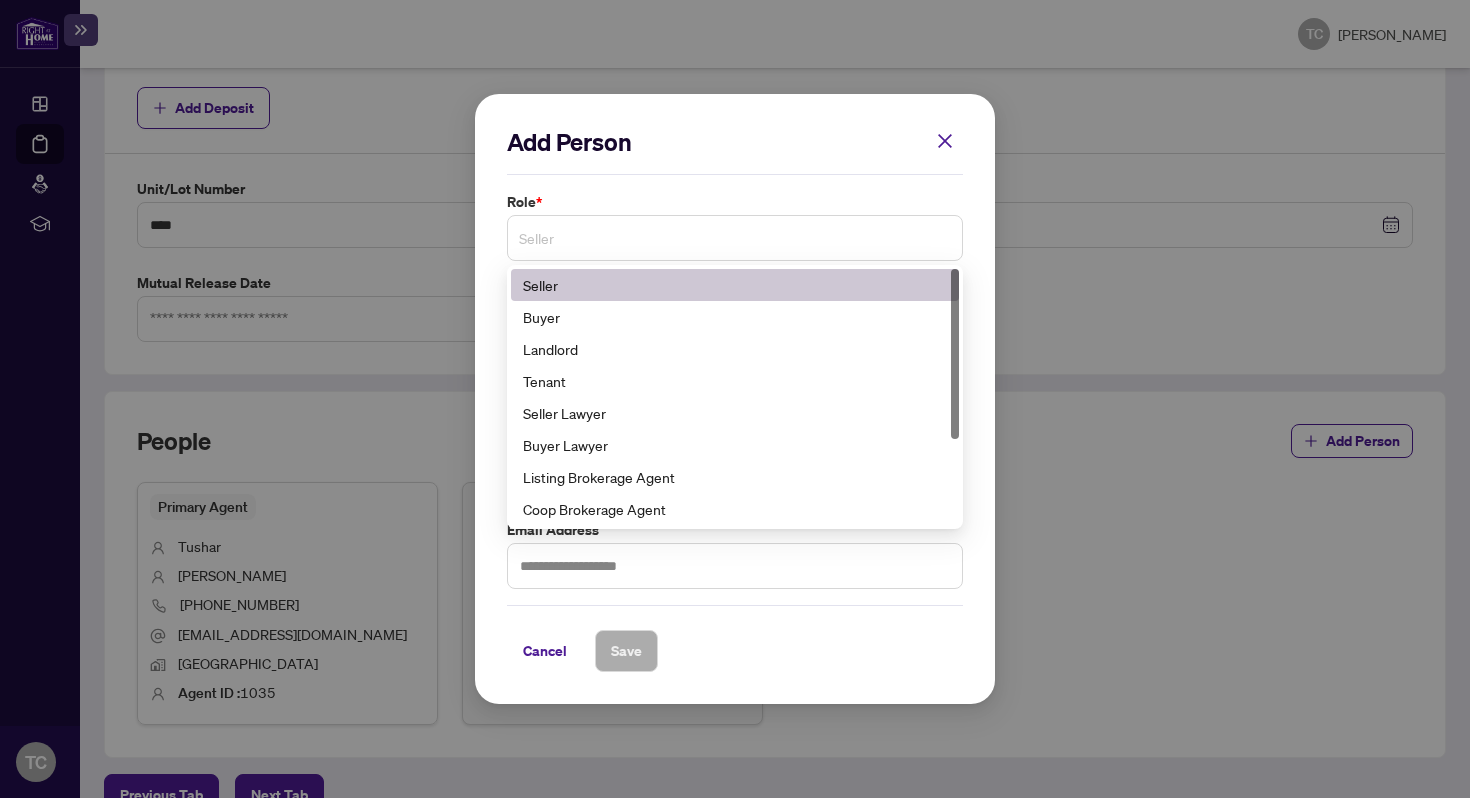 click on "Seller" at bounding box center (735, 238) 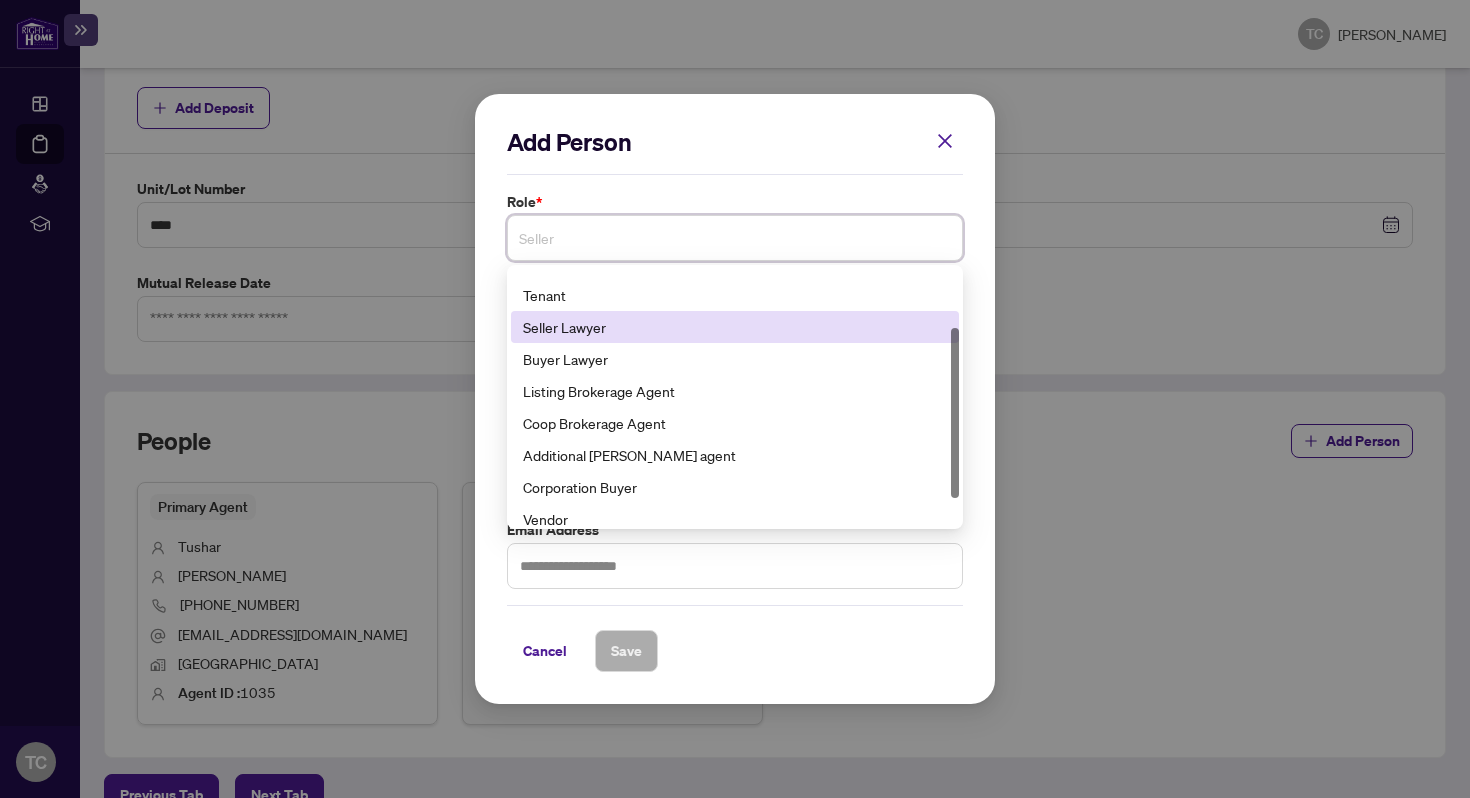 scroll, scrollTop: 88, scrollLeft: 0, axis: vertical 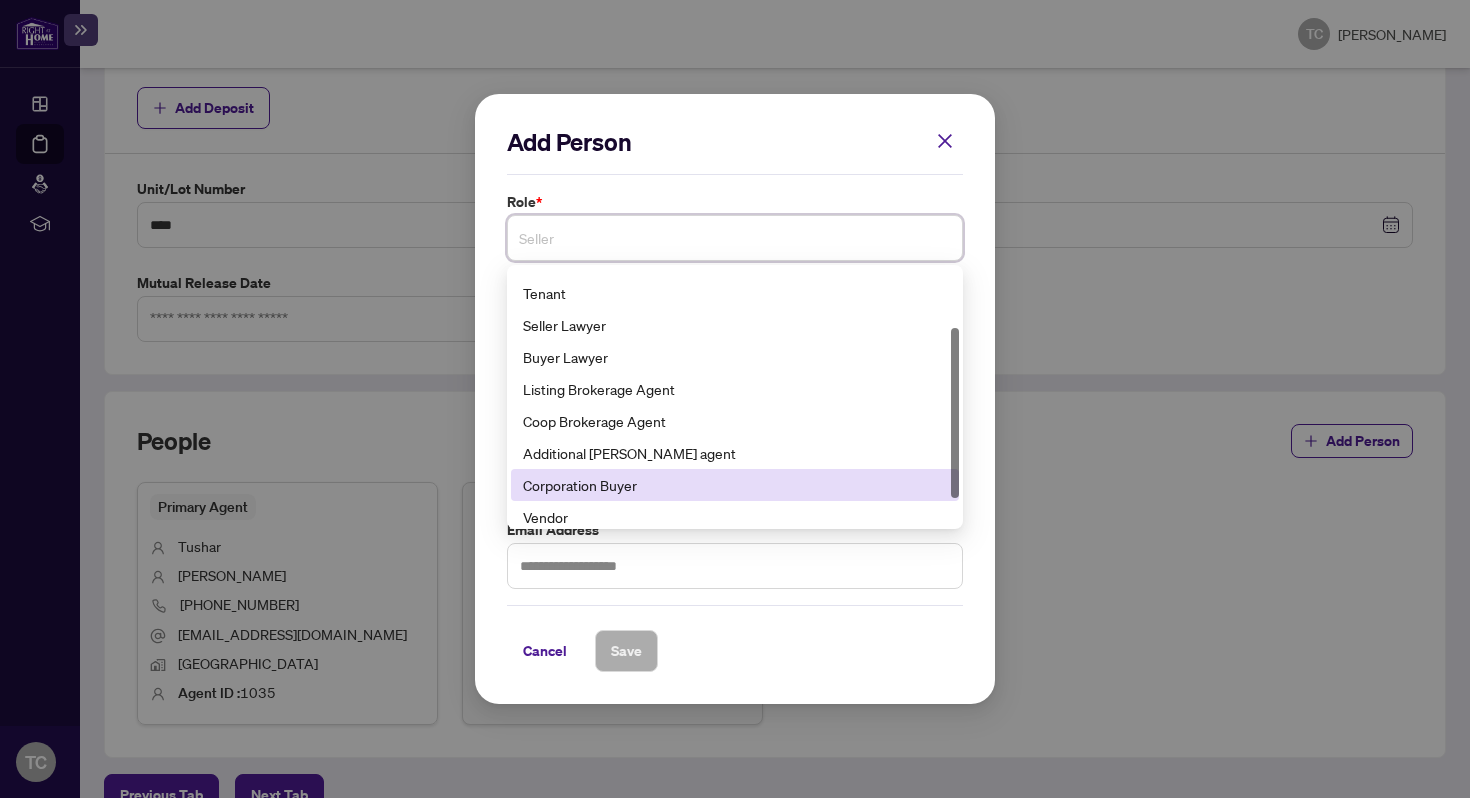 click on "Corporation Buyer" at bounding box center [735, 485] 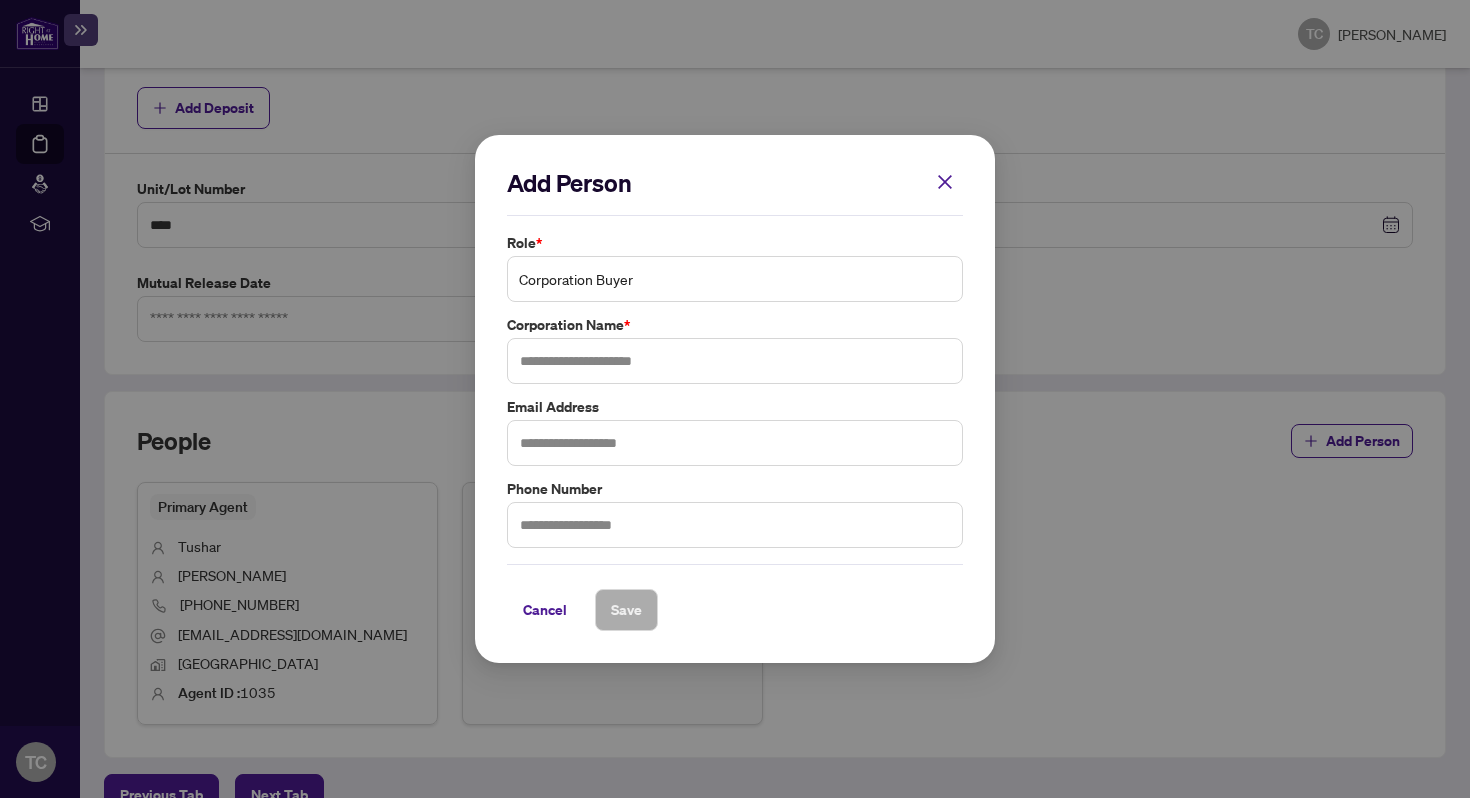 click on "Corporation Buyer" at bounding box center [735, 279] 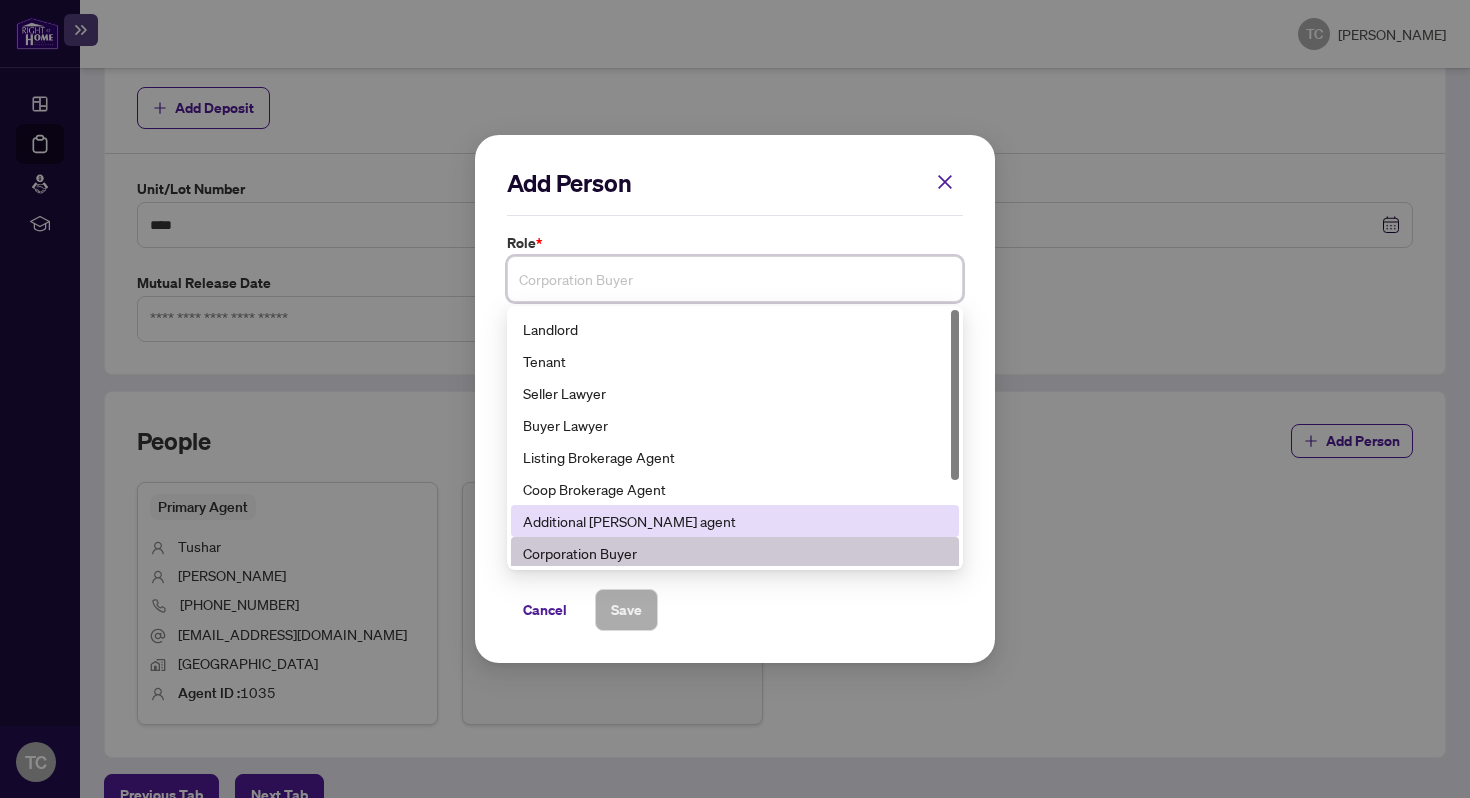 scroll, scrollTop: 0, scrollLeft: 0, axis: both 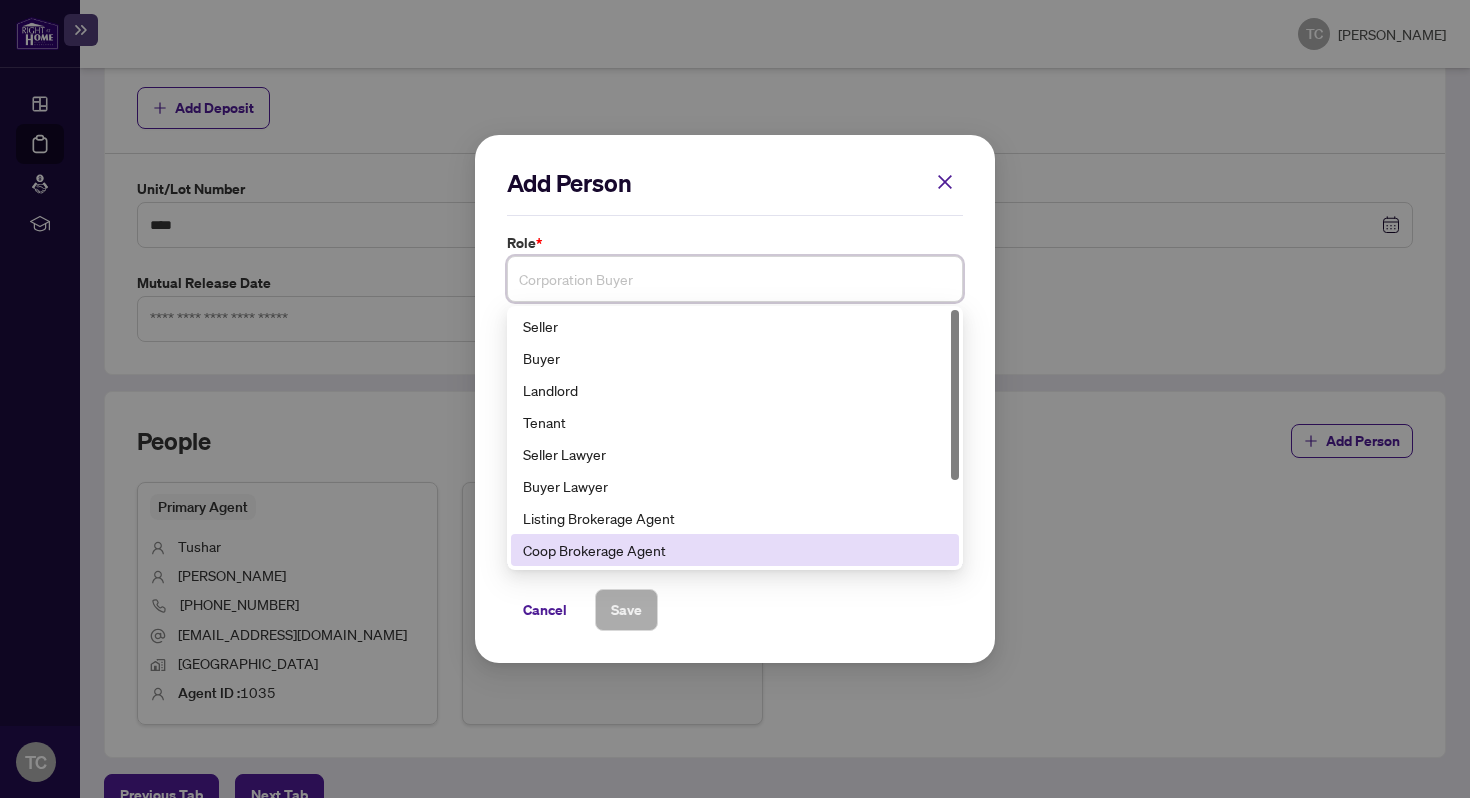 click on "Coop Brokerage Agent" at bounding box center [735, 550] 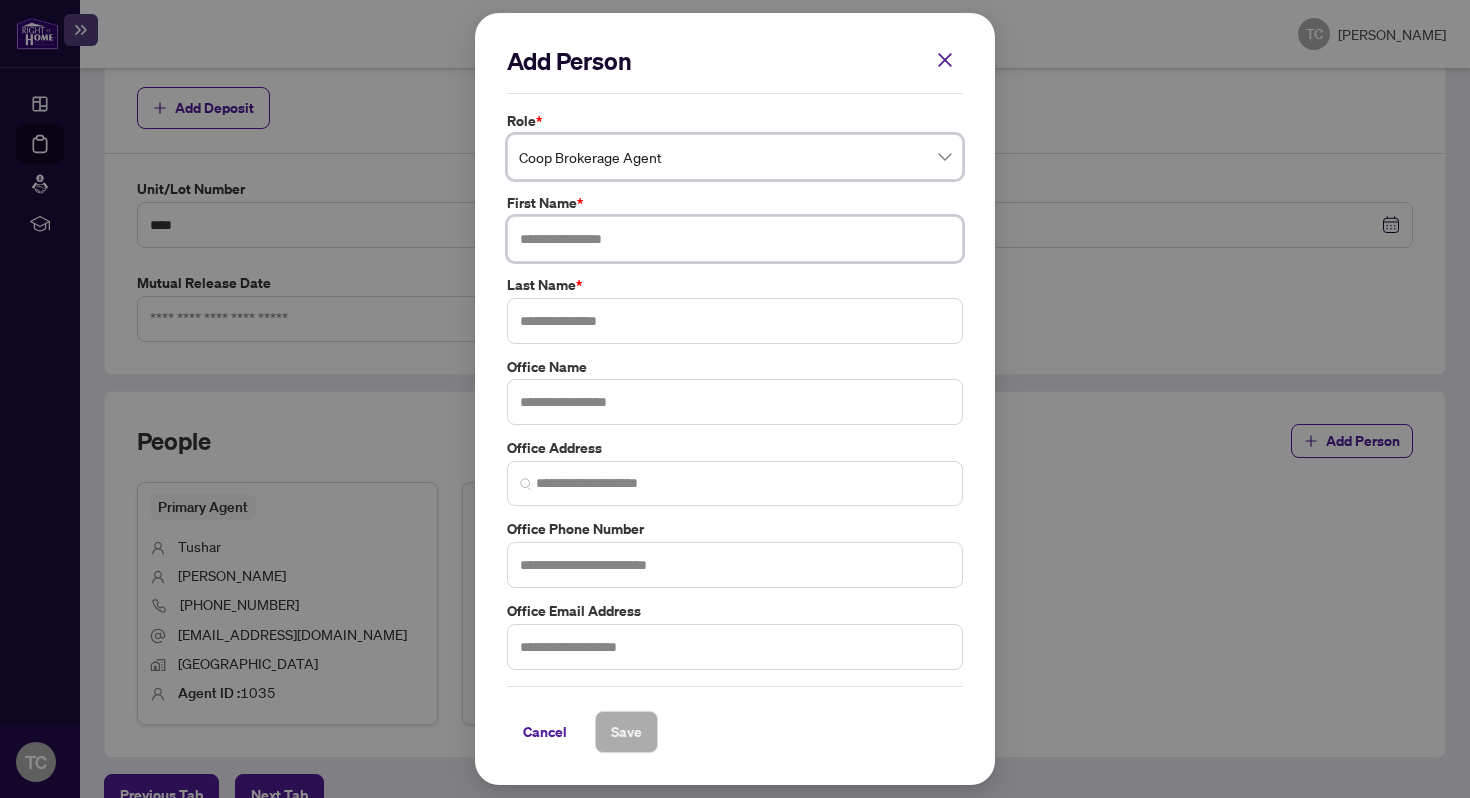 click at bounding box center [735, 239] 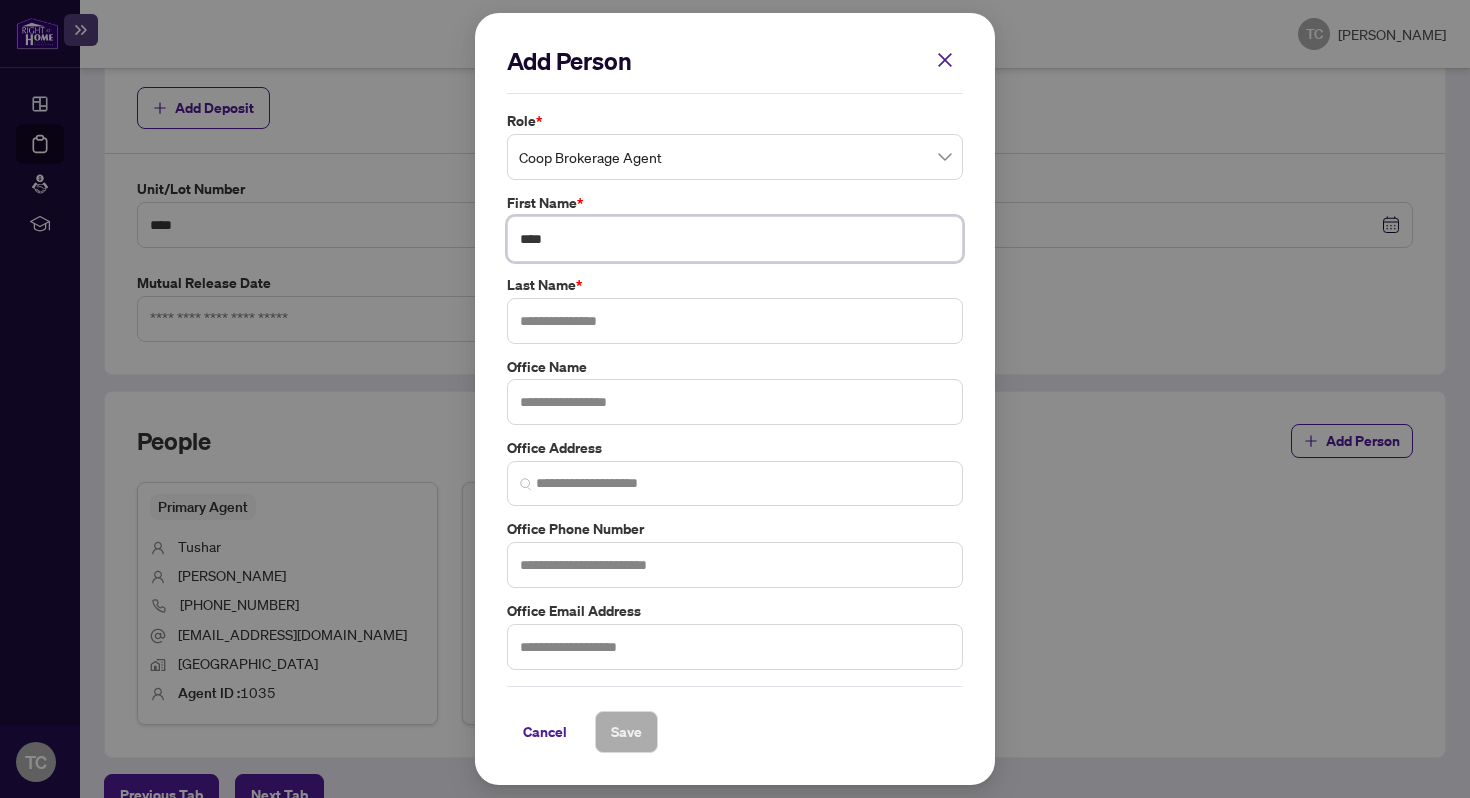 type on "****" 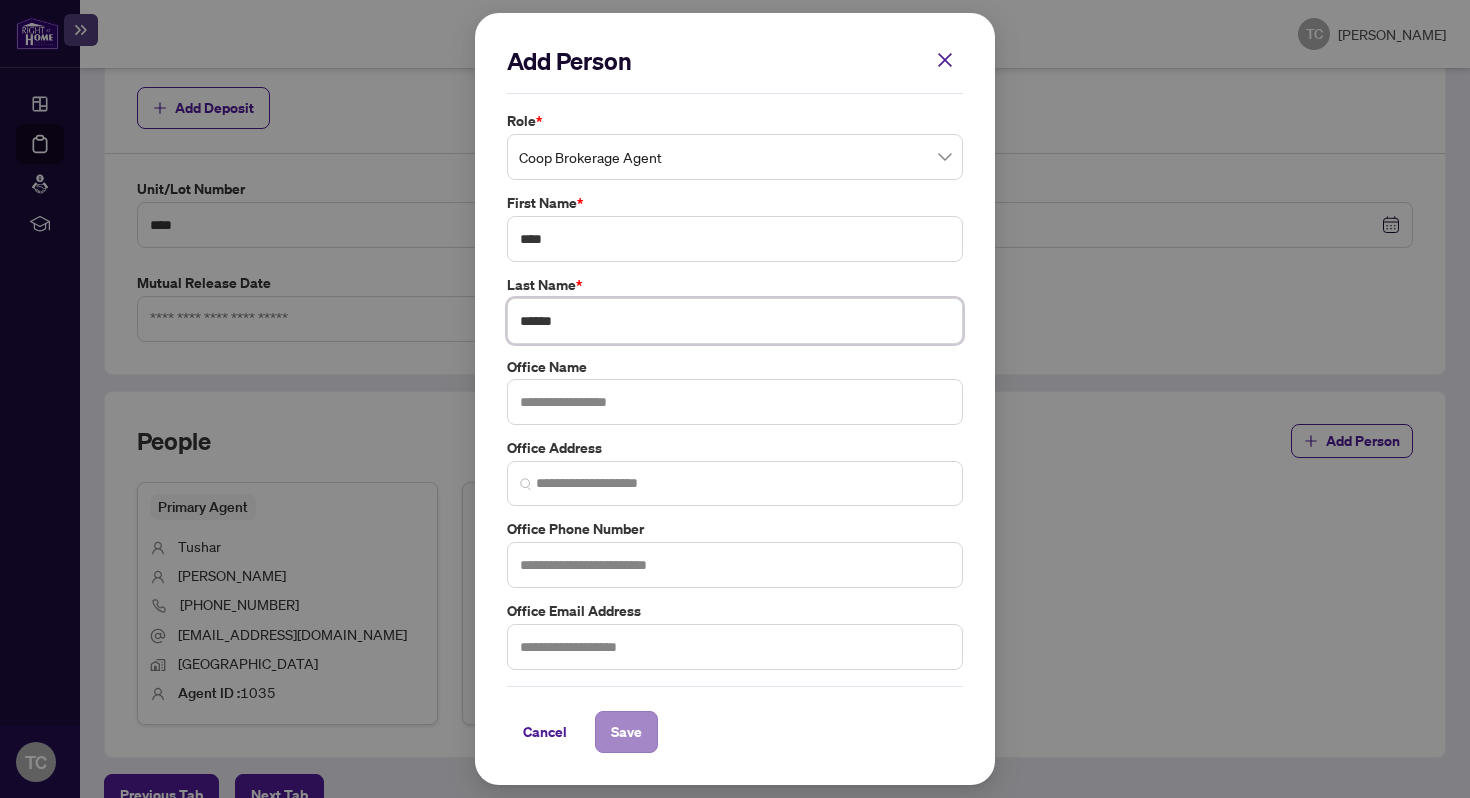 type on "******" 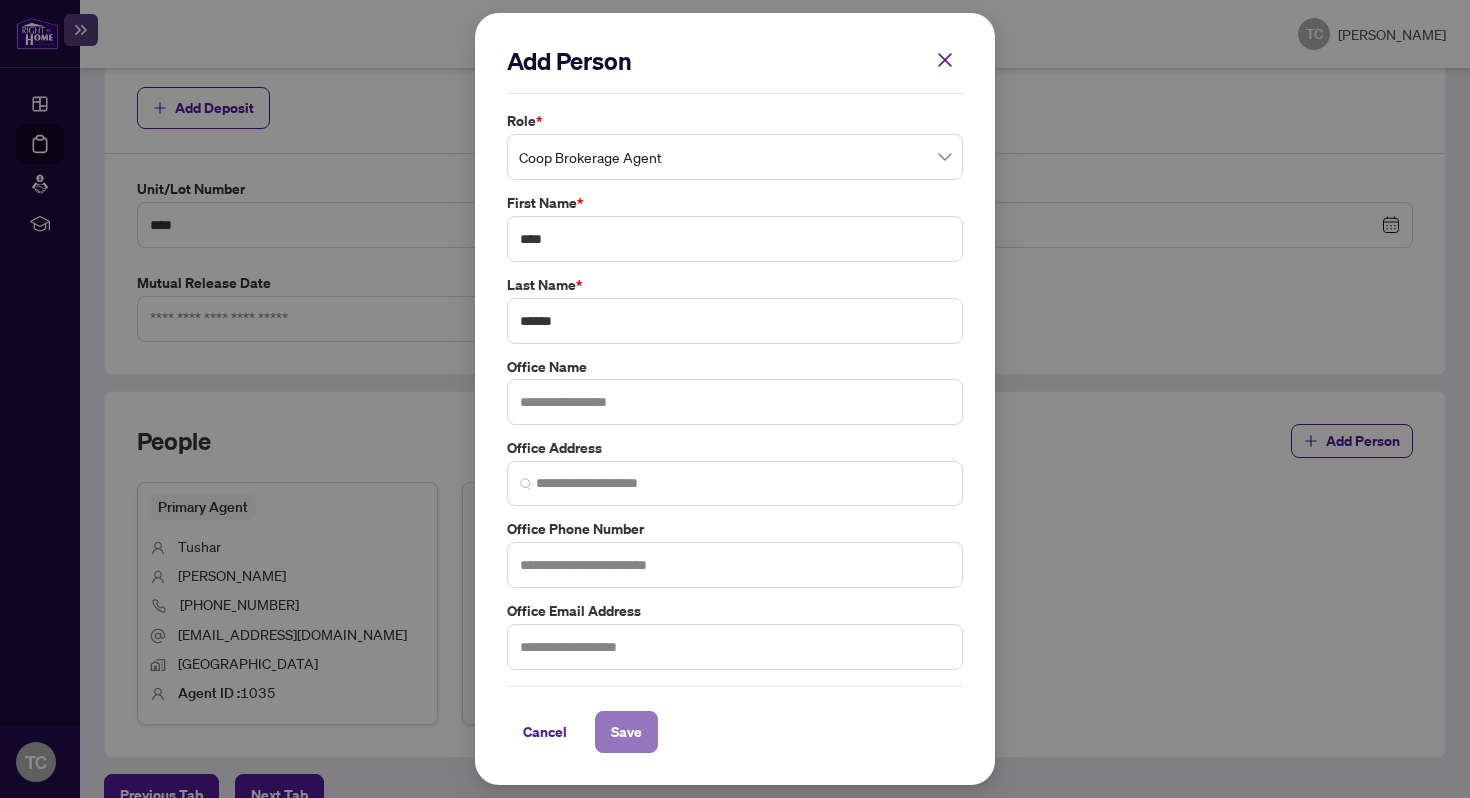 click on "Save" at bounding box center (626, 732) 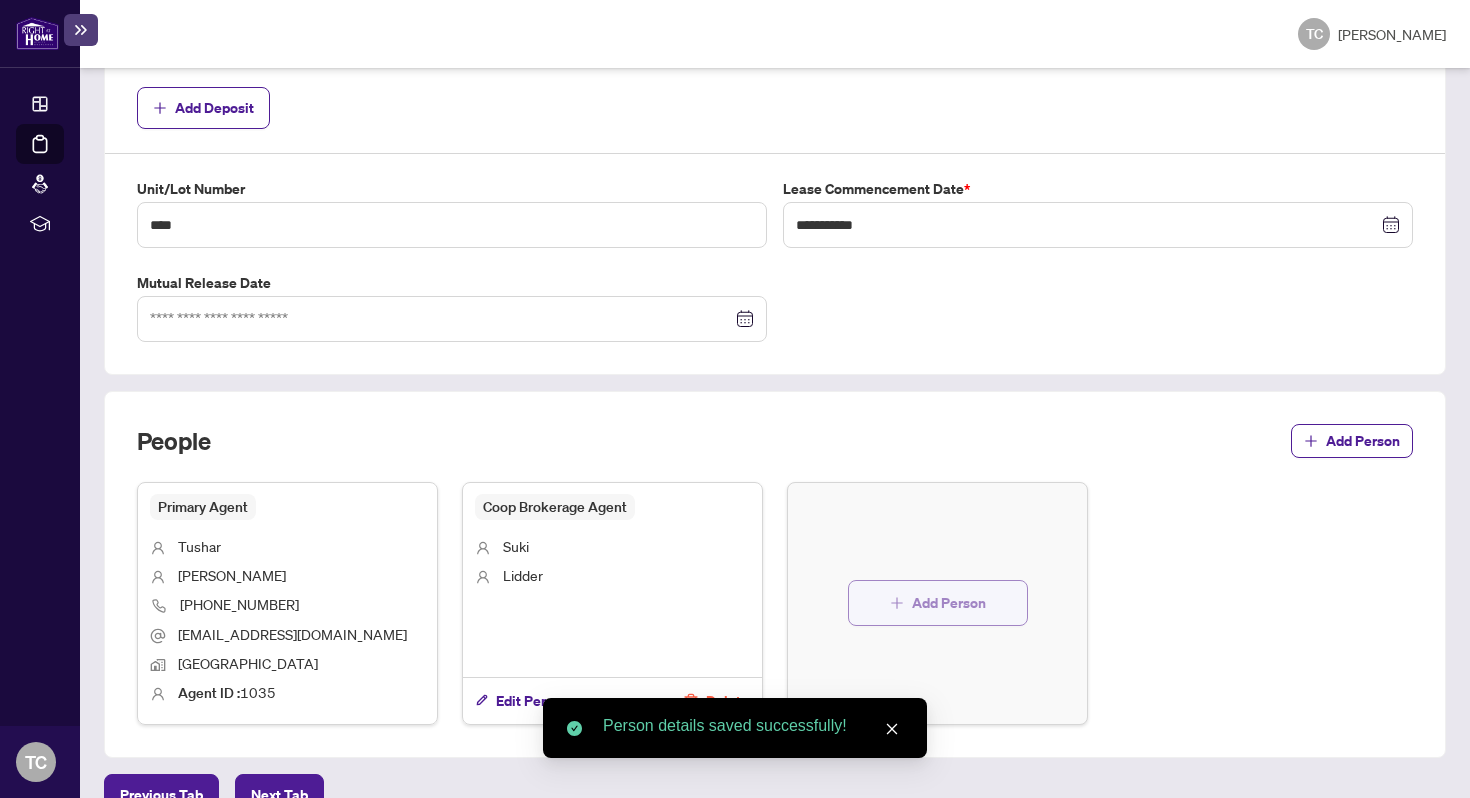 scroll, scrollTop: 1048, scrollLeft: 0, axis: vertical 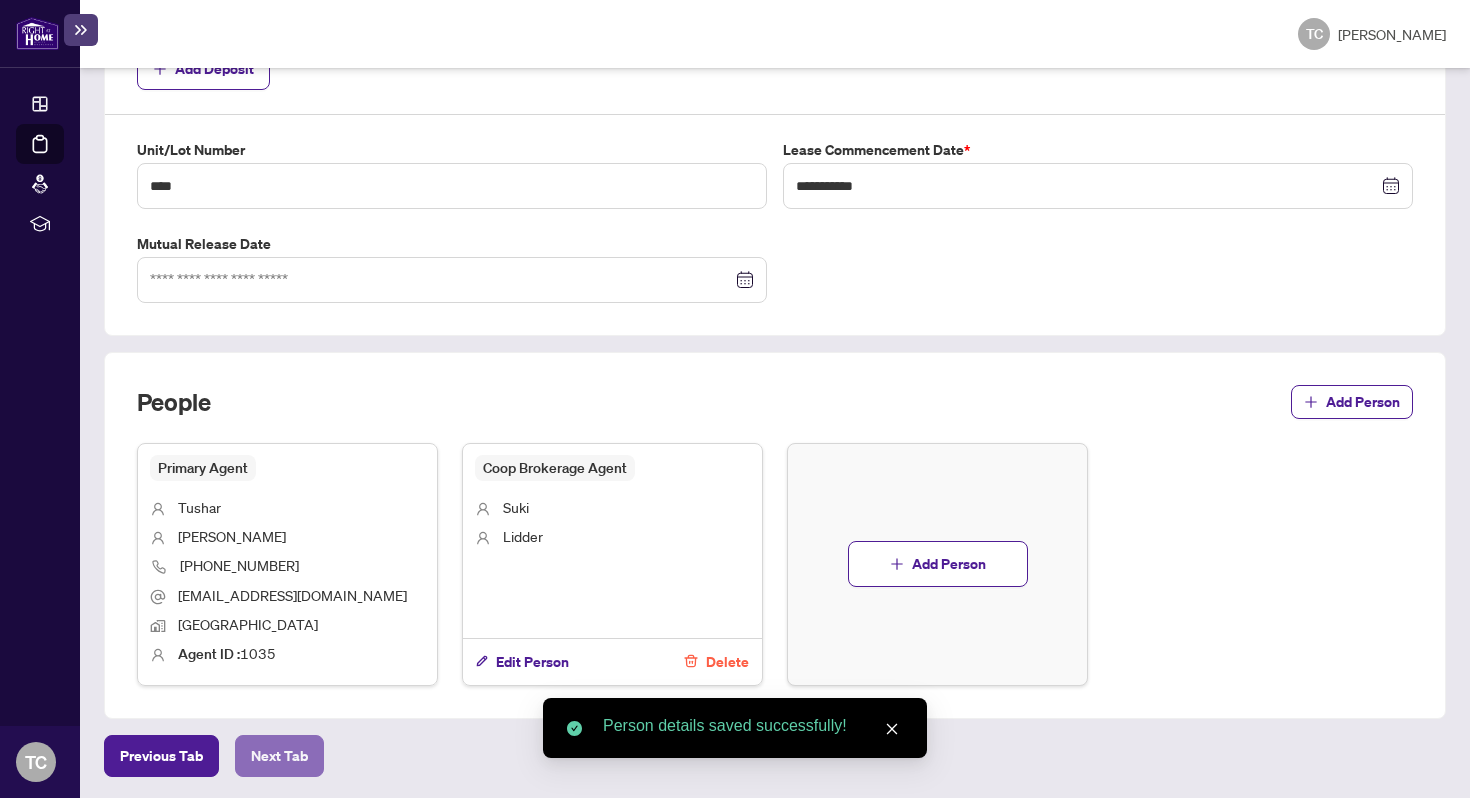 click on "Next Tab" at bounding box center [279, 756] 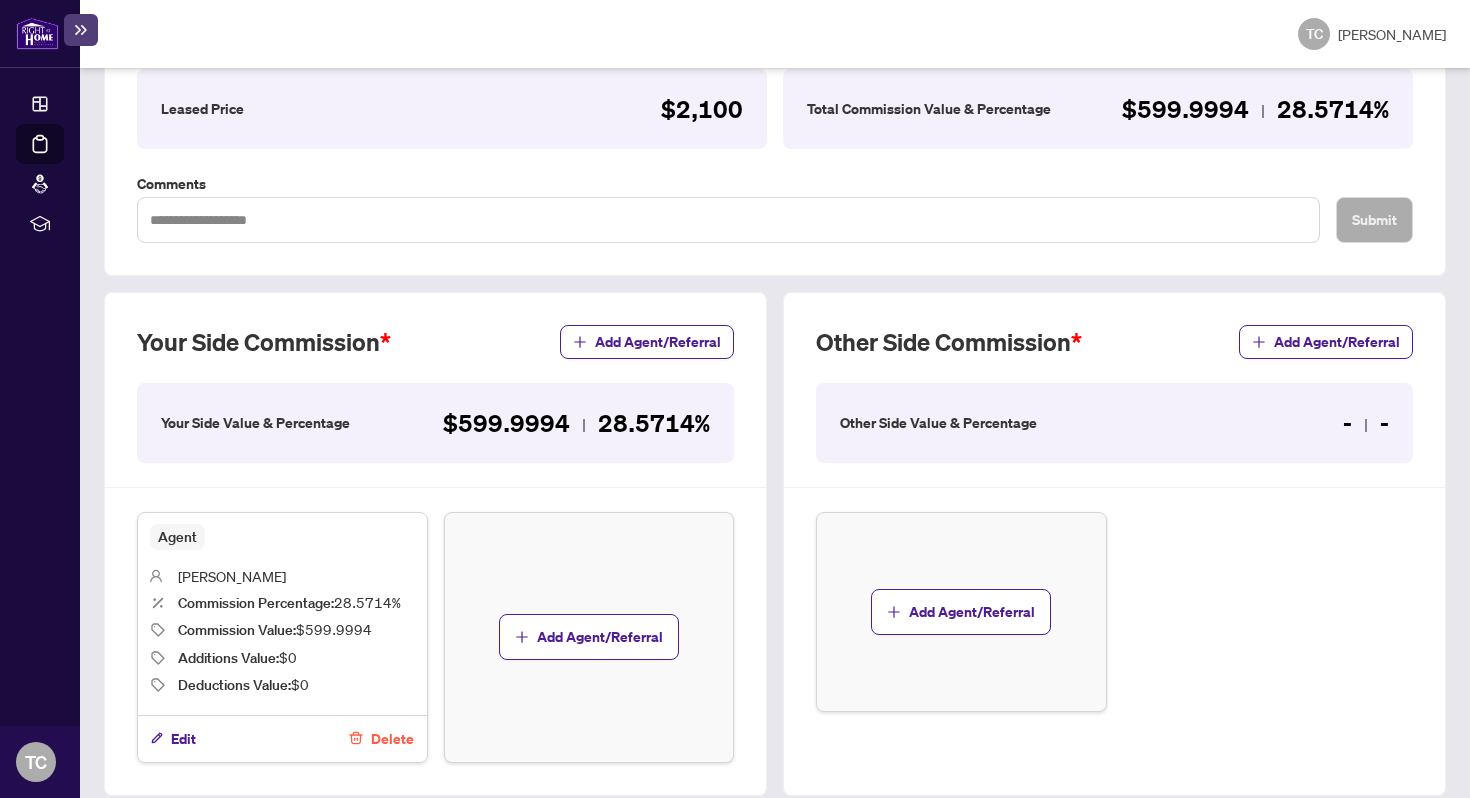 scroll, scrollTop: 442, scrollLeft: 0, axis: vertical 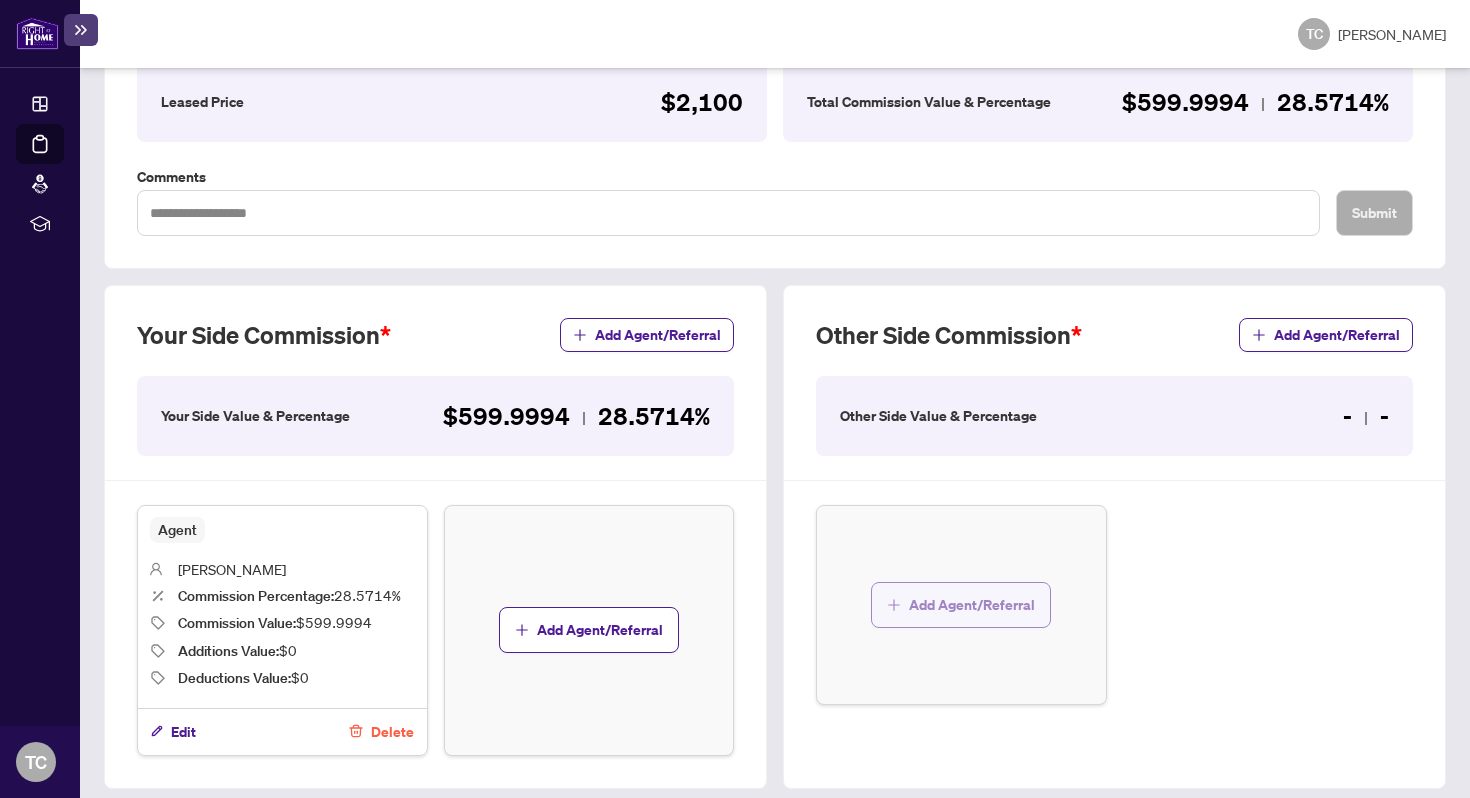 click on "Add Agent/Referral" at bounding box center [972, 605] 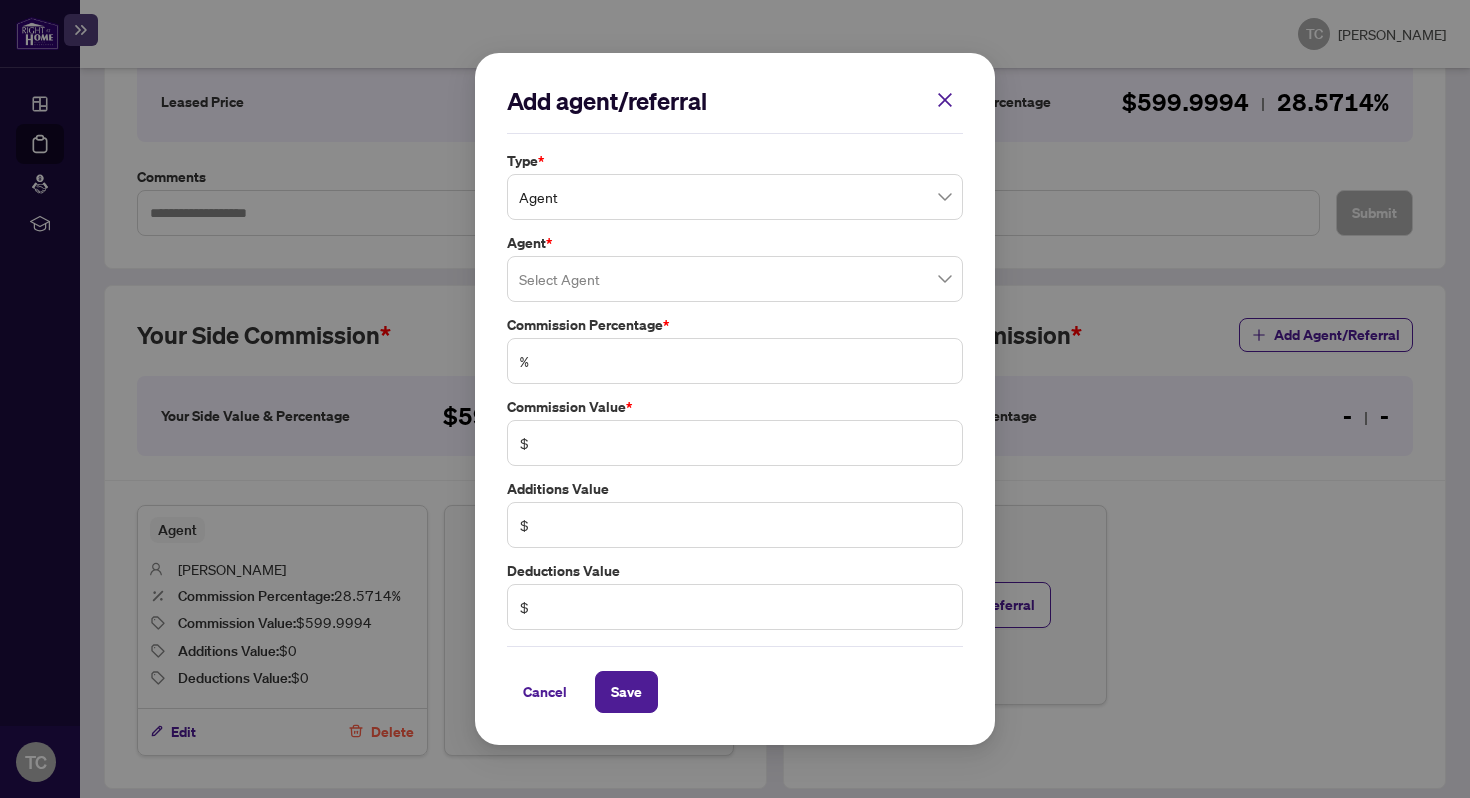 click at bounding box center (735, 279) 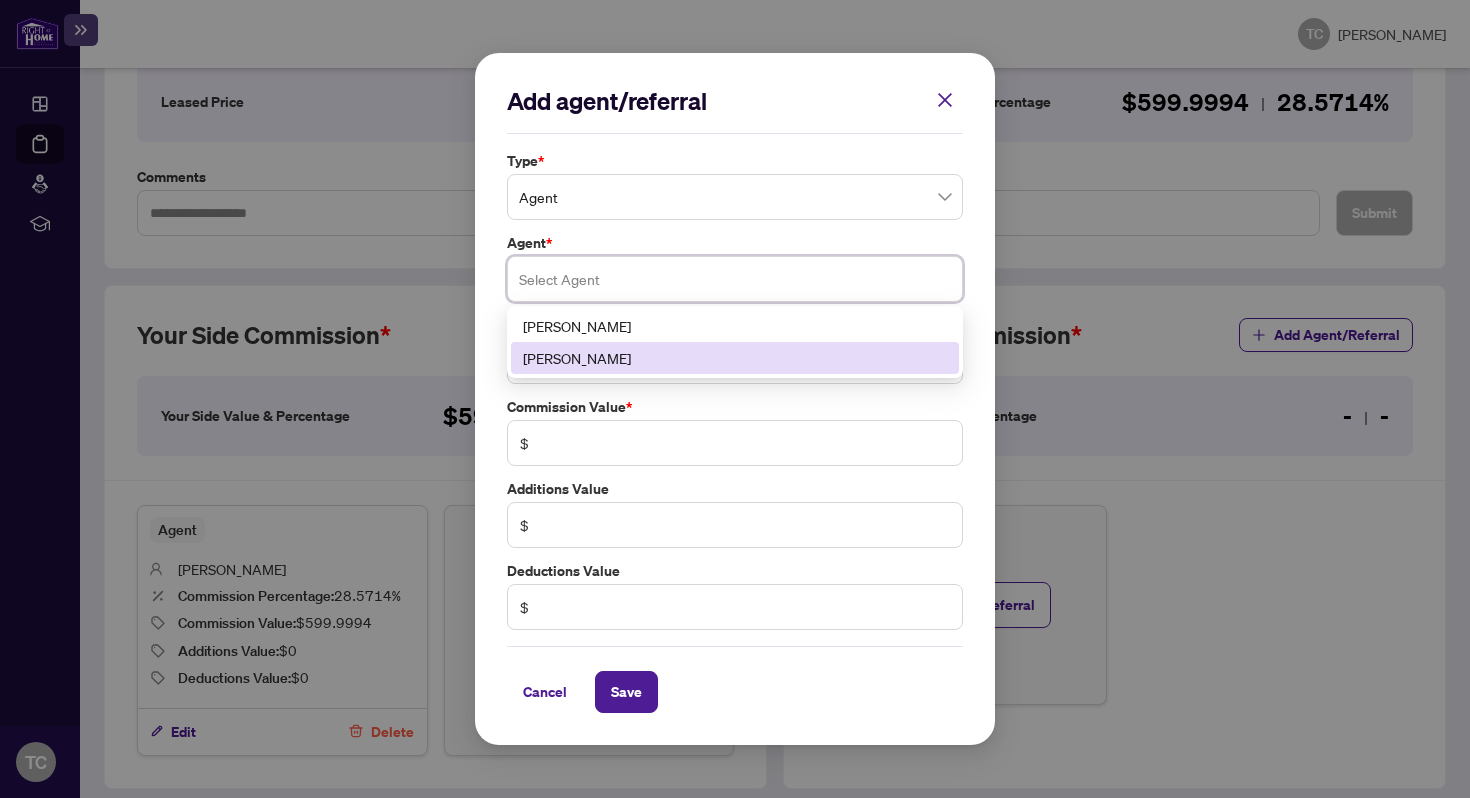 click on "[PERSON_NAME]" at bounding box center [735, 358] 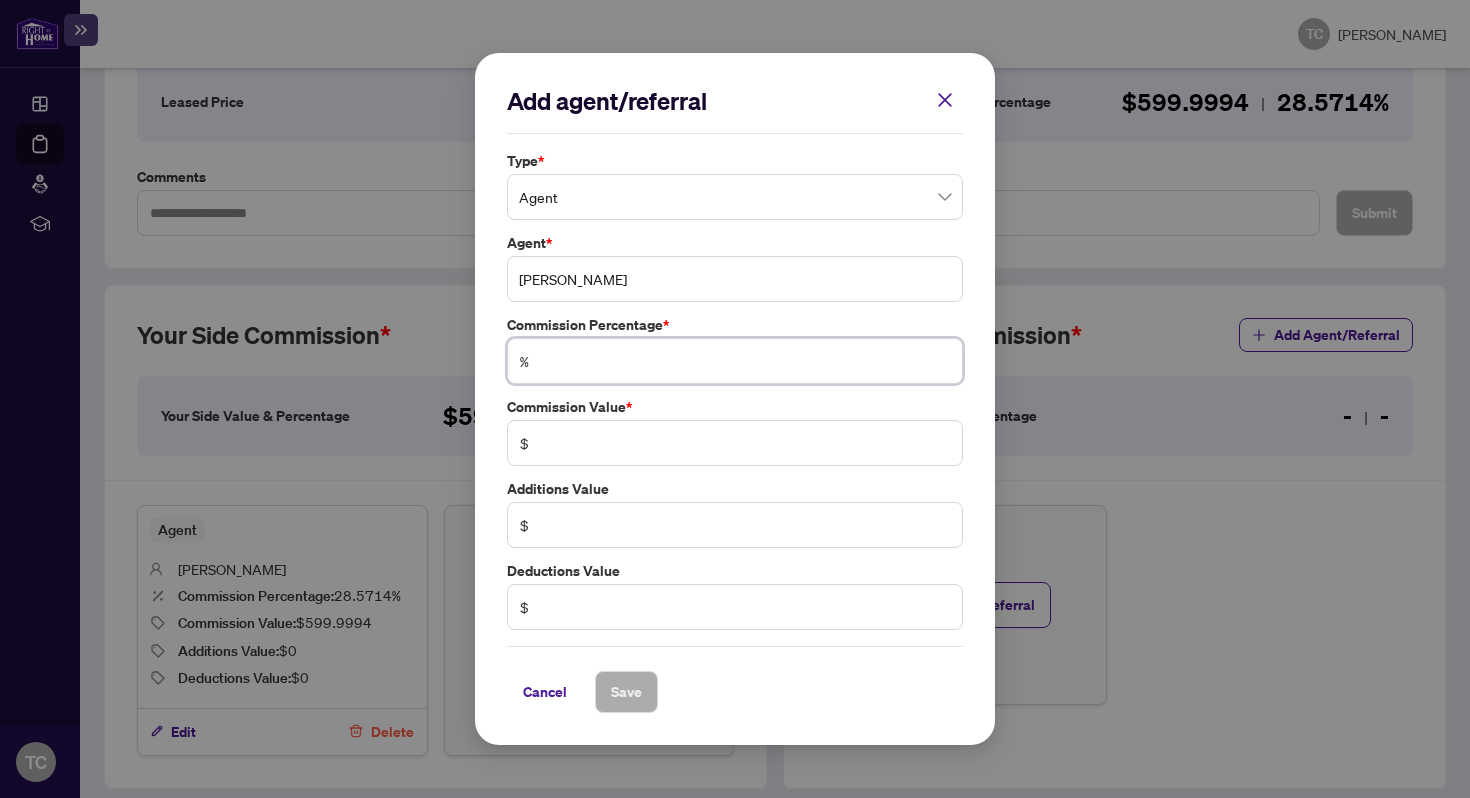 click at bounding box center [745, 361] 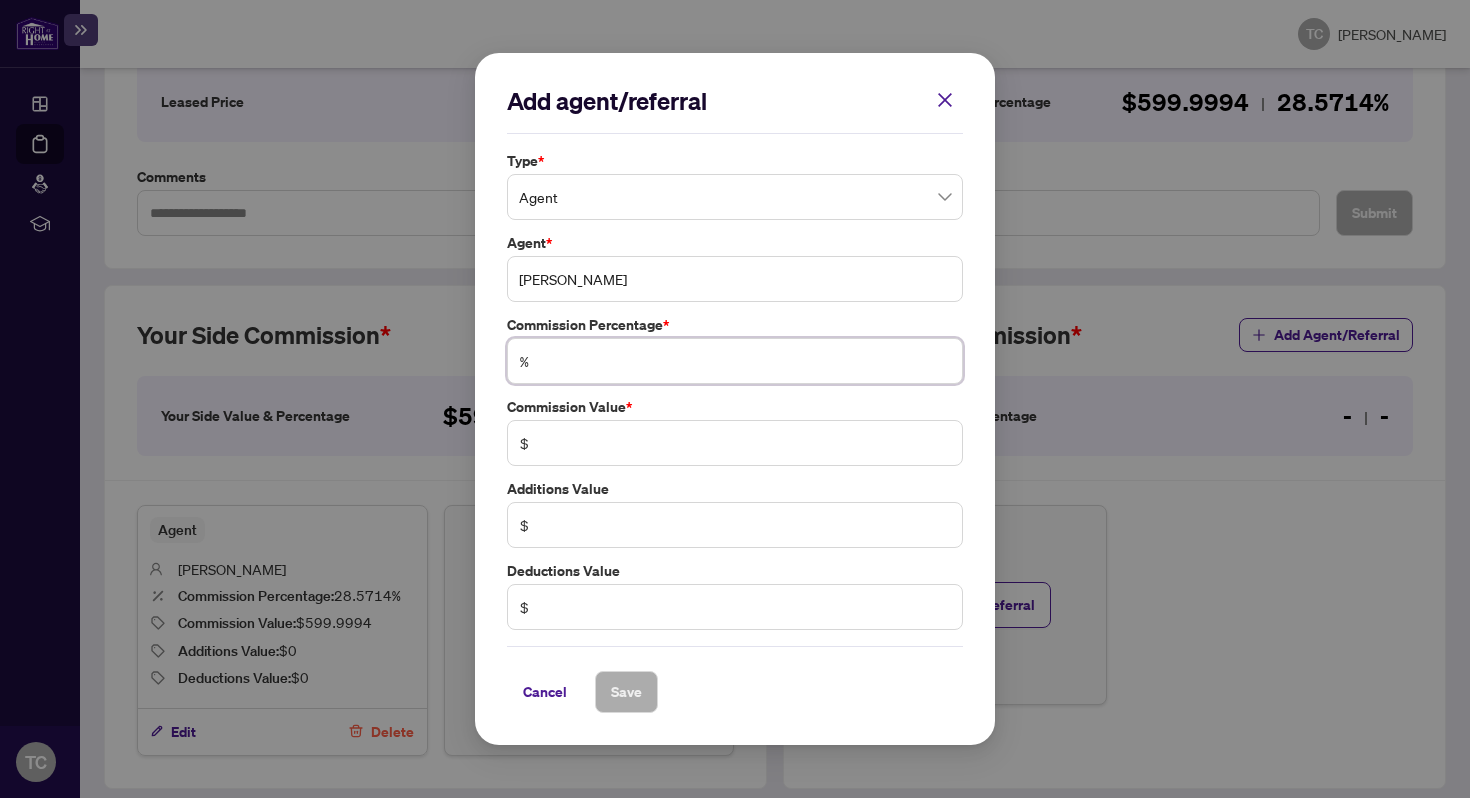 type on "*" 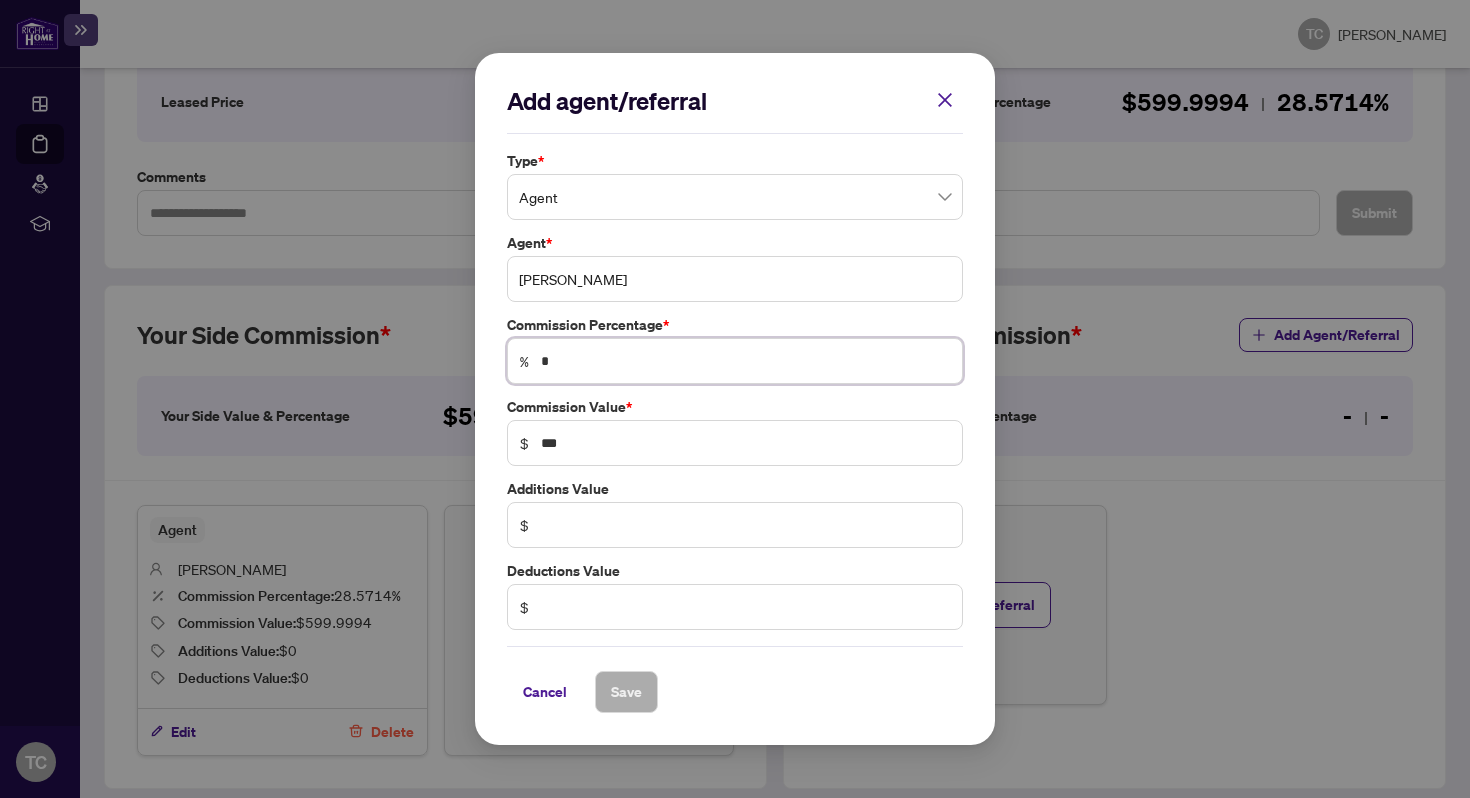 type on "**" 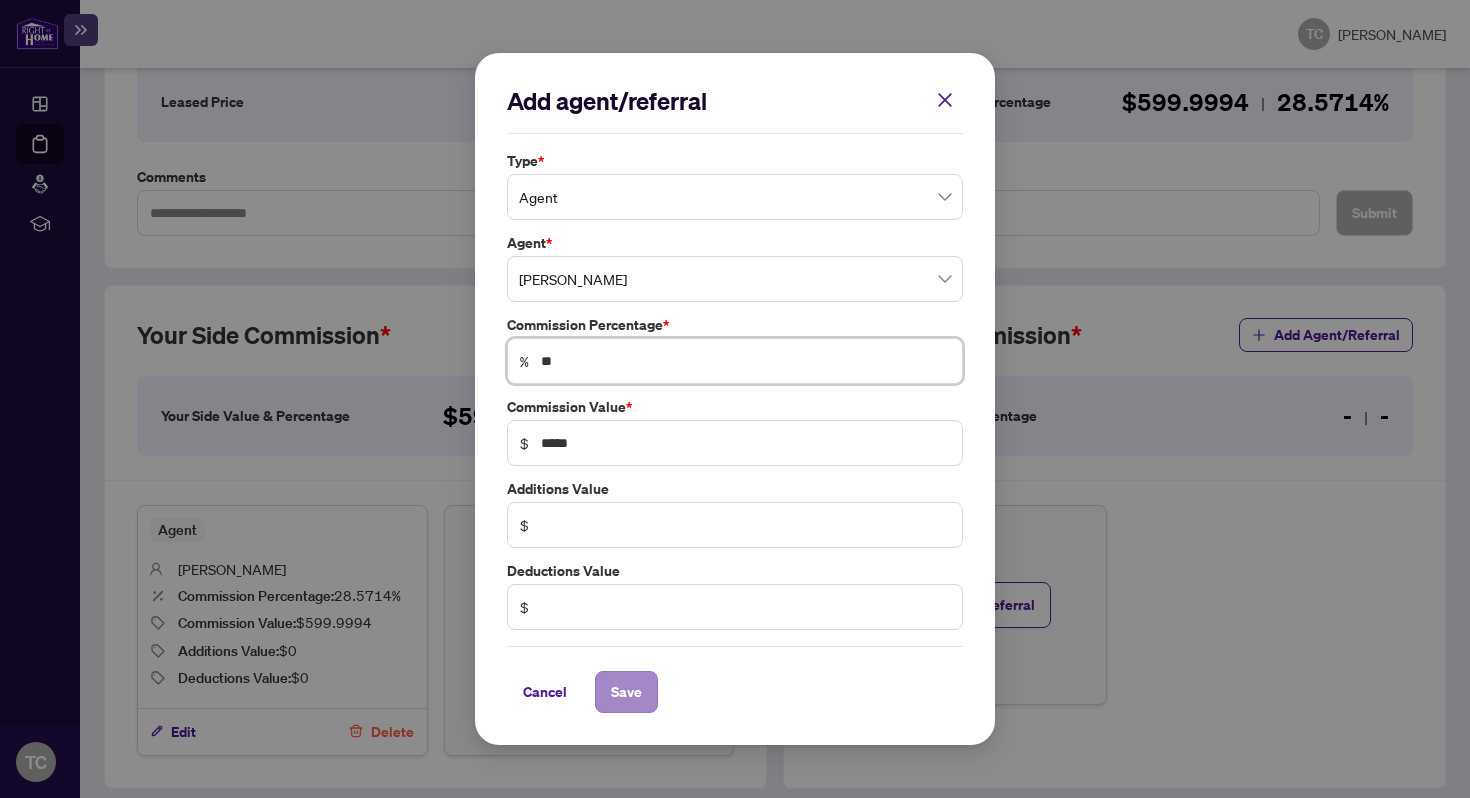 type on "**" 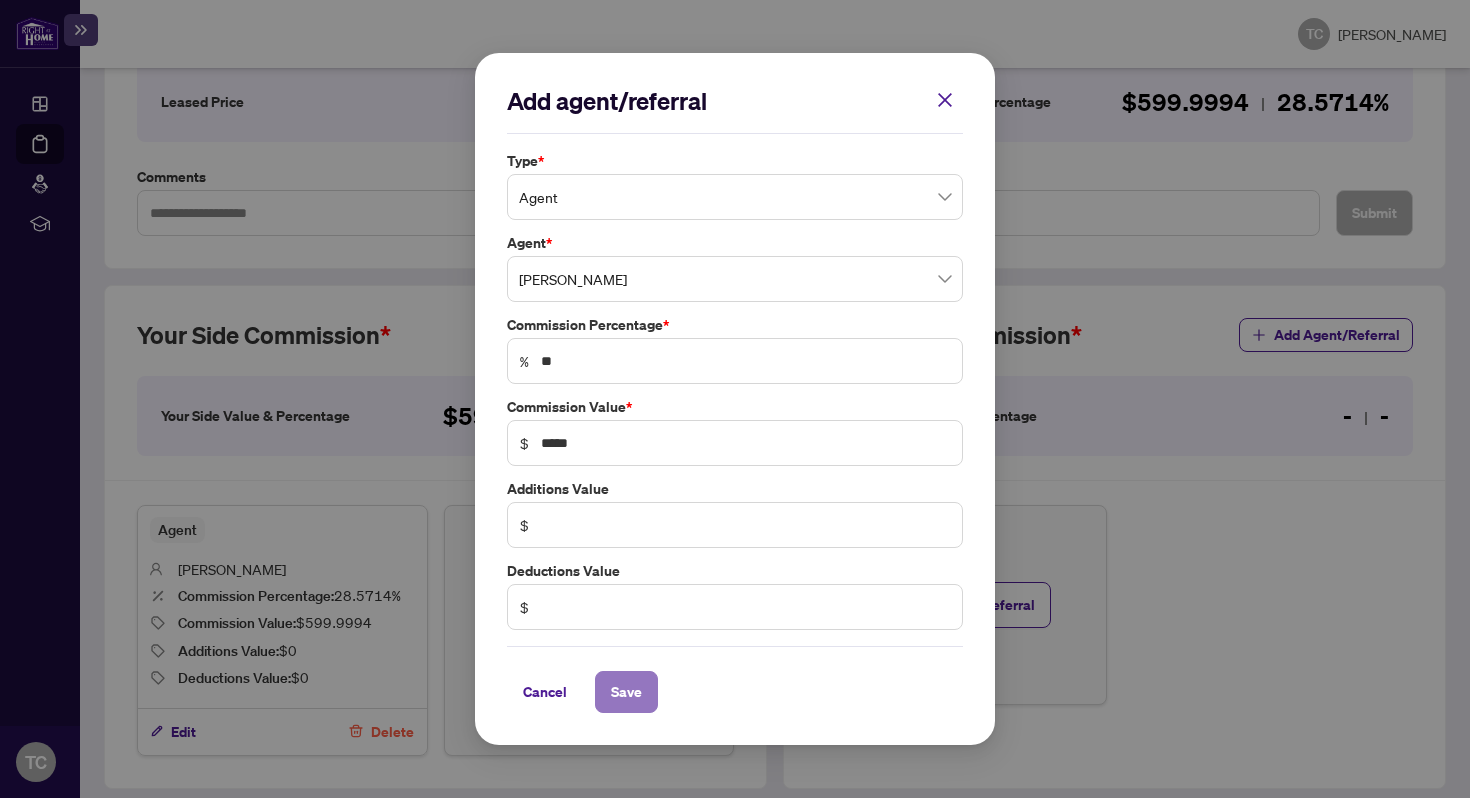 click on "Save" at bounding box center [626, 692] 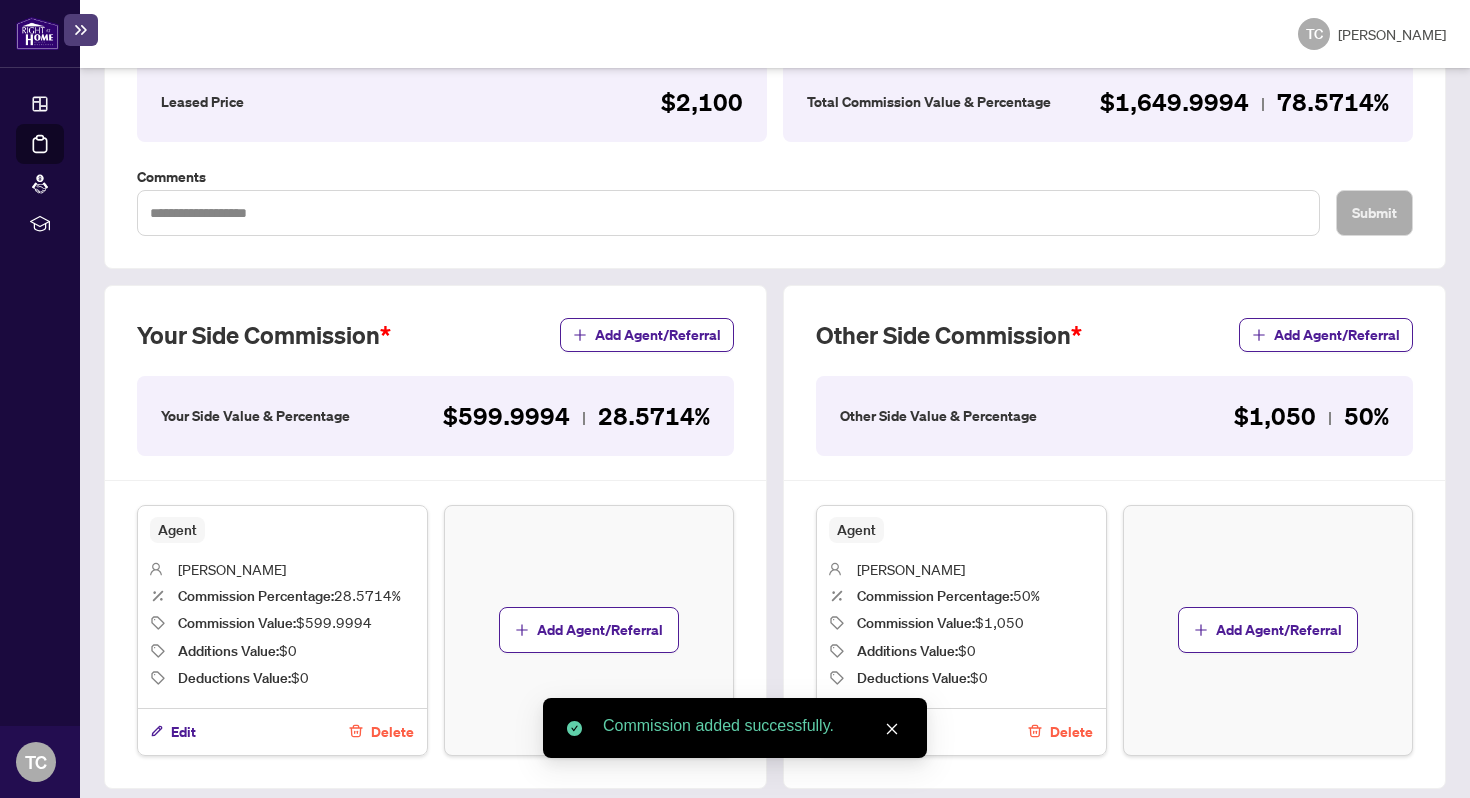 scroll, scrollTop: 506, scrollLeft: 0, axis: vertical 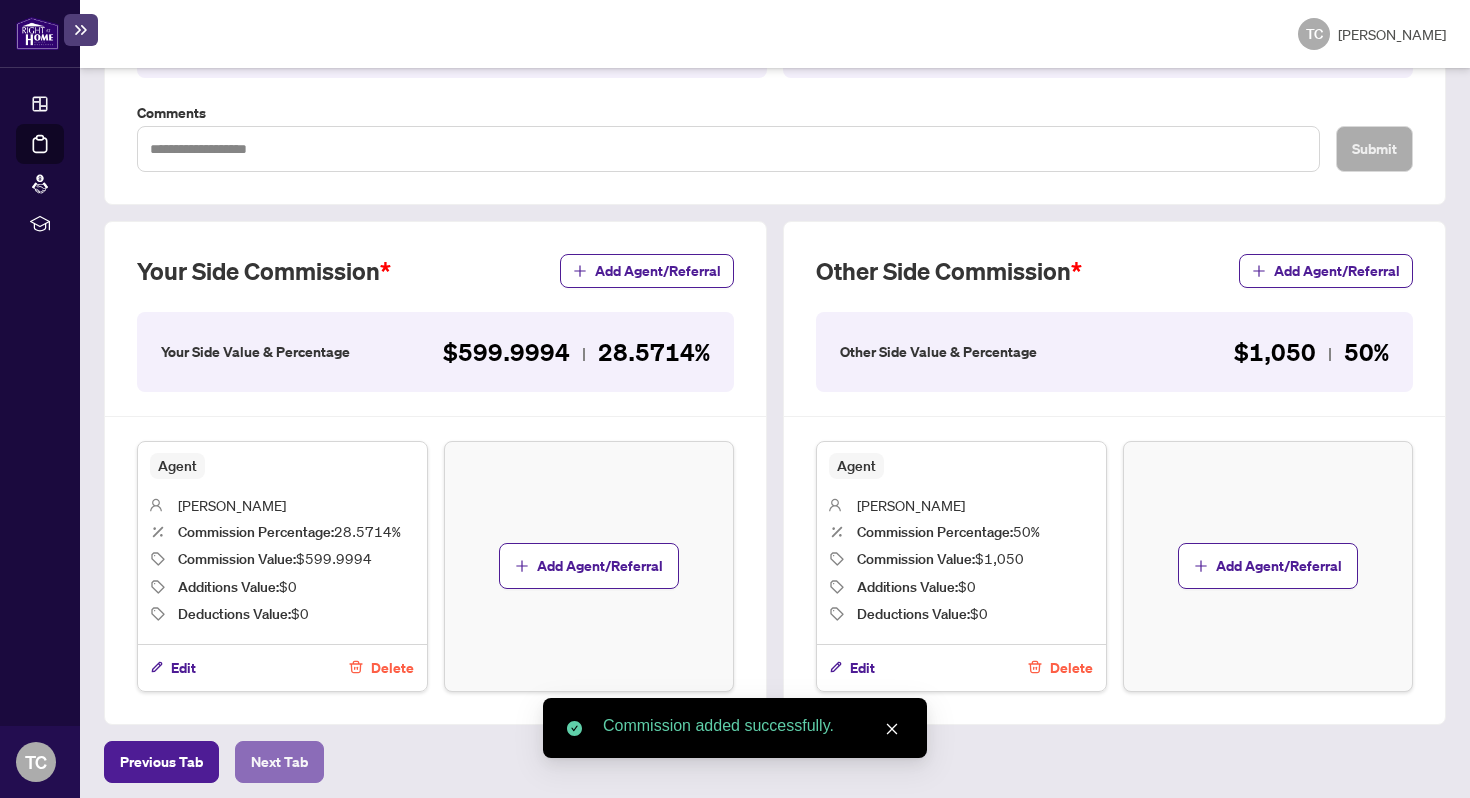 click on "Next Tab" at bounding box center (279, 762) 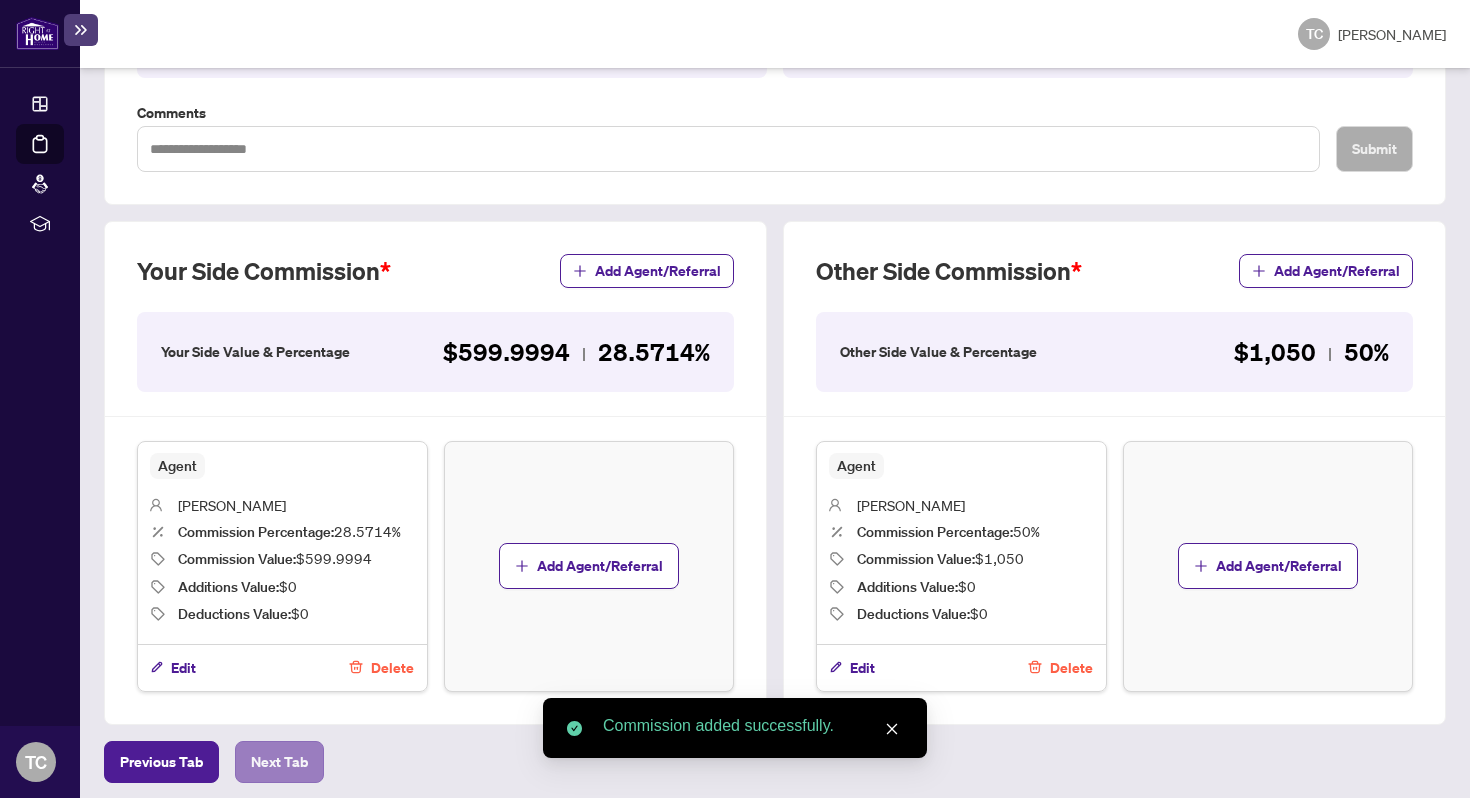 scroll, scrollTop: 0, scrollLeft: 0, axis: both 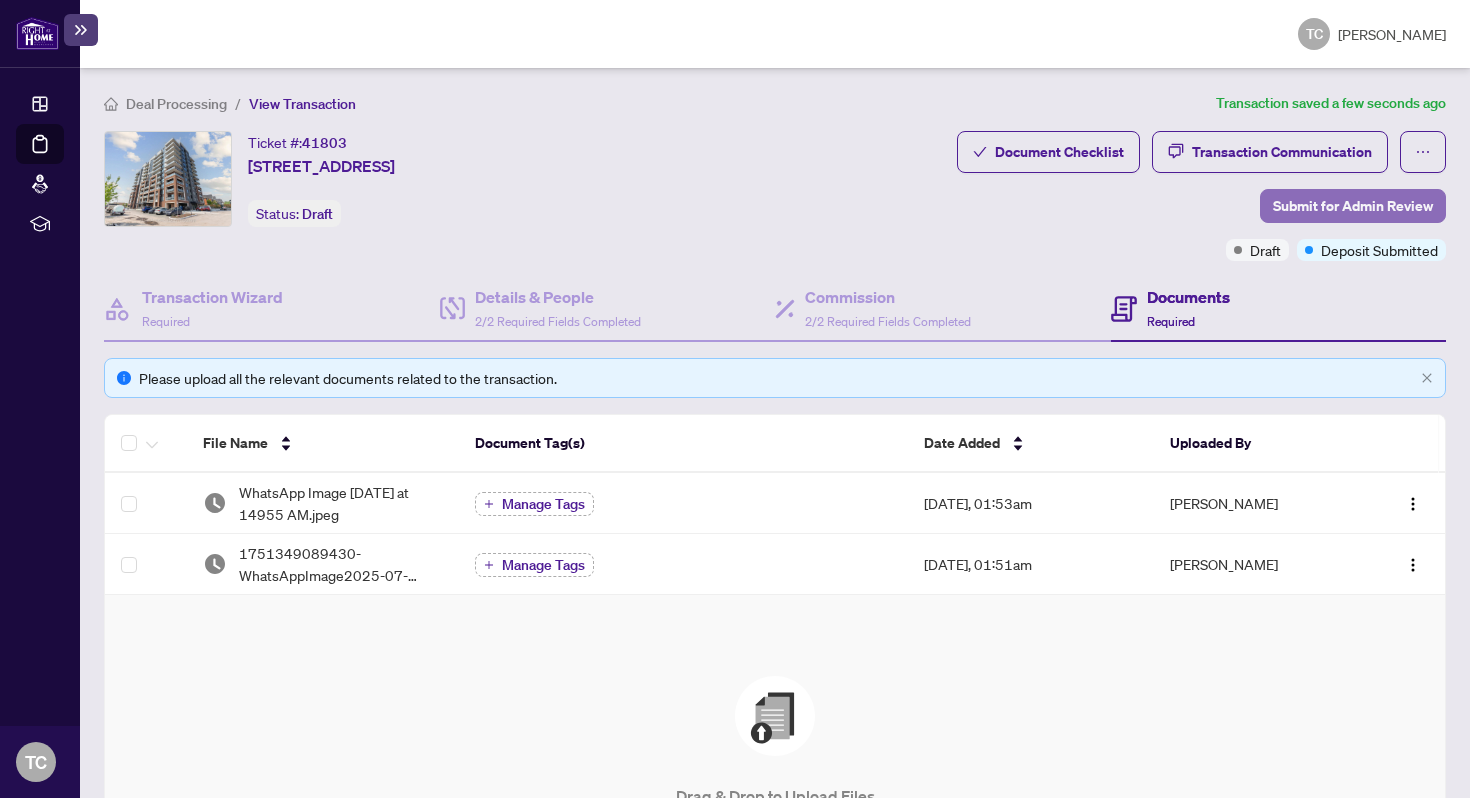 click on "Submit for Admin Review" at bounding box center [1353, 206] 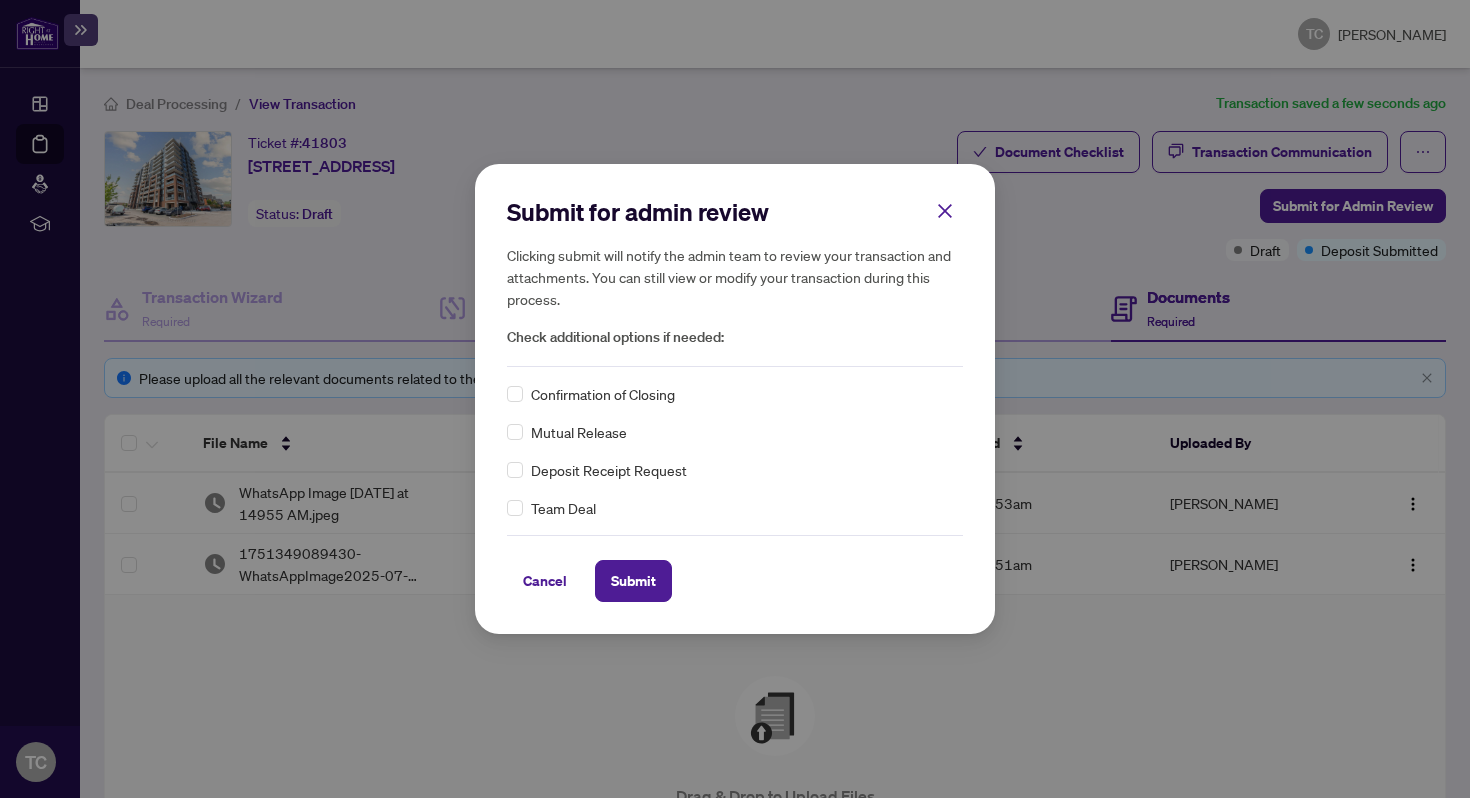 click on "Deposit Receipt Request" at bounding box center (609, 470) 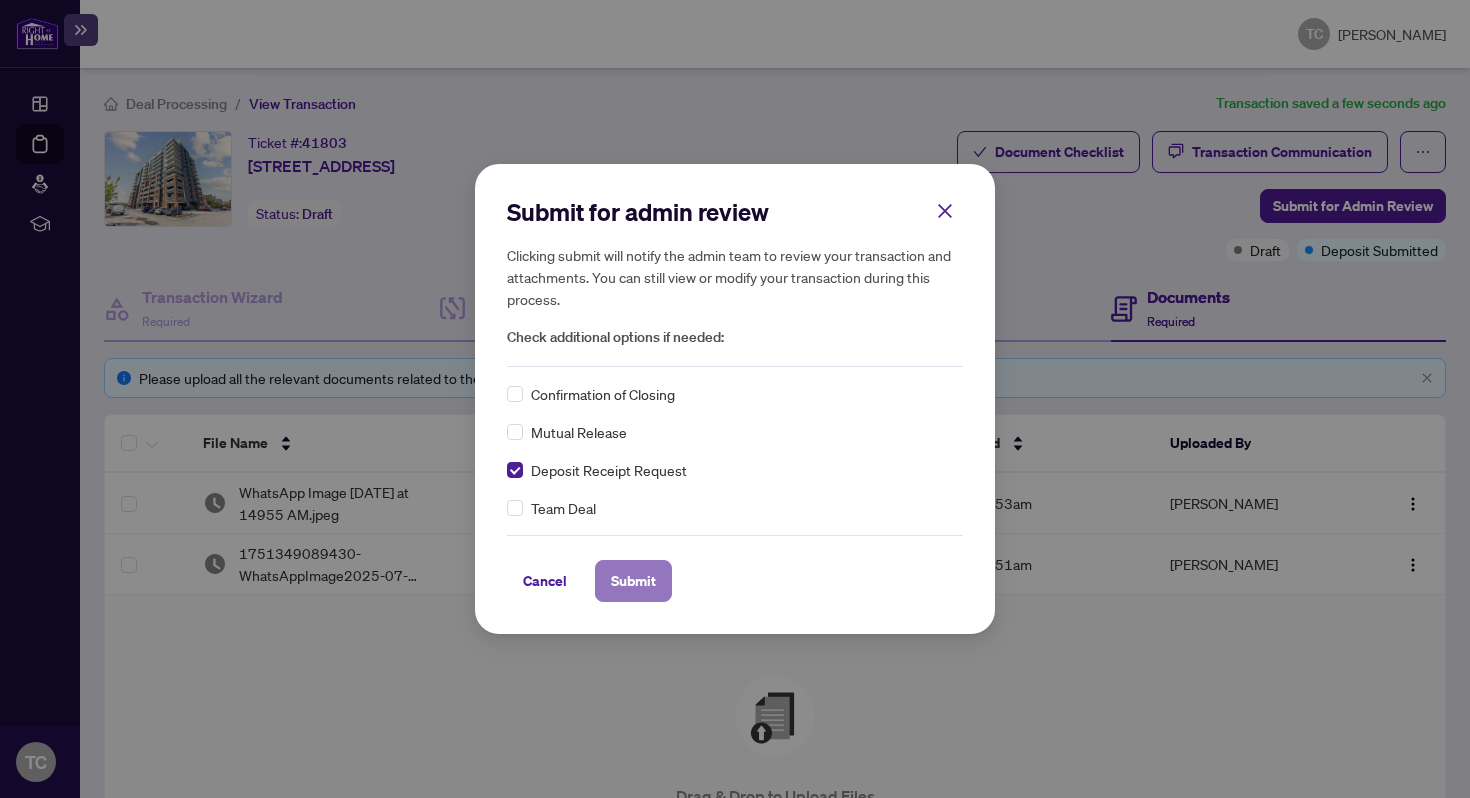 click on "Submit" at bounding box center (633, 581) 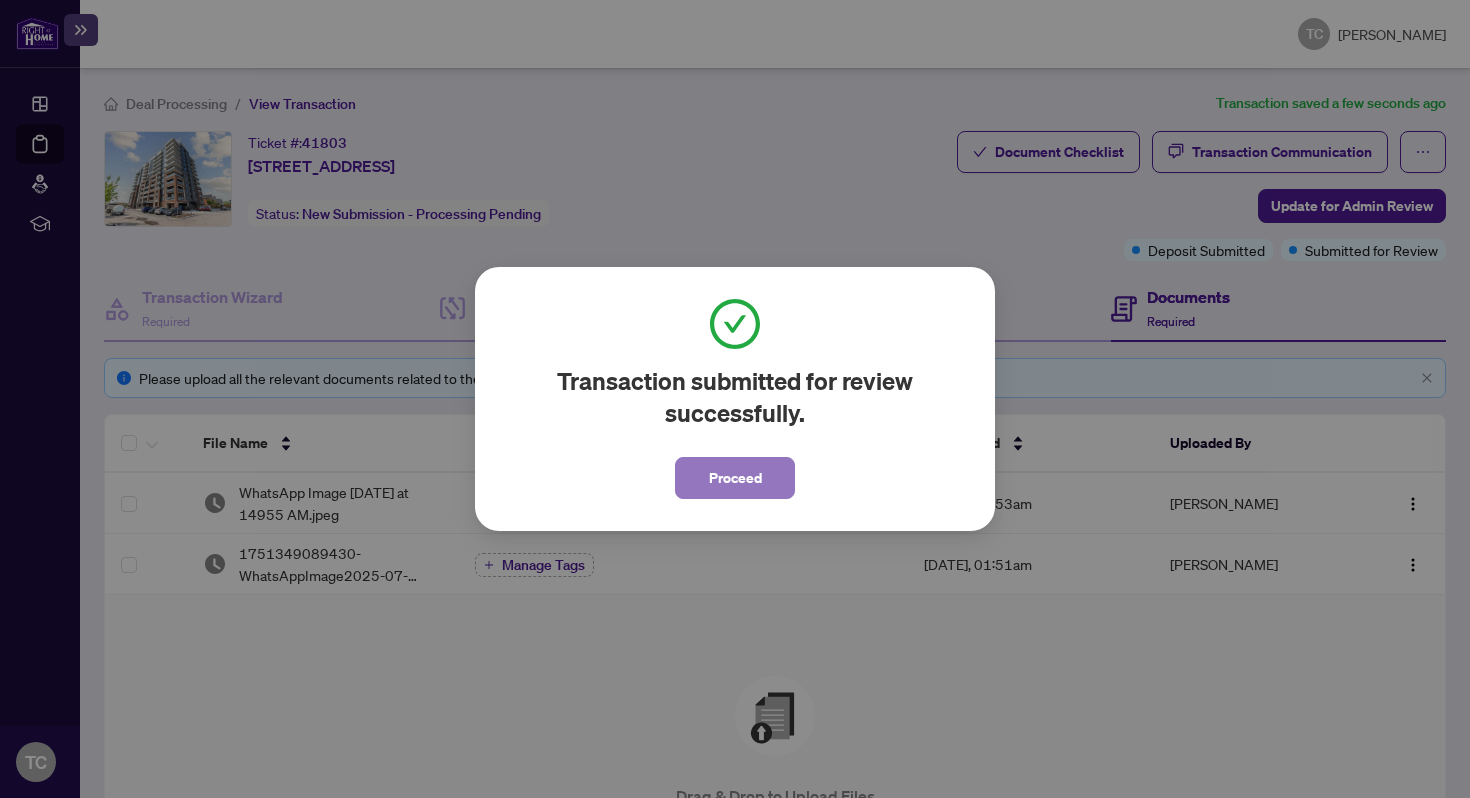 click on "Proceed" at bounding box center (735, 478) 